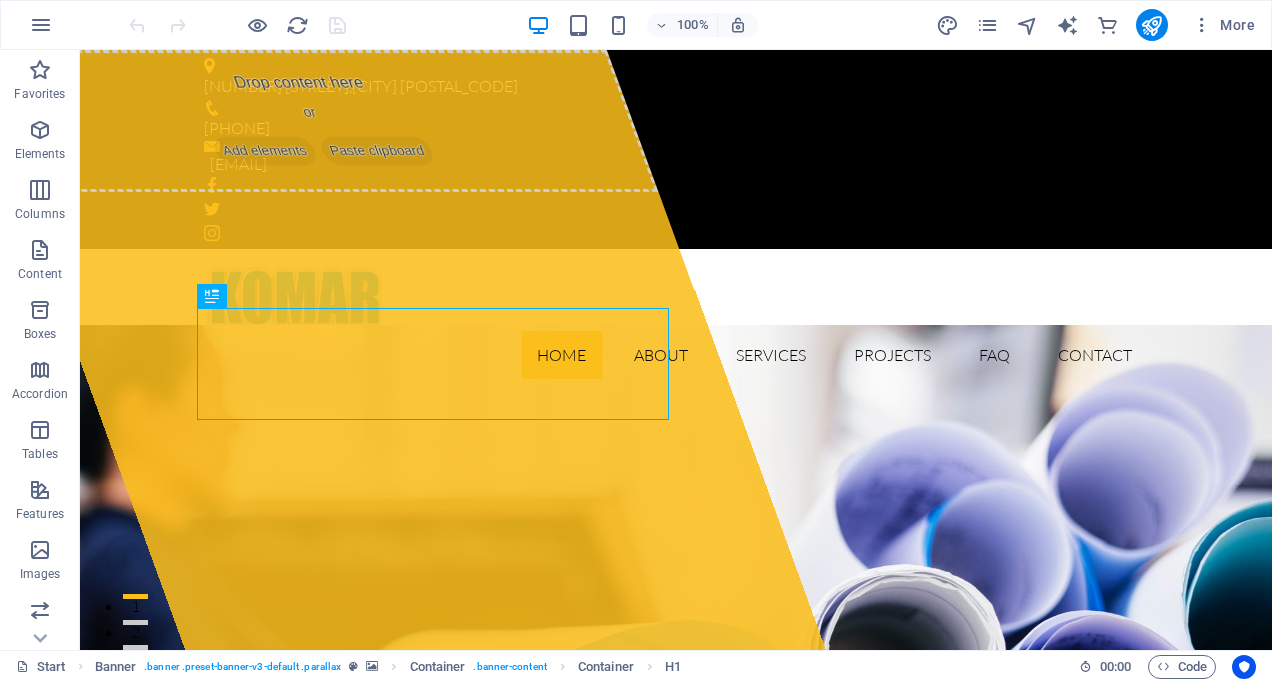scroll, scrollTop: 0, scrollLeft: 0, axis: both 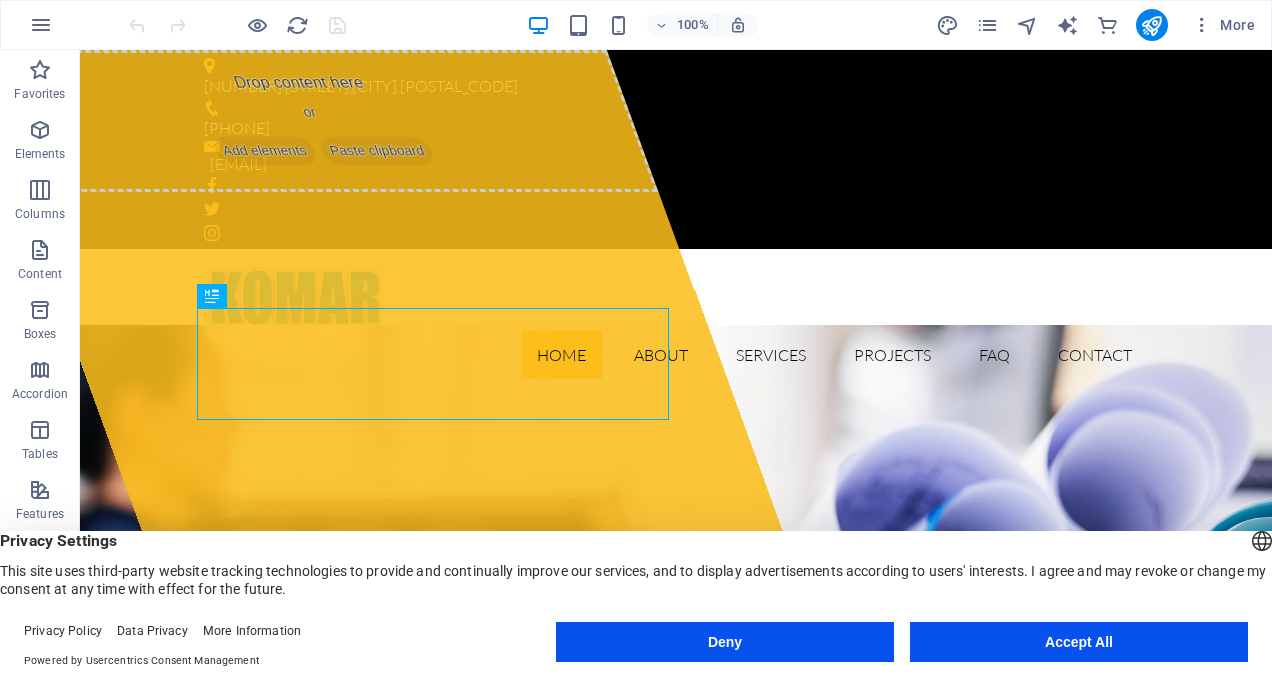 click on "Accept All" at bounding box center [1079, 642] 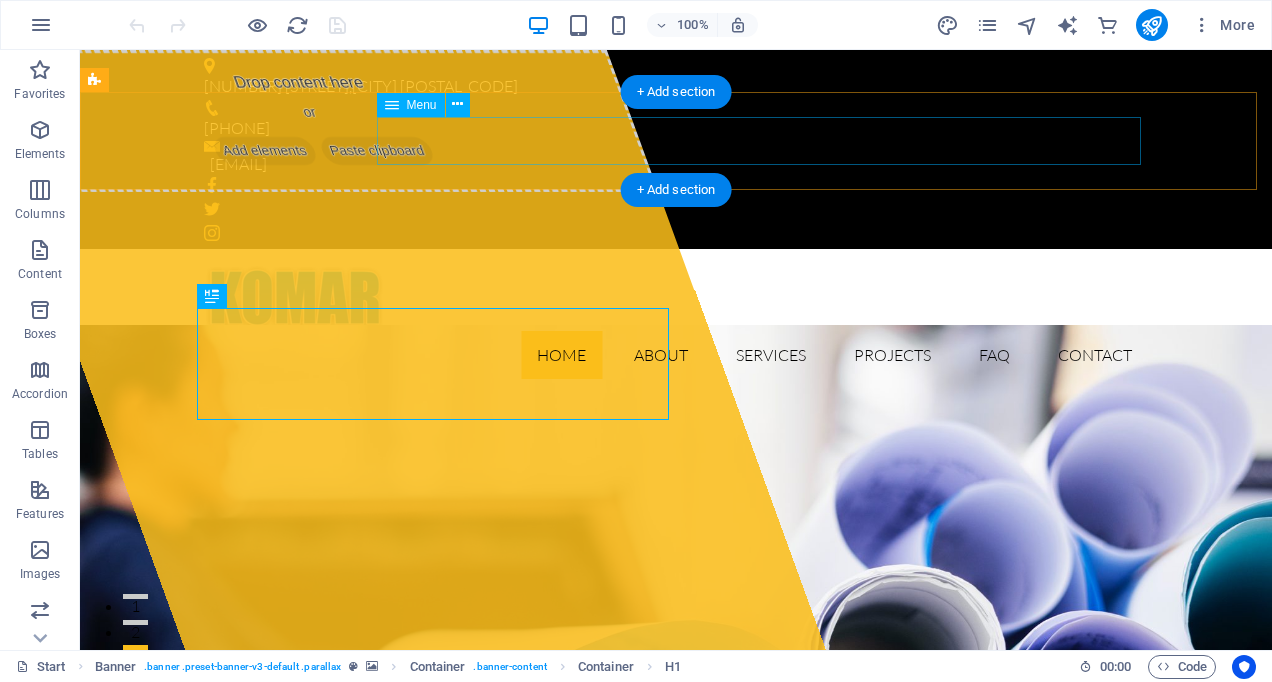 click on "Home About Services Projects FAQ Contact" at bounding box center [676, 355] 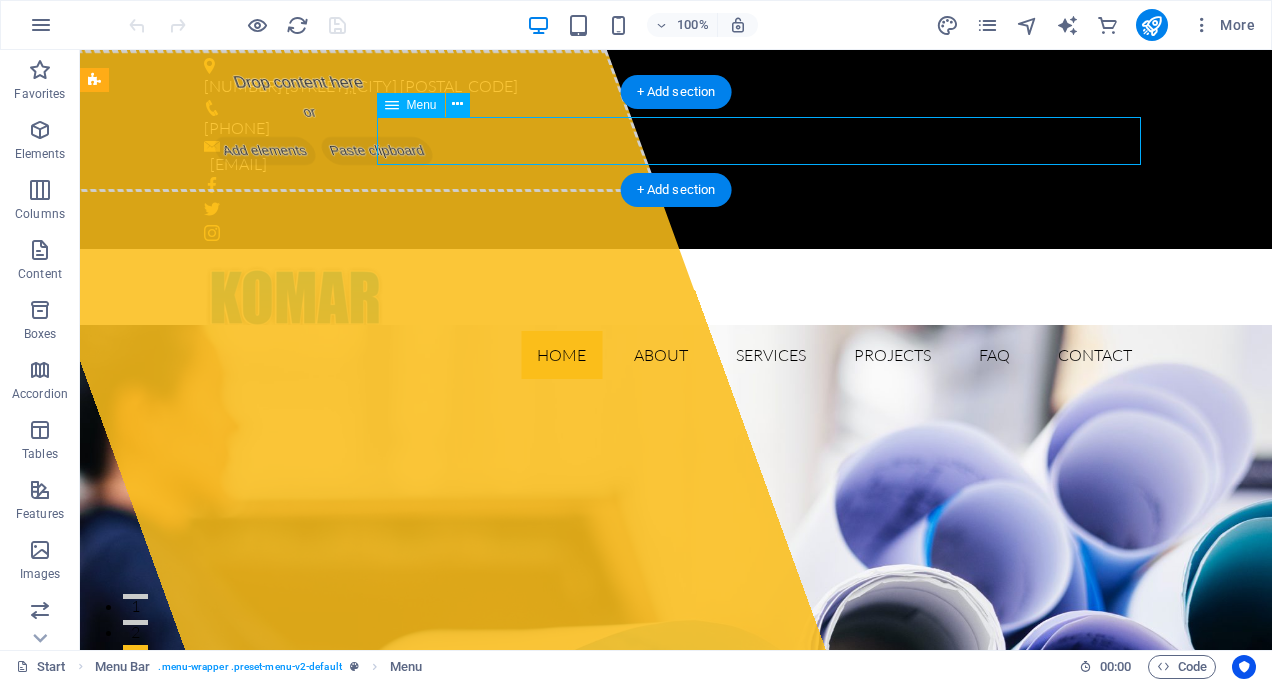 click on "Home About Services Projects FAQ Contact" at bounding box center [676, 355] 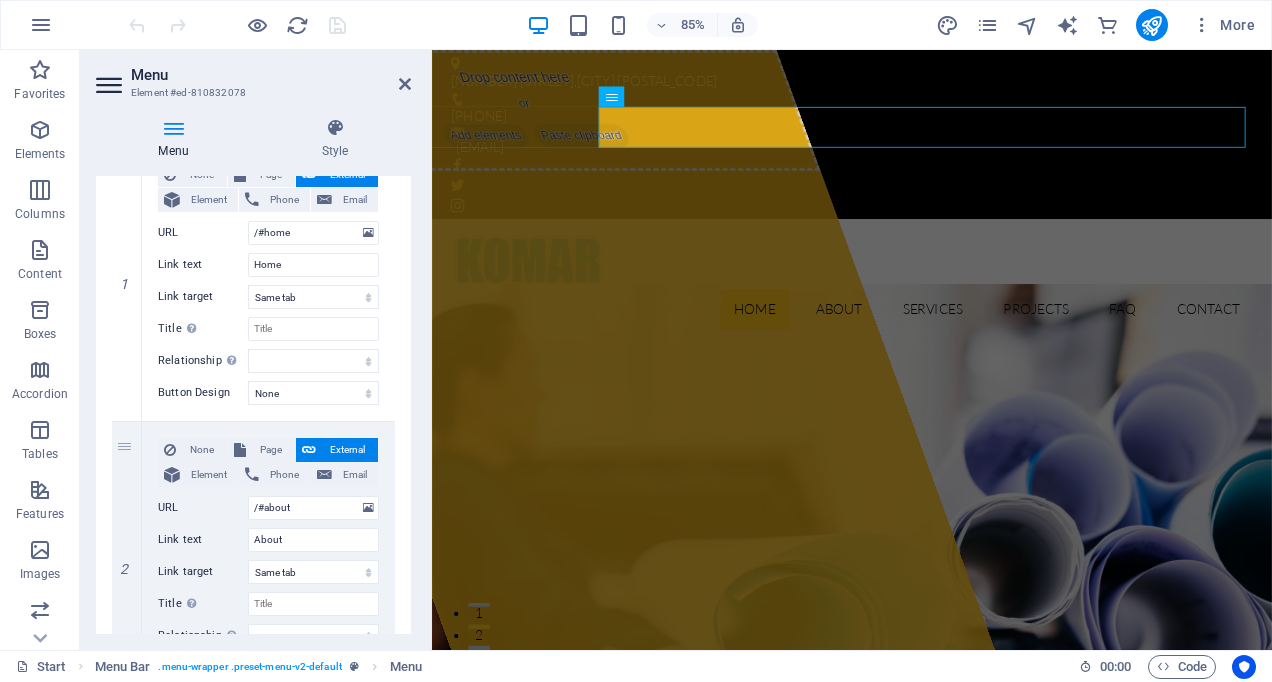 scroll, scrollTop: 137, scrollLeft: 0, axis: vertical 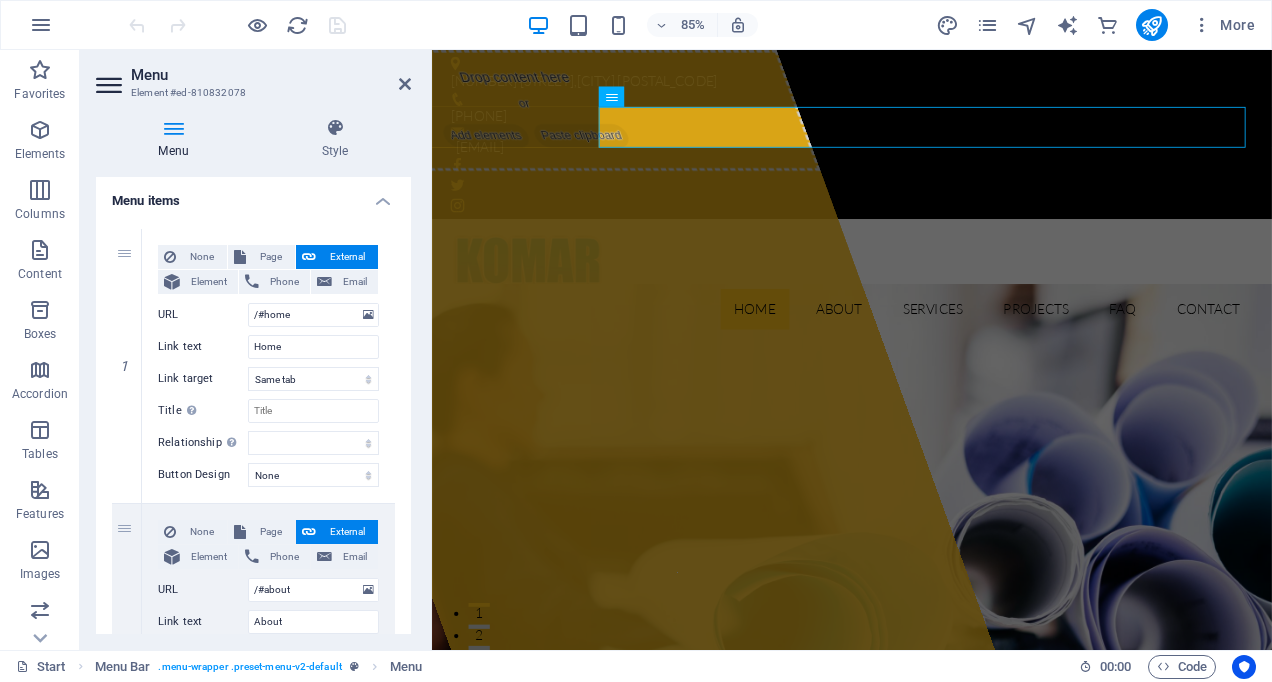 click at bounding box center (405, 84) 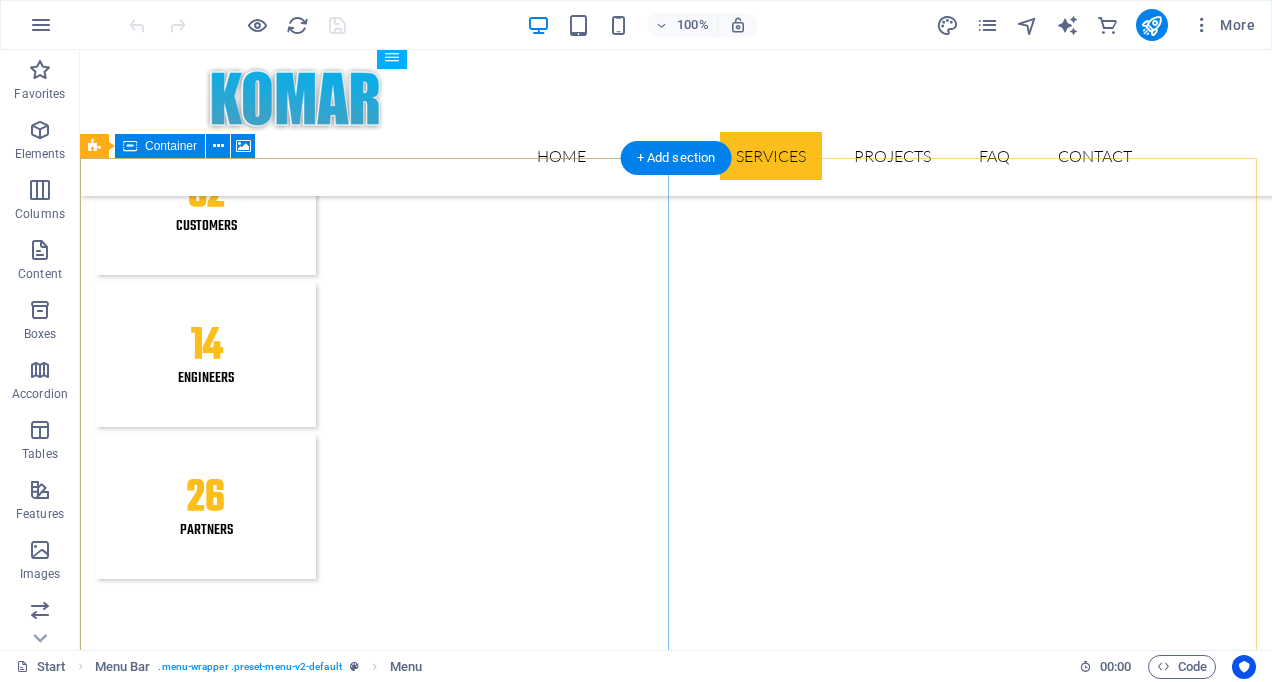 scroll, scrollTop: 2320, scrollLeft: 0, axis: vertical 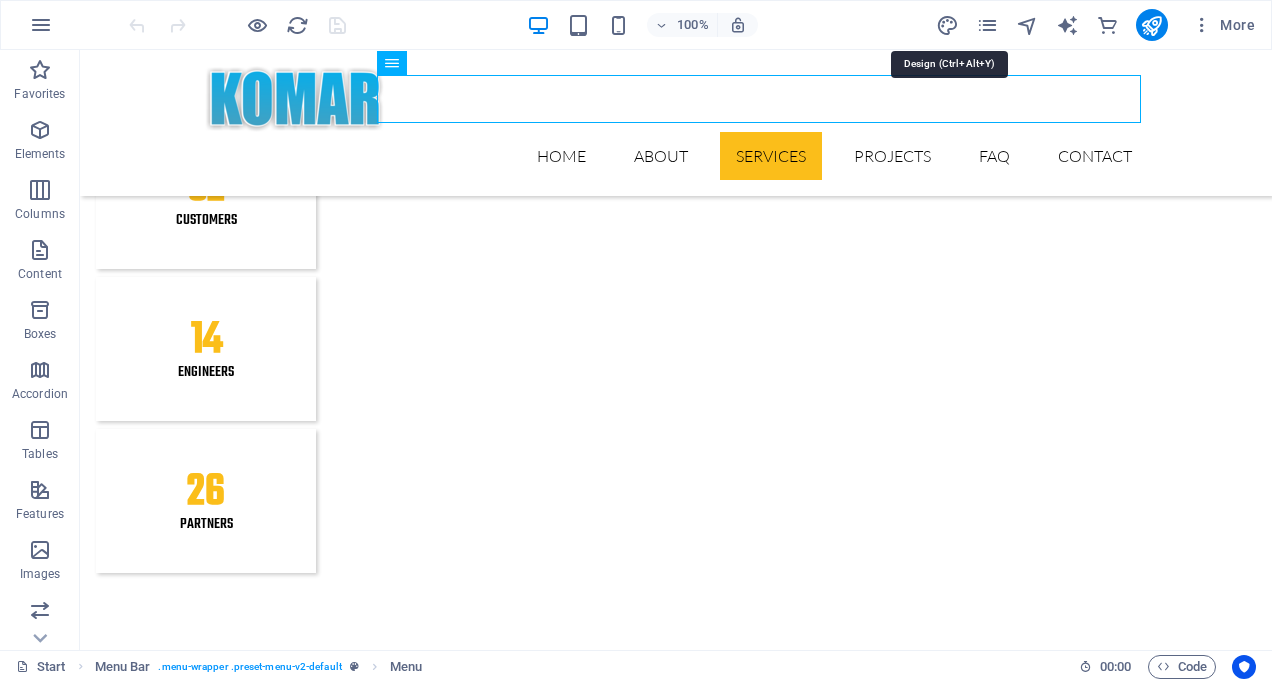 click at bounding box center (947, 25) 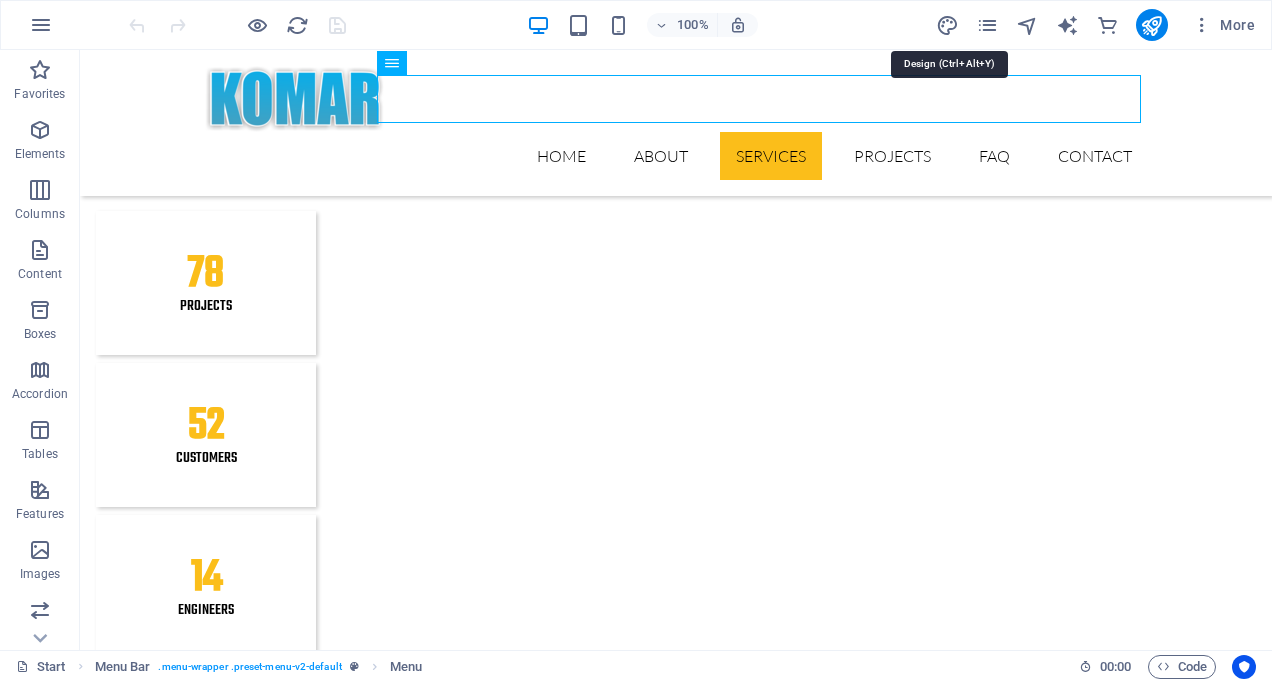 select on "px" 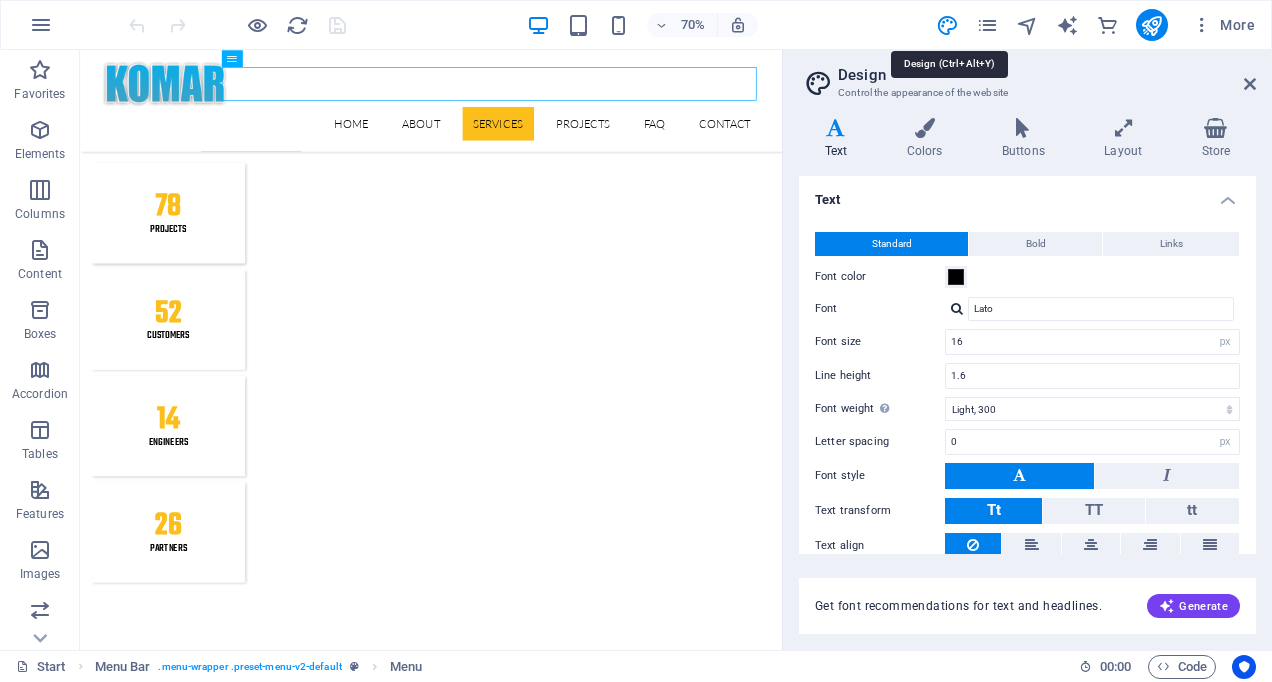 scroll, scrollTop: 2544, scrollLeft: 0, axis: vertical 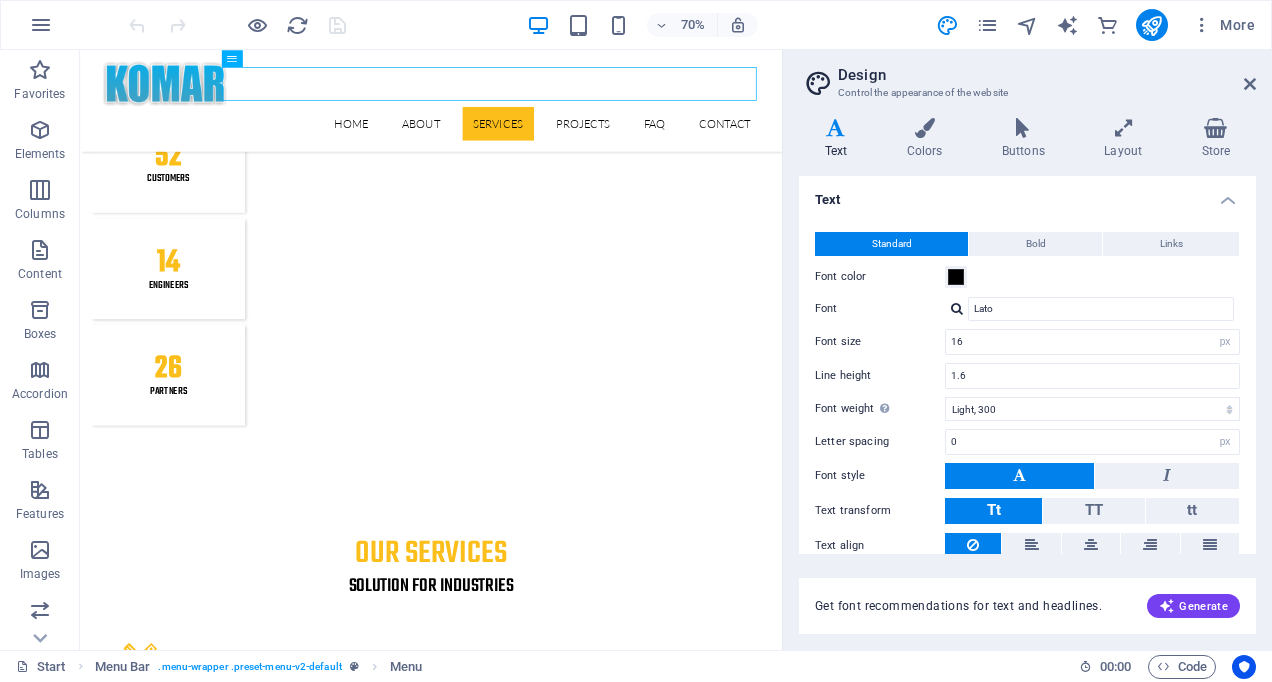 click at bounding box center [924, 128] 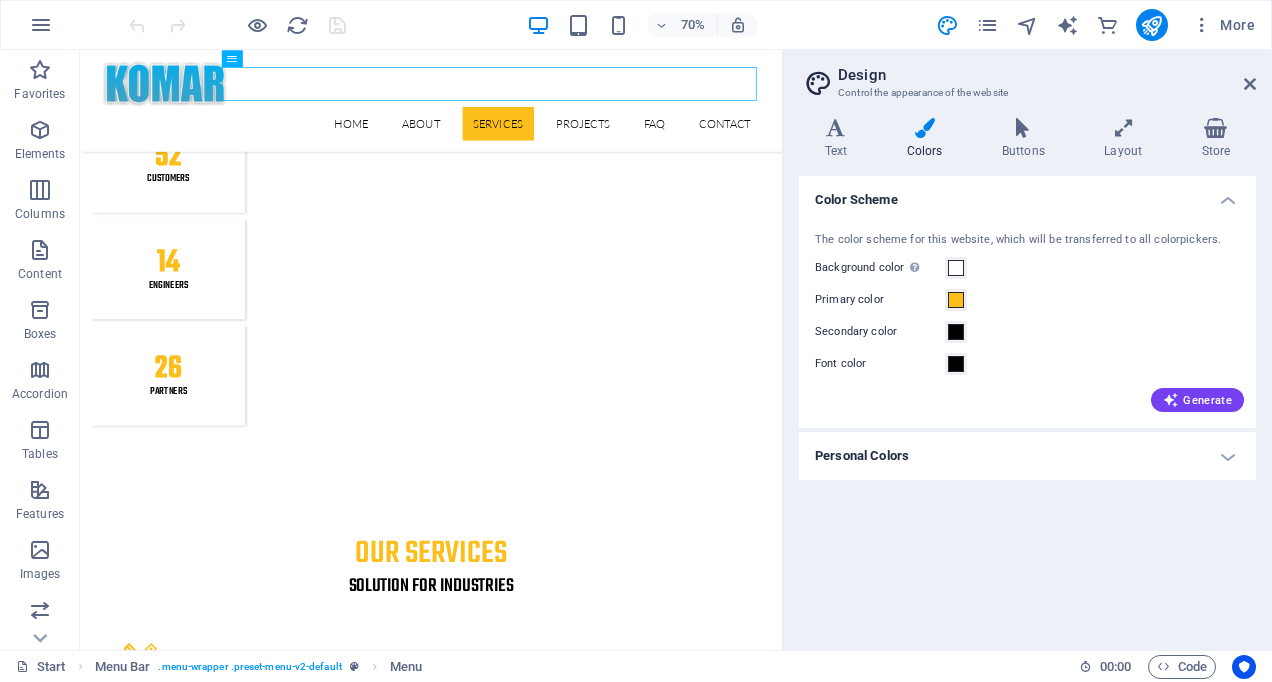 click at bounding box center (1123, 128) 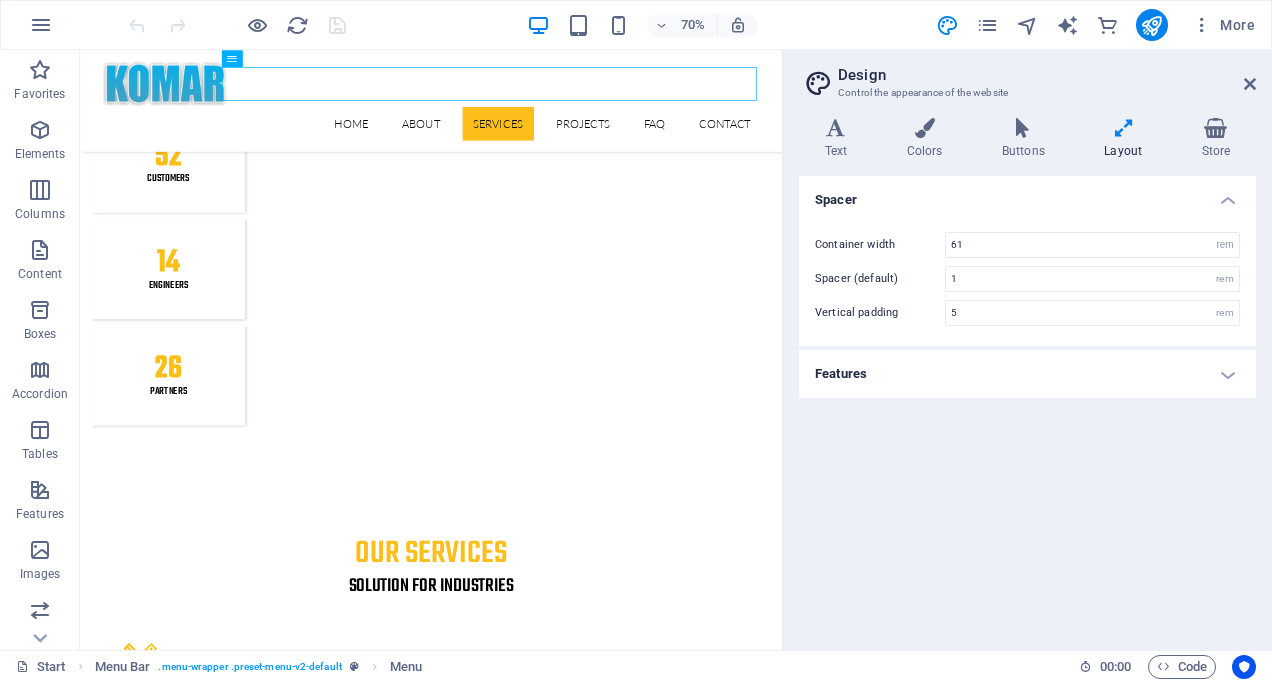 click at bounding box center (1216, 128) 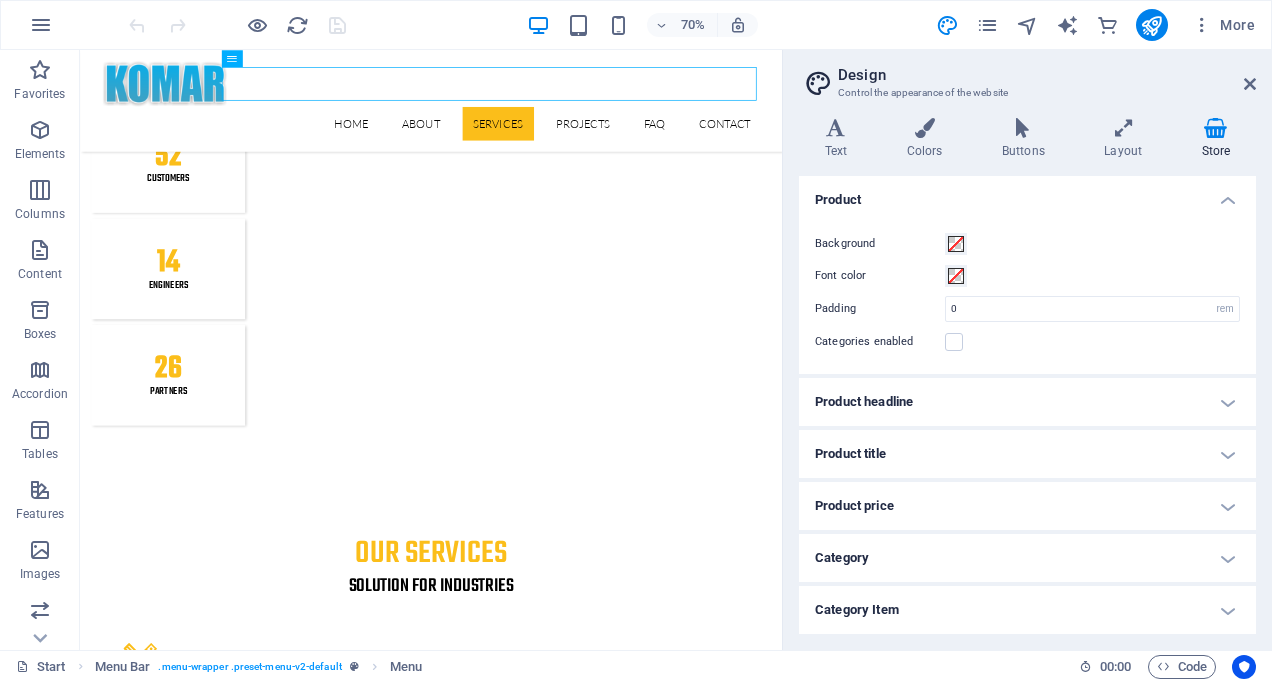 click at bounding box center (1023, 128) 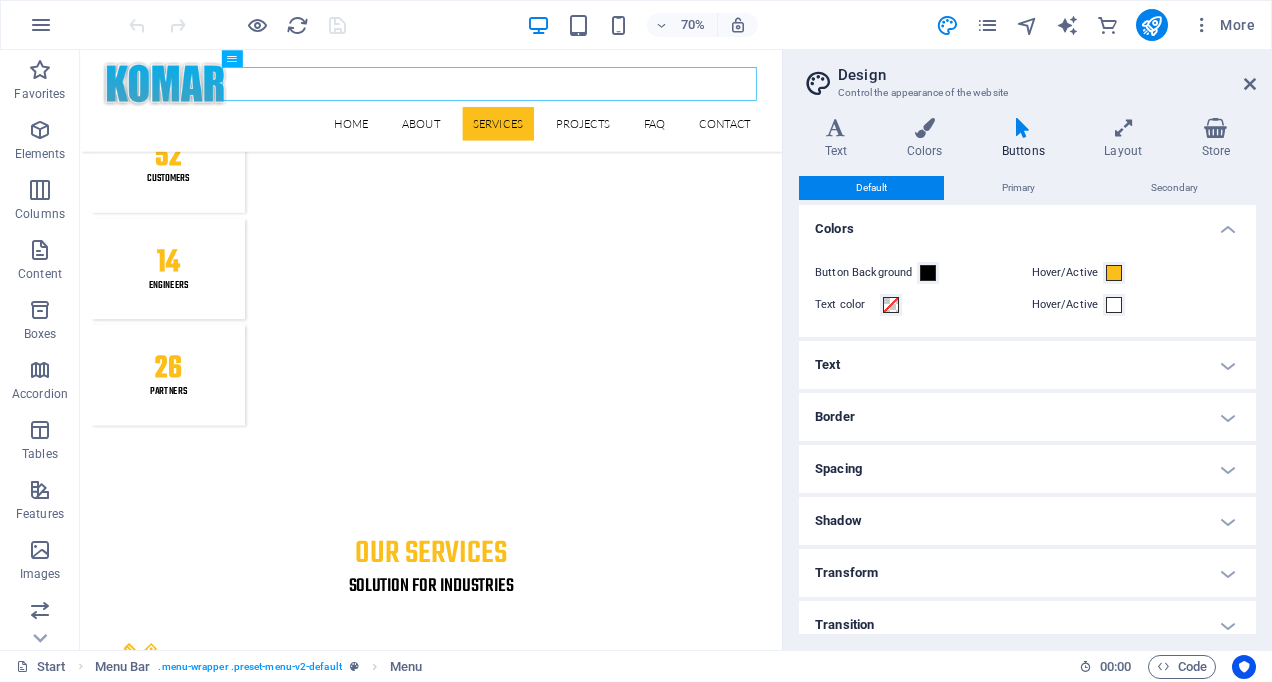 click at bounding box center (1250, 84) 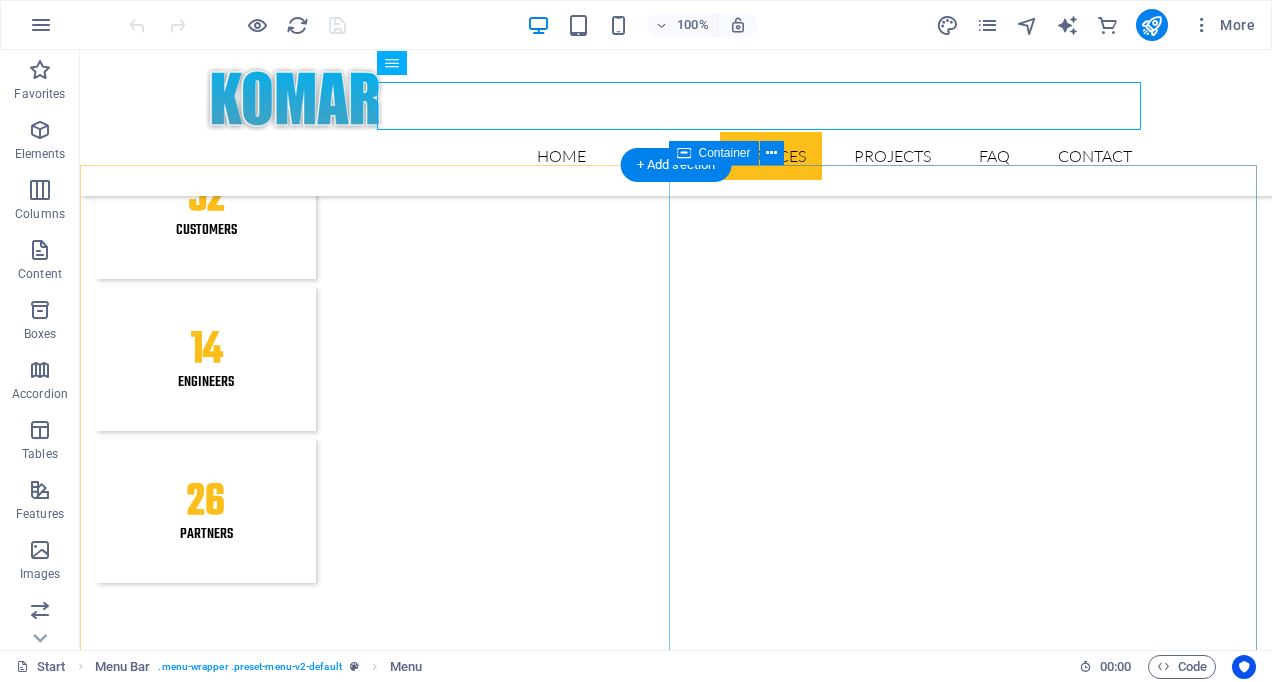 scroll, scrollTop: 2117, scrollLeft: 0, axis: vertical 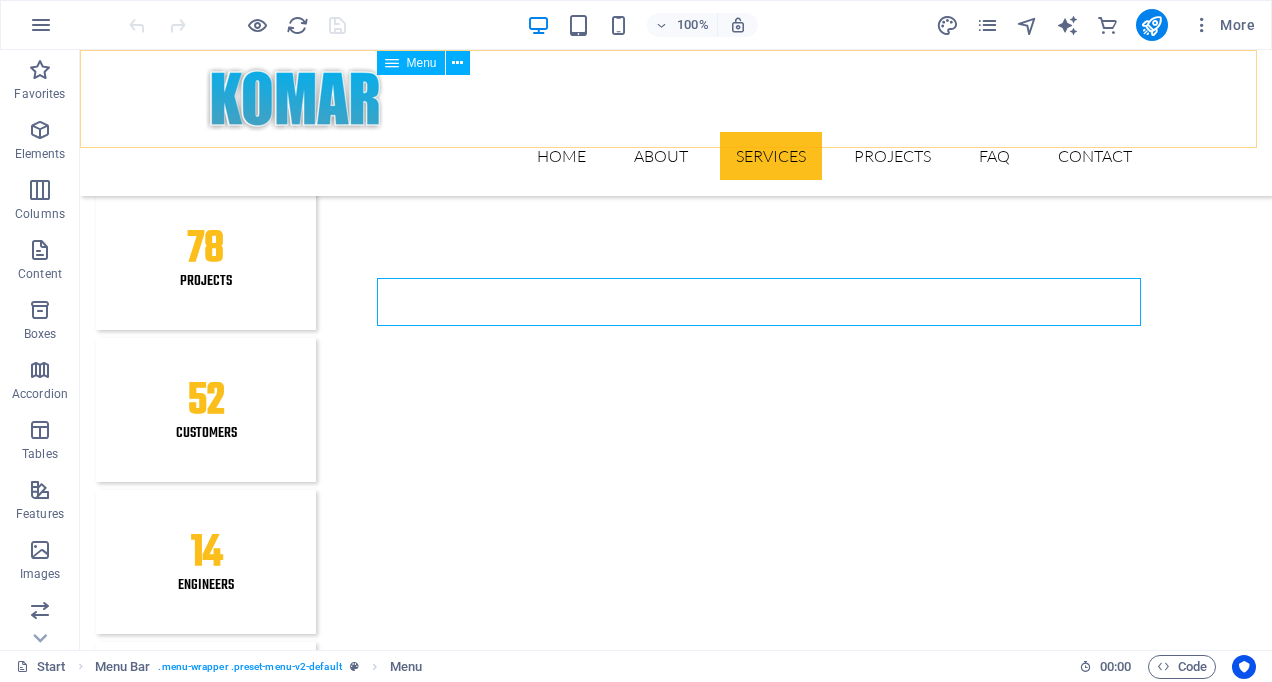 click on "Home About Services Projects FAQ Contact" at bounding box center [676, 156] 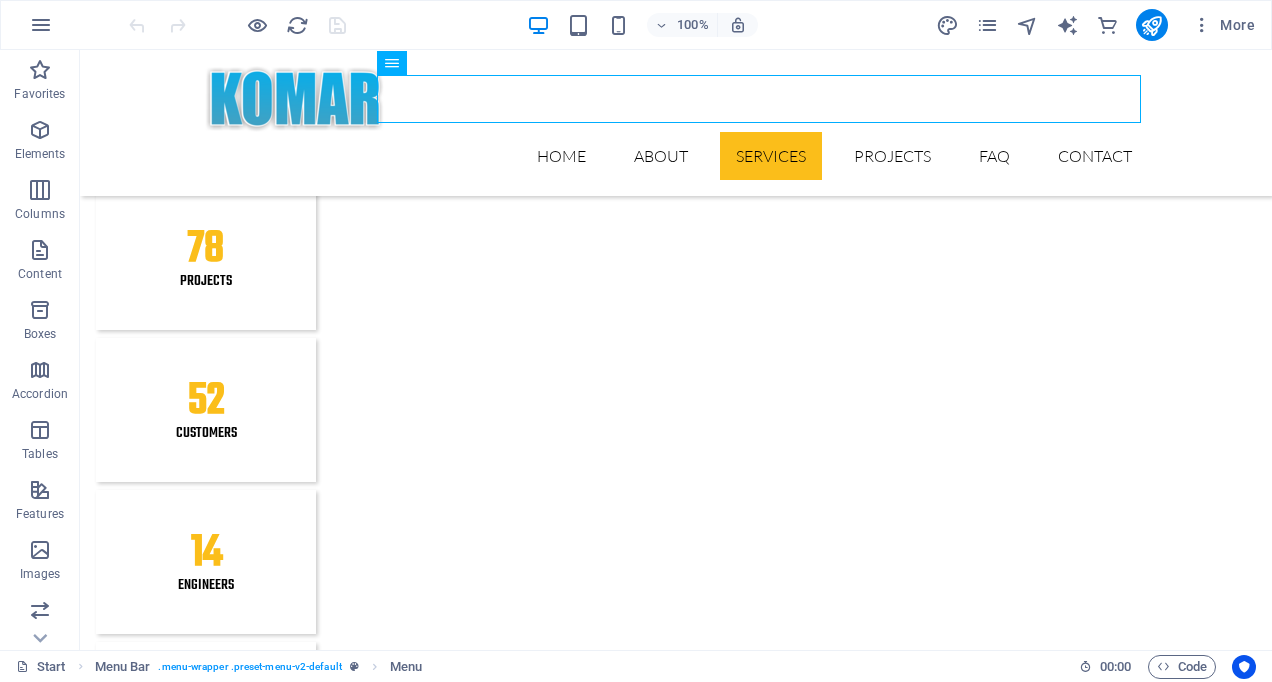 click on "100%" at bounding box center (682, 25) 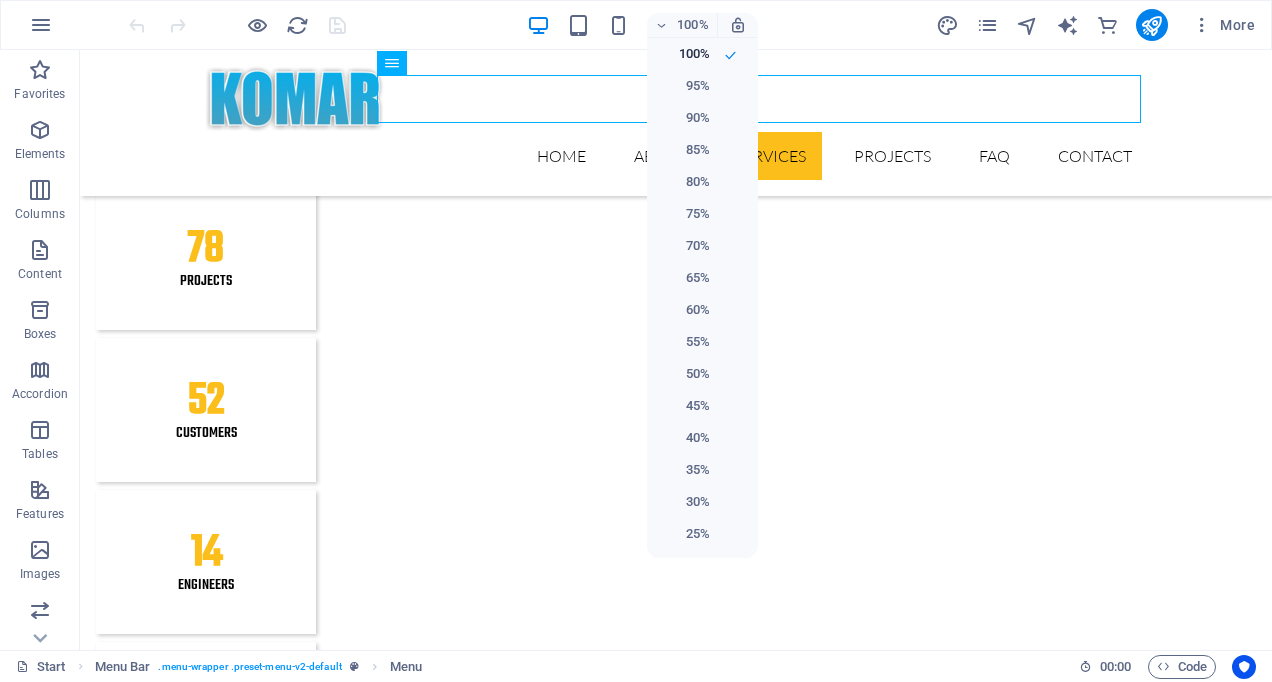 click on "70%" at bounding box center [702, 246] 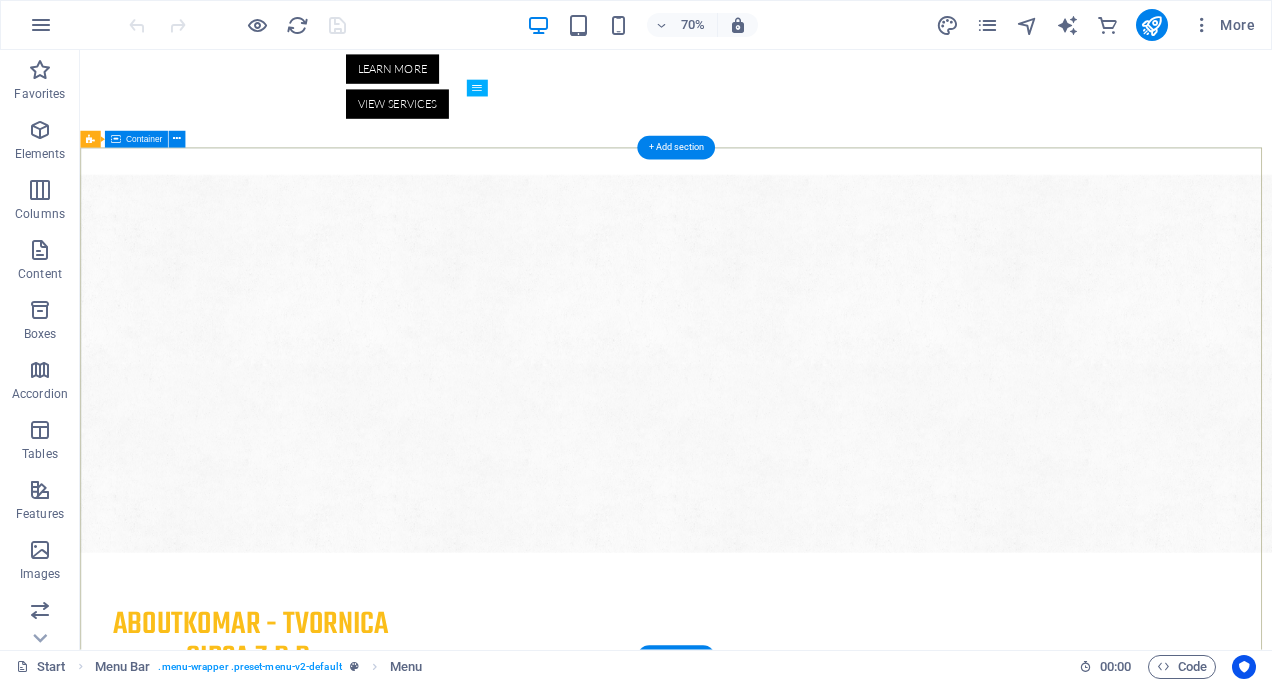 scroll, scrollTop: 0, scrollLeft: 0, axis: both 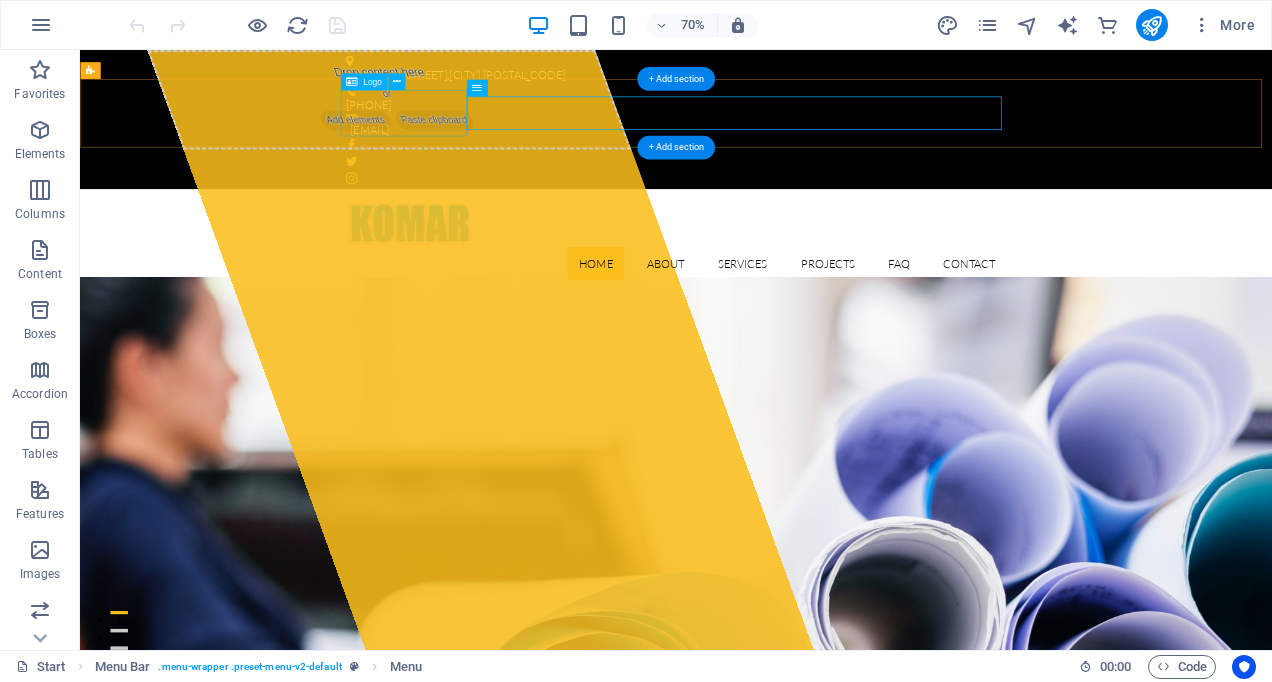 click at bounding box center [932, 298] 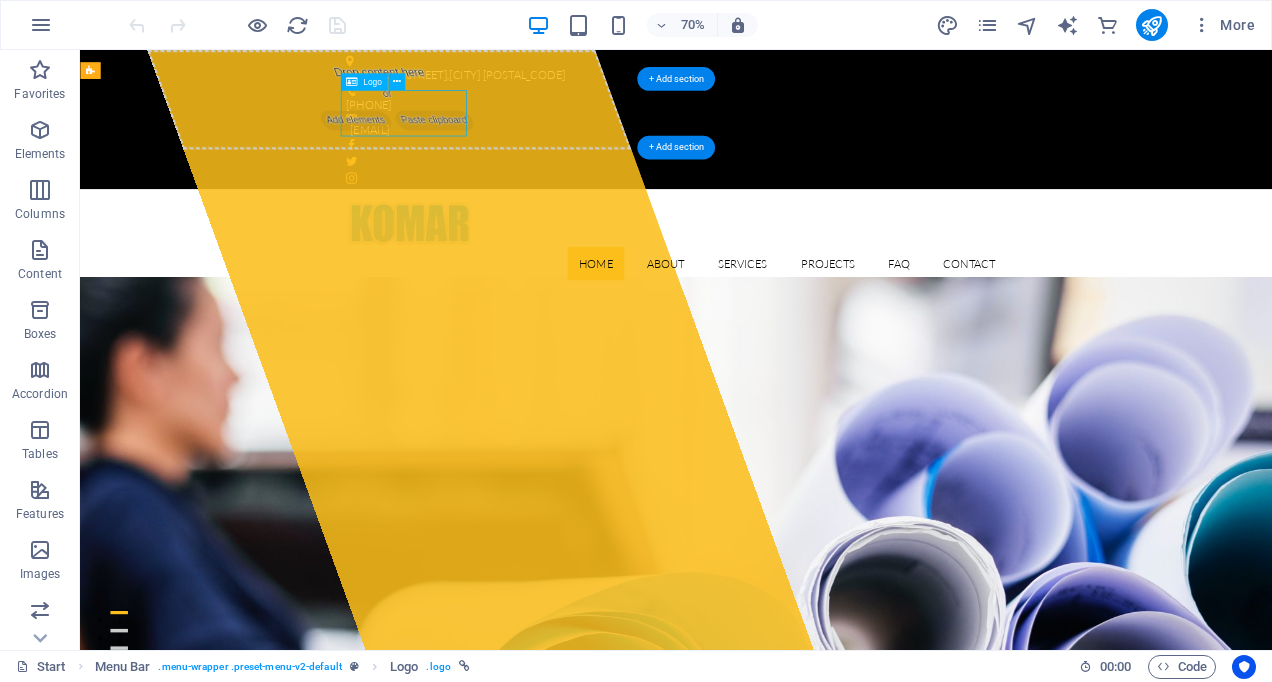 click at bounding box center (932, 298) 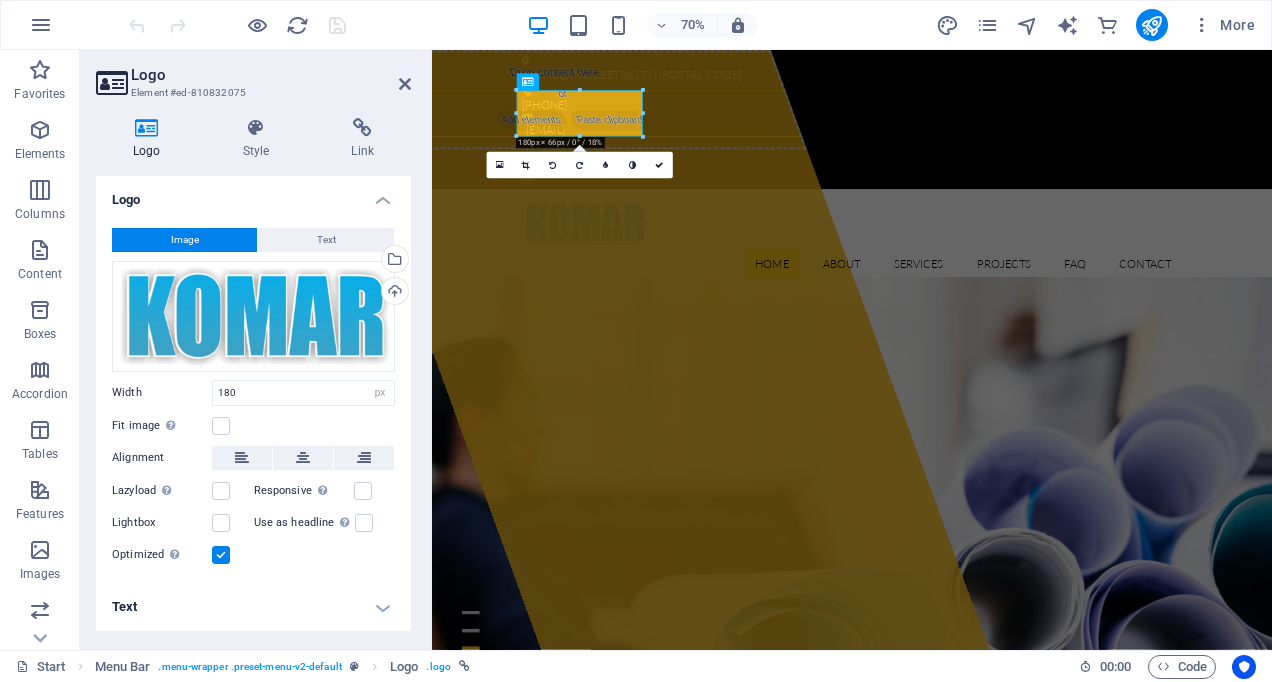 click on "Style" at bounding box center (260, 139) 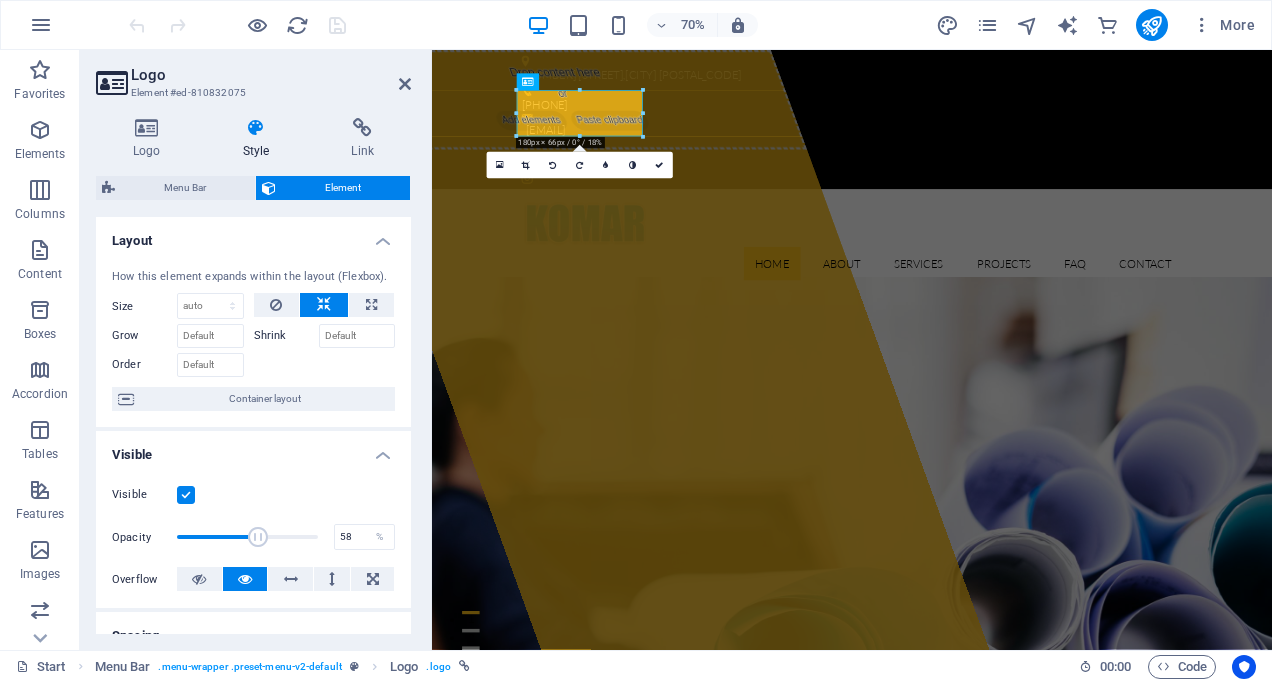 click at bounding box center [247, 537] 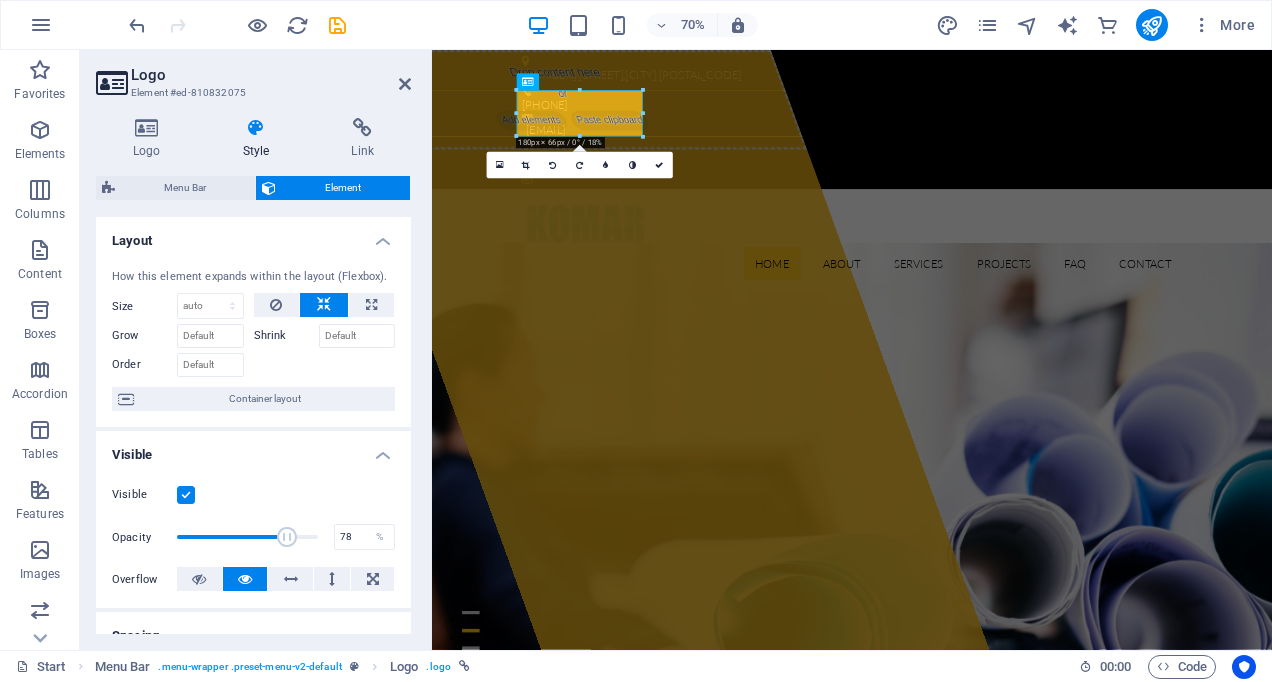 click at bounding box center (247, 537) 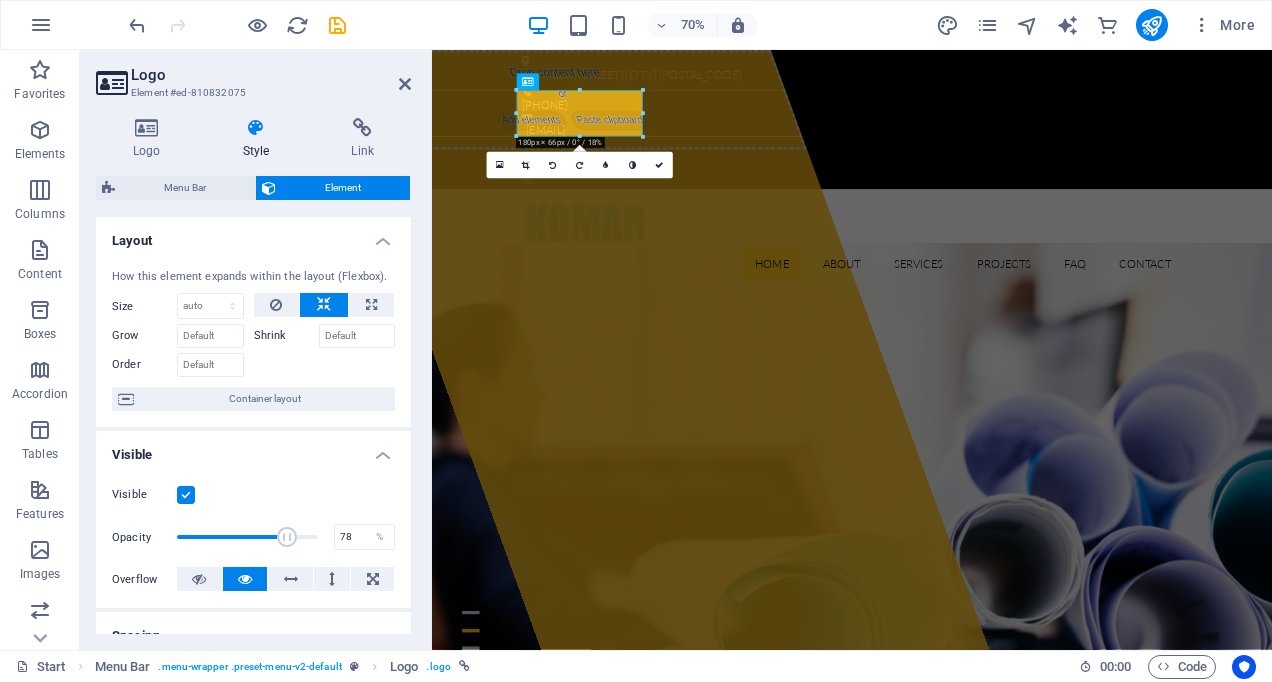 type on "88" 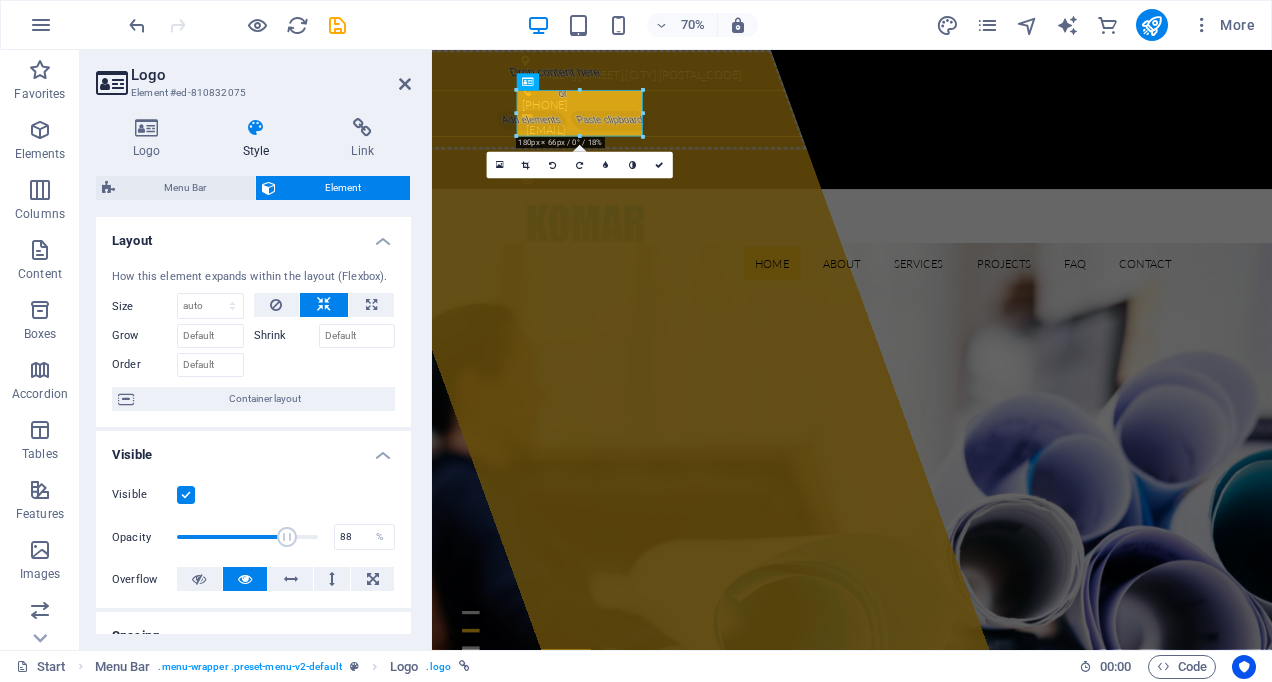 click at bounding box center (247, 537) 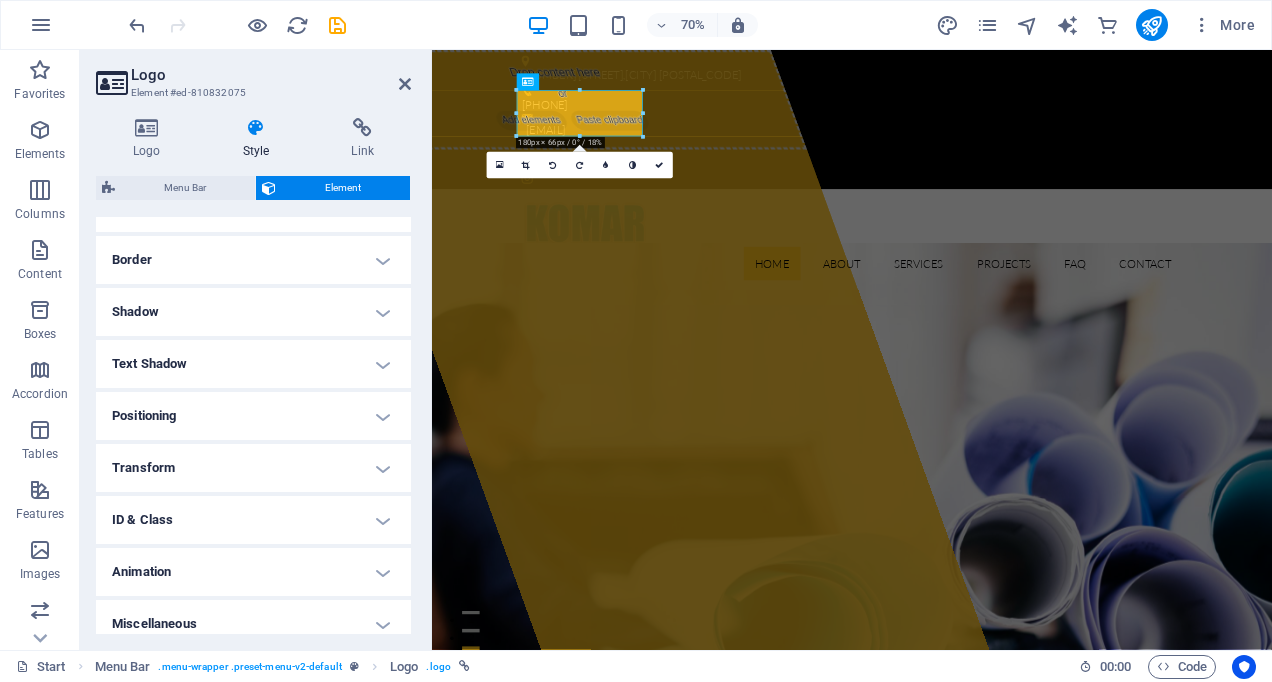 scroll, scrollTop: 442, scrollLeft: 0, axis: vertical 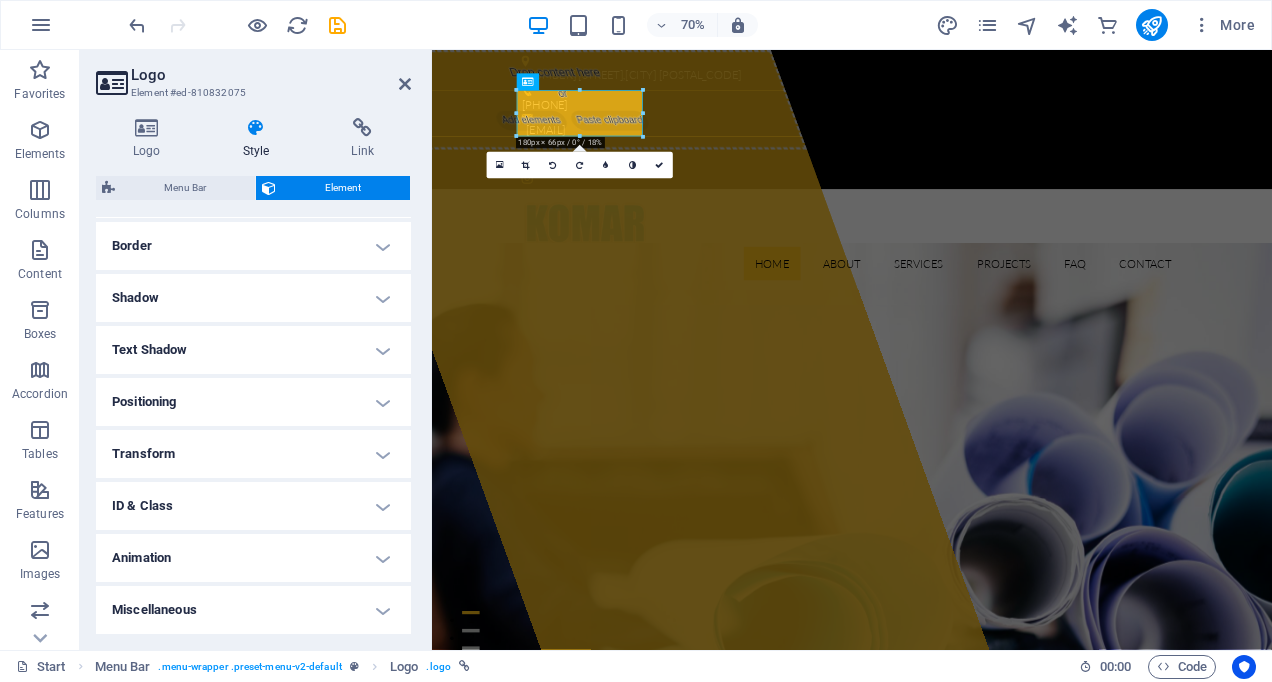 click at bounding box center [362, 128] 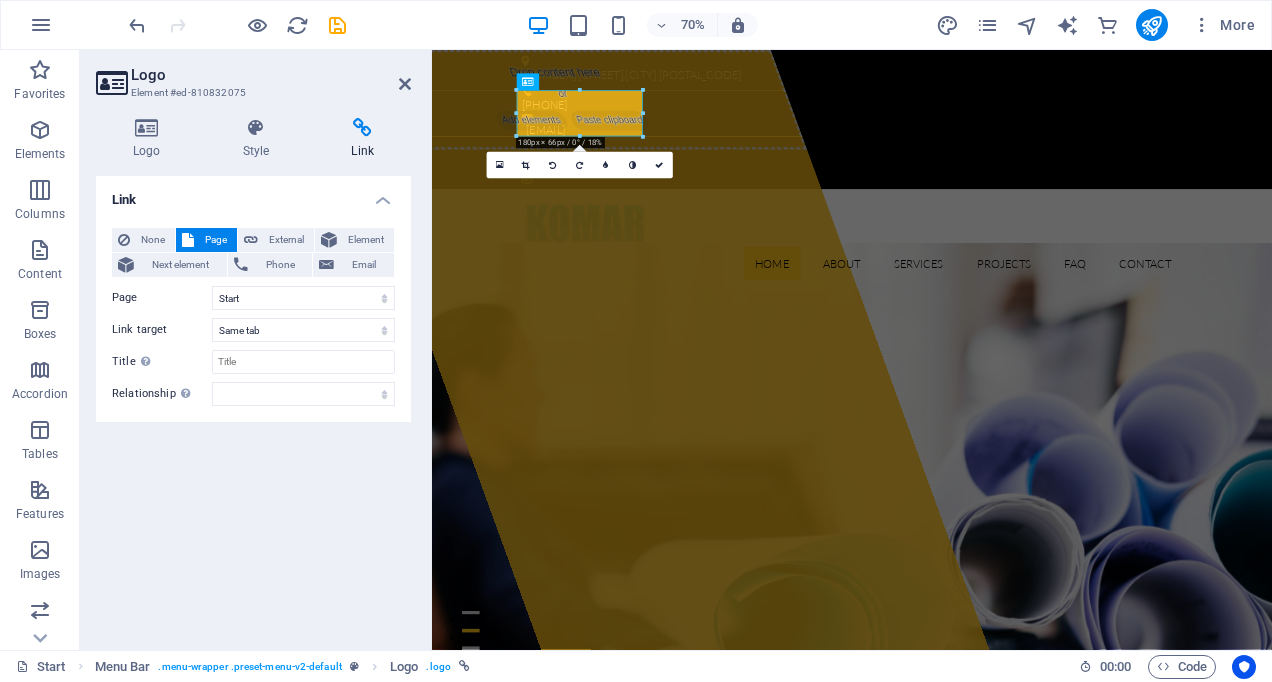 click at bounding box center (405, 84) 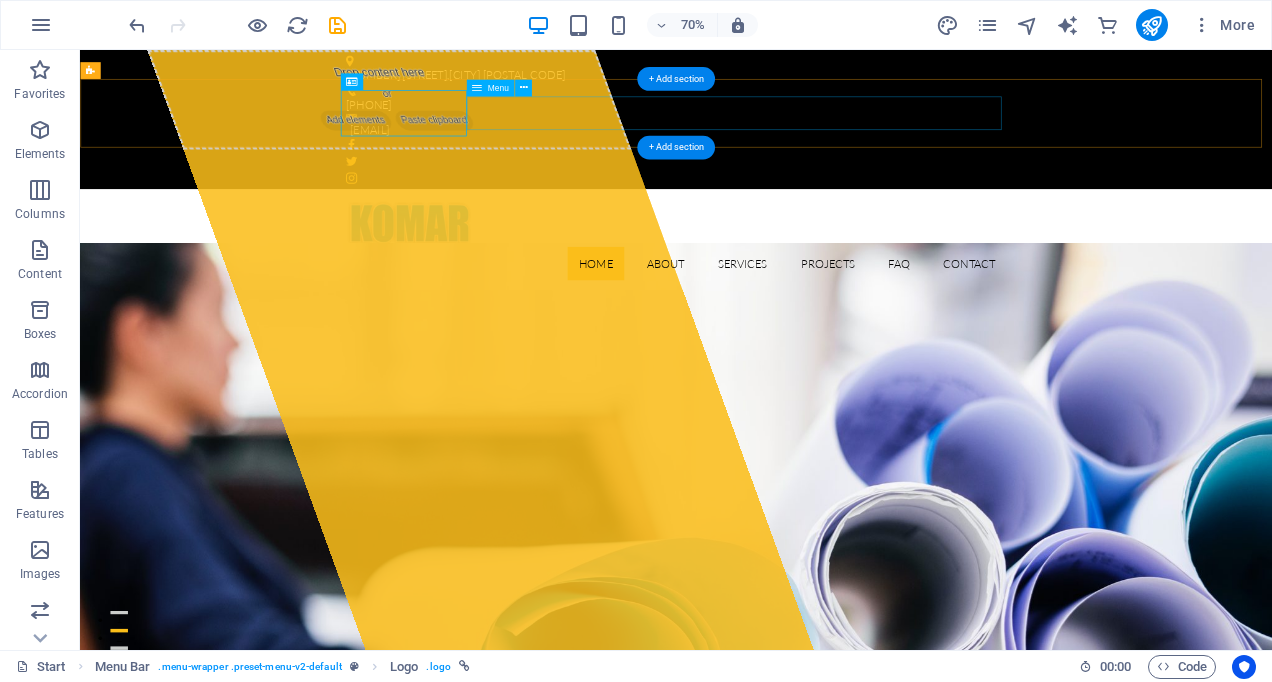 click on "Home About Services Projects FAQ Contact" at bounding box center (932, 355) 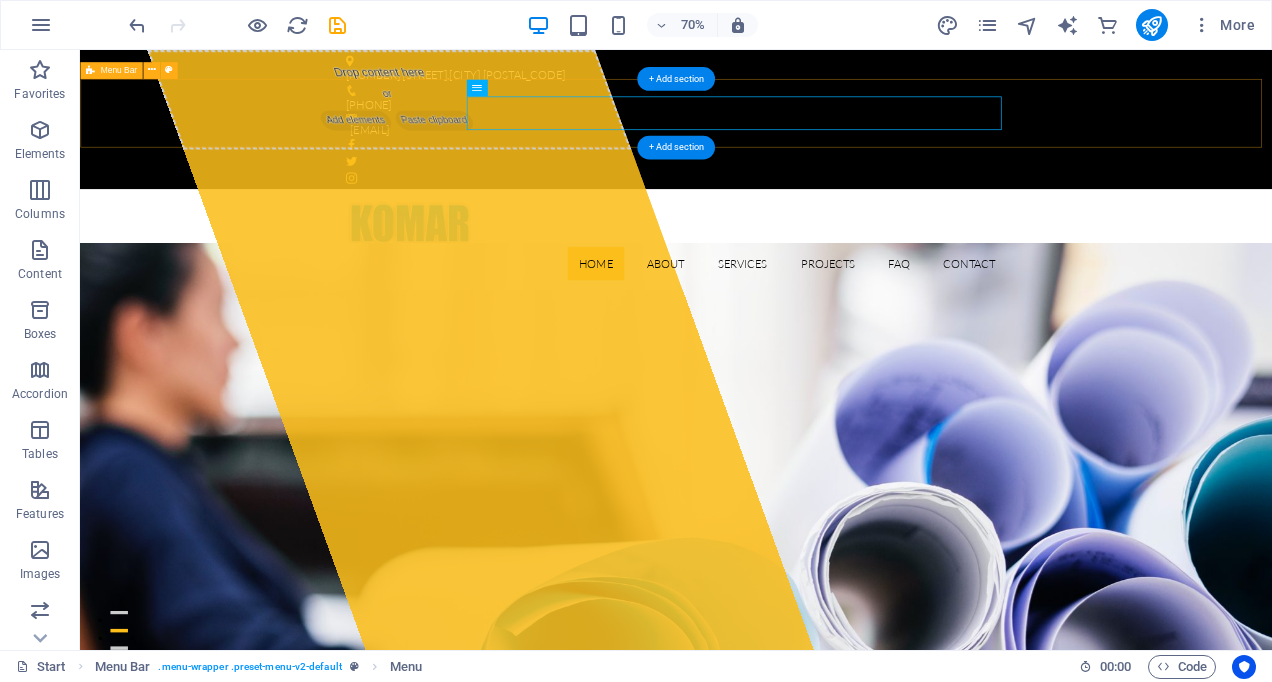 click on "Home About Services Projects FAQ Contact" at bounding box center [931, 322] 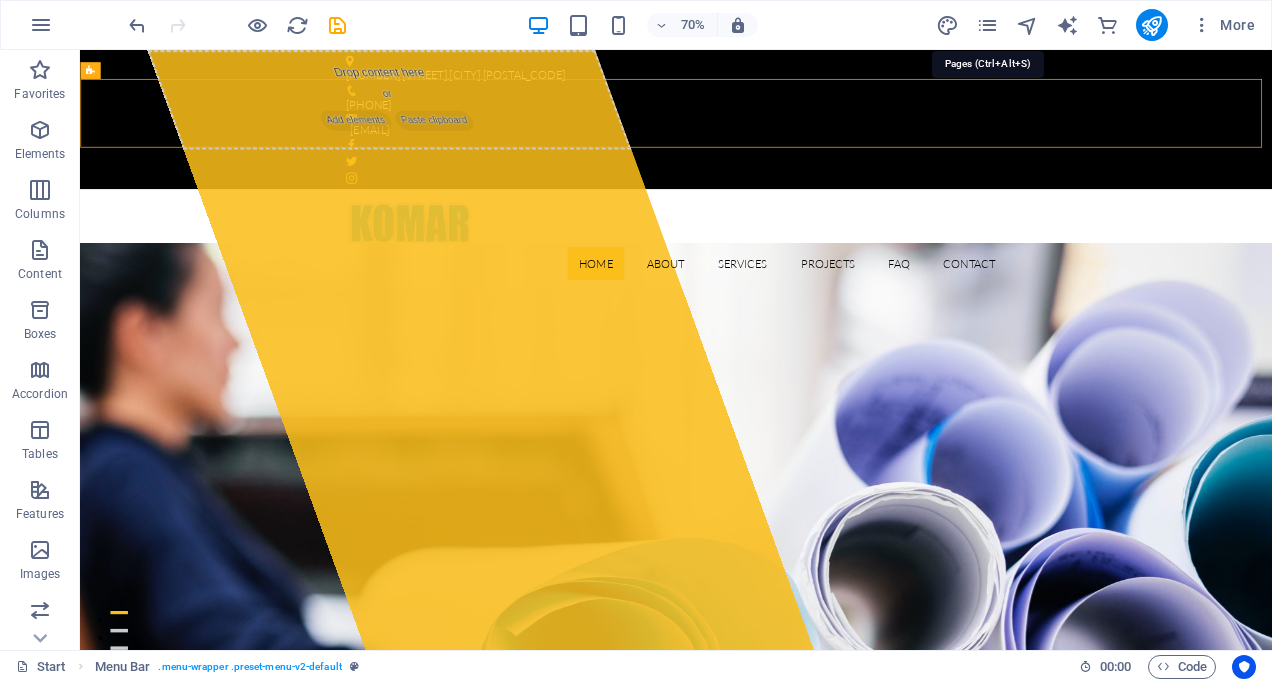 click at bounding box center (987, 25) 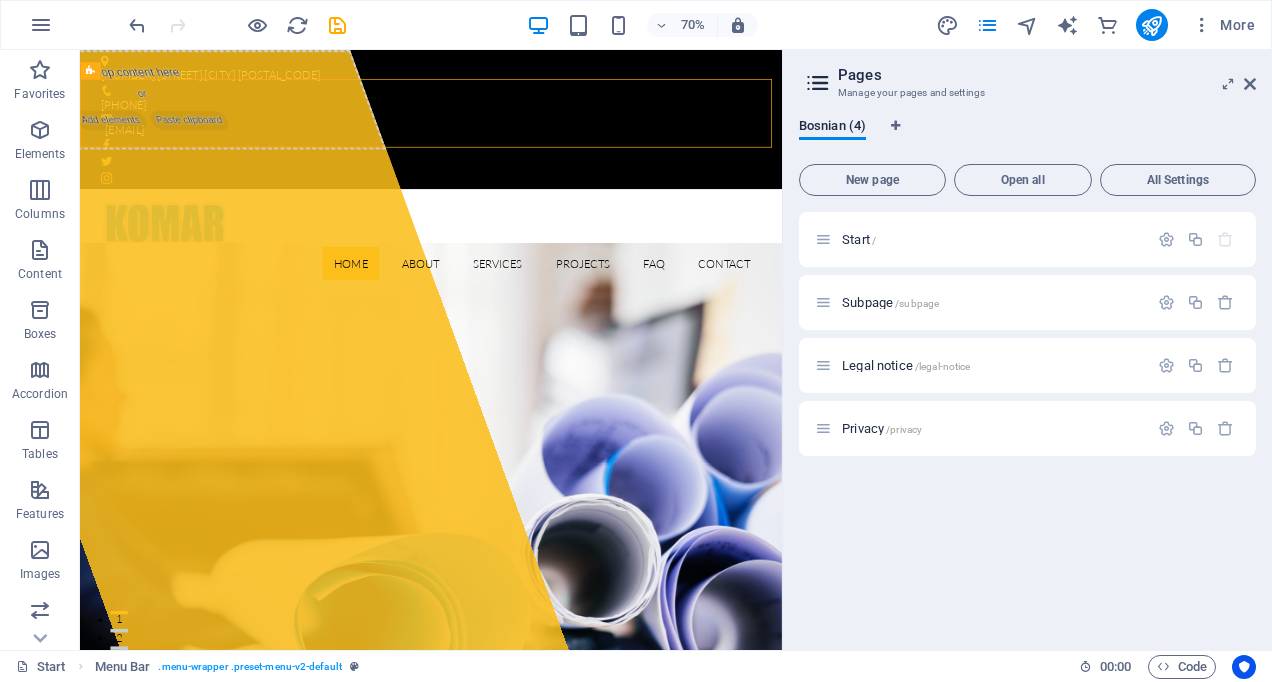 drag, startPoint x: 1249, startPoint y: 88, endPoint x: 1669, endPoint y: 54, distance: 421.37393 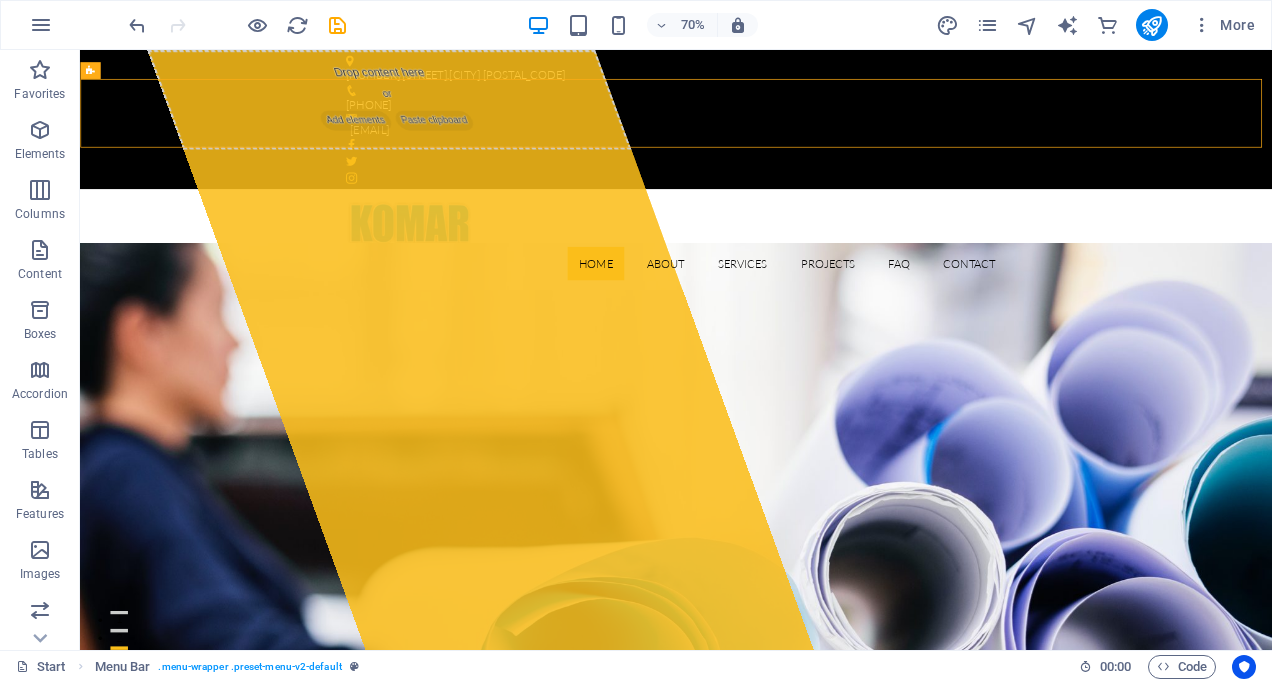 click at bounding box center (41, 25) 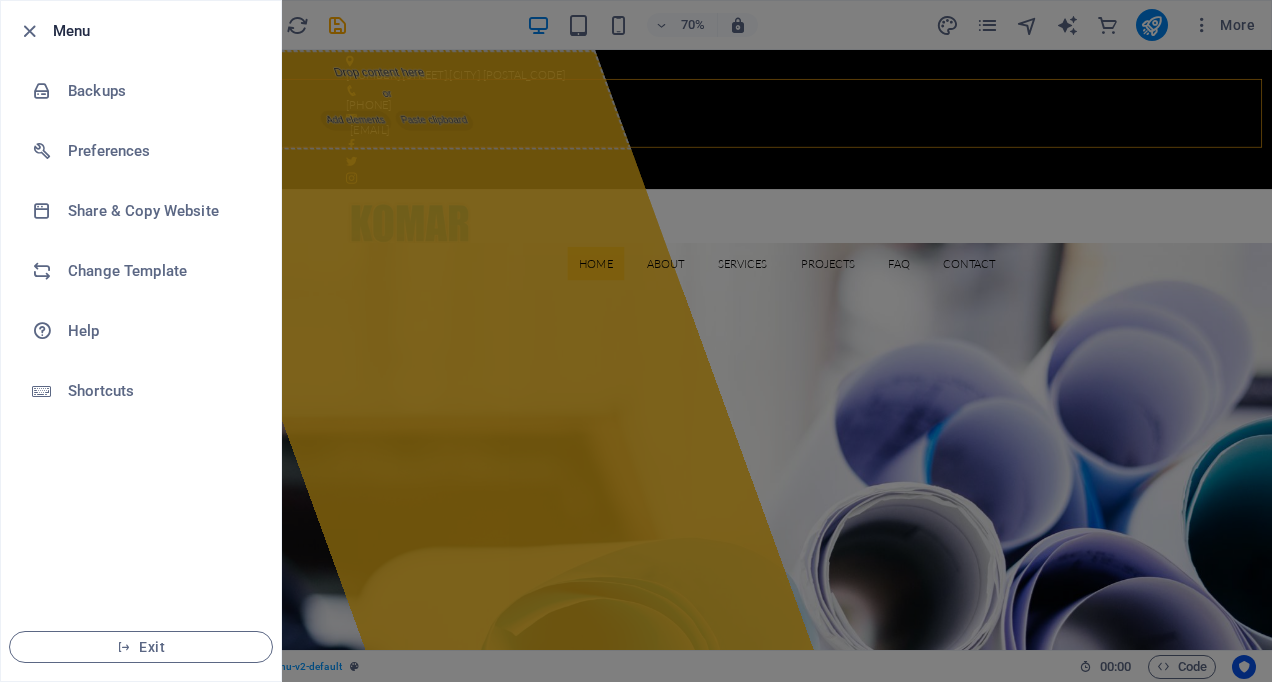 click on "Change Template" at bounding box center (160, 271) 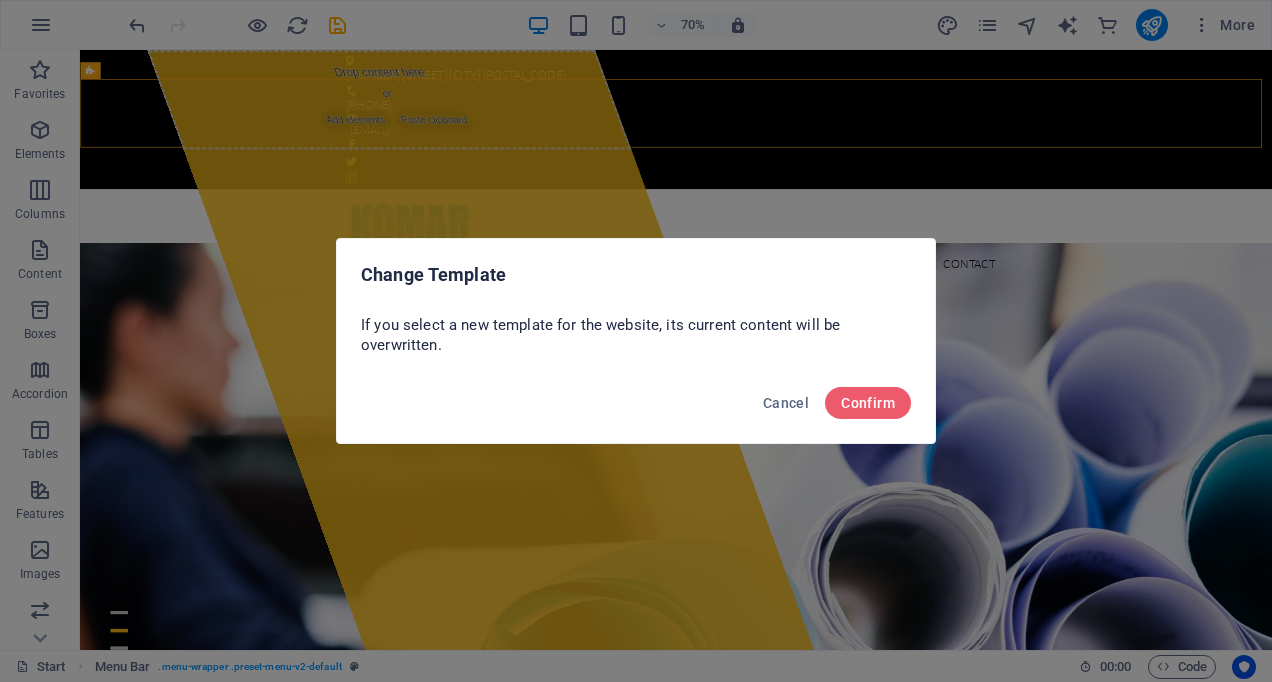 click on "Confirm" at bounding box center [868, 403] 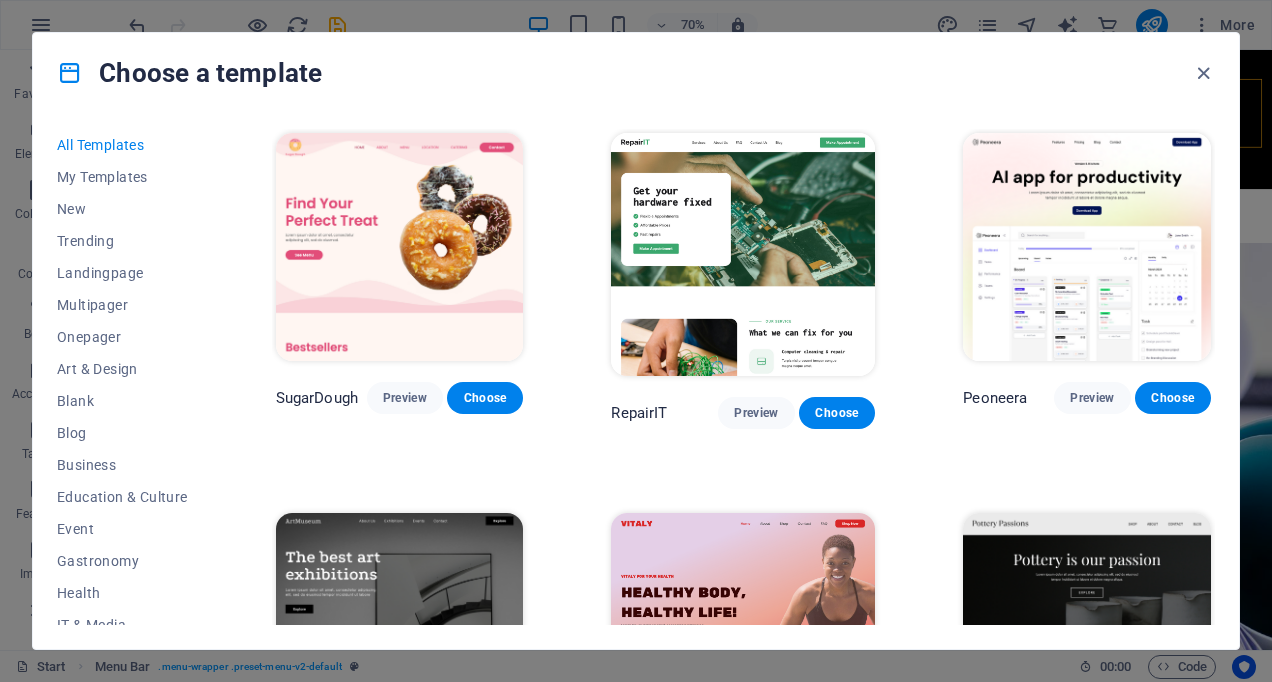 scroll, scrollTop: 336, scrollLeft: 0, axis: vertical 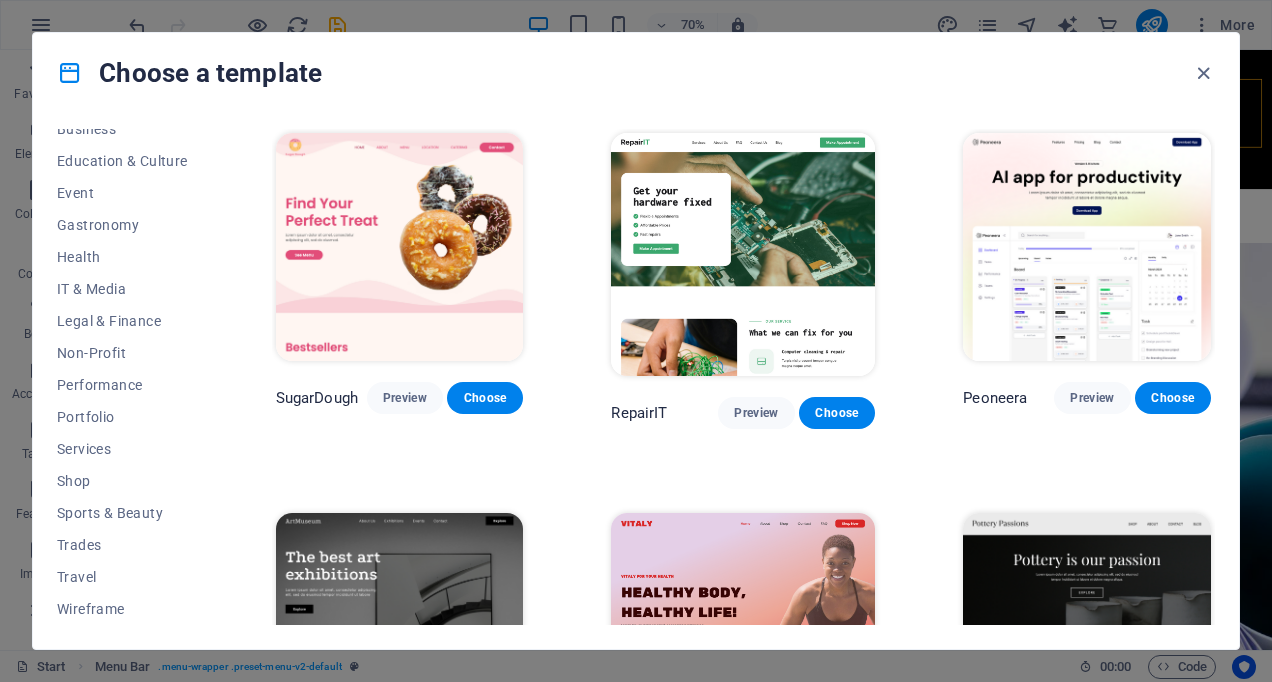 click on "Wireframe" at bounding box center (122, 609) 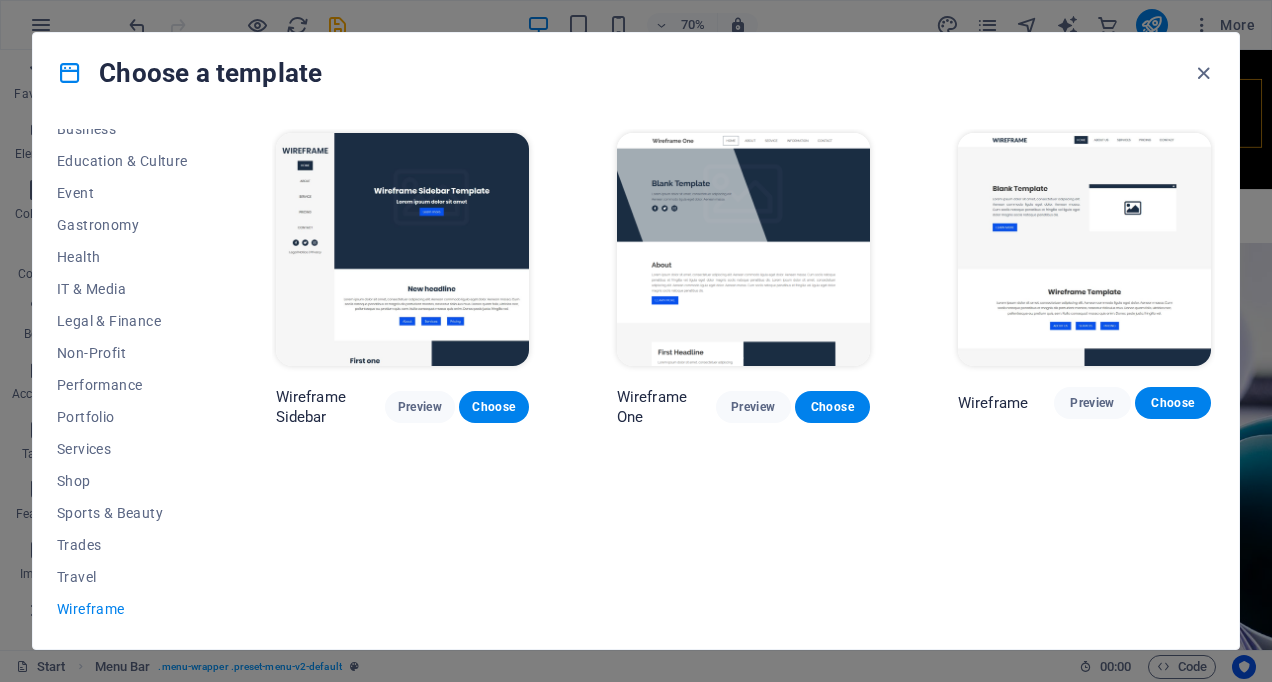 click on "Travel" at bounding box center (122, 577) 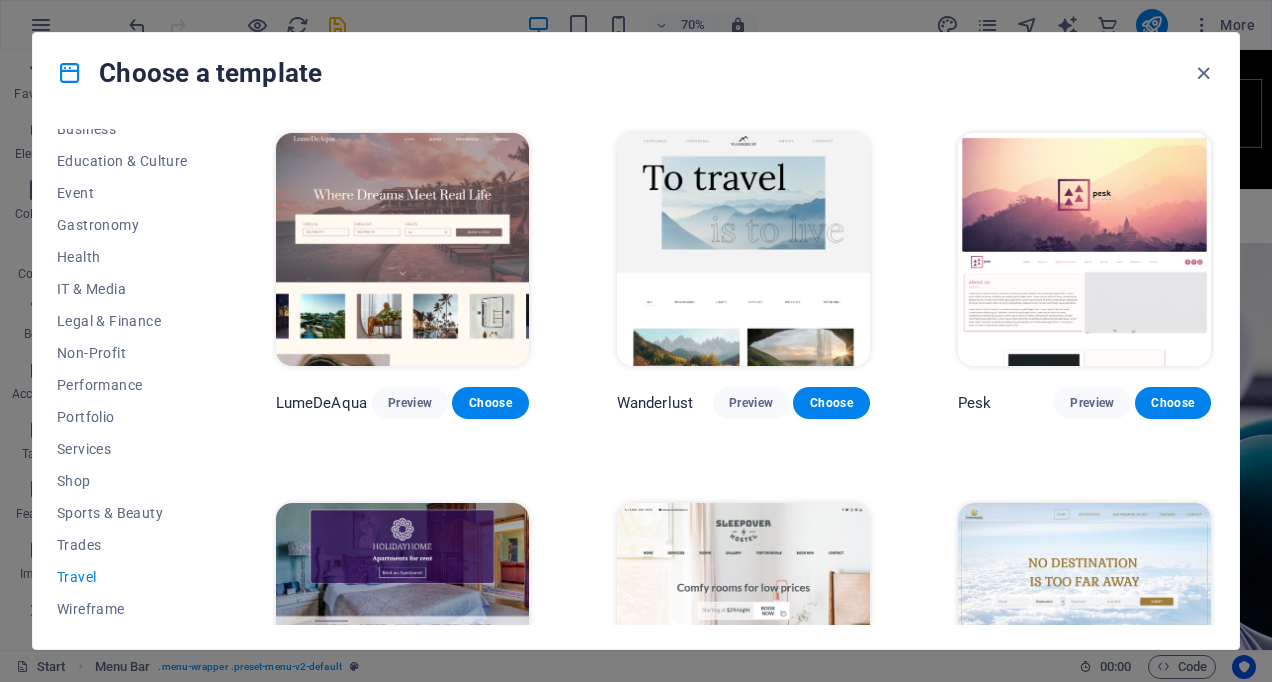 click on "Trades" at bounding box center (122, 545) 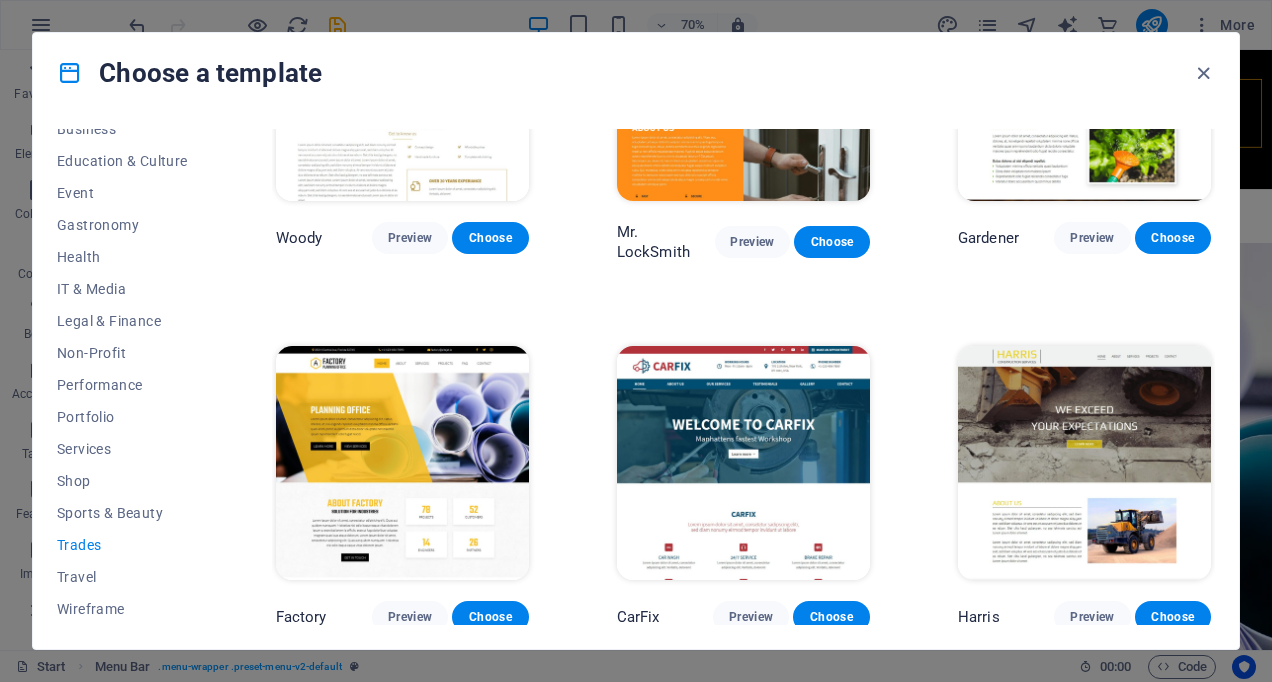 scroll, scrollTop: 536, scrollLeft: 0, axis: vertical 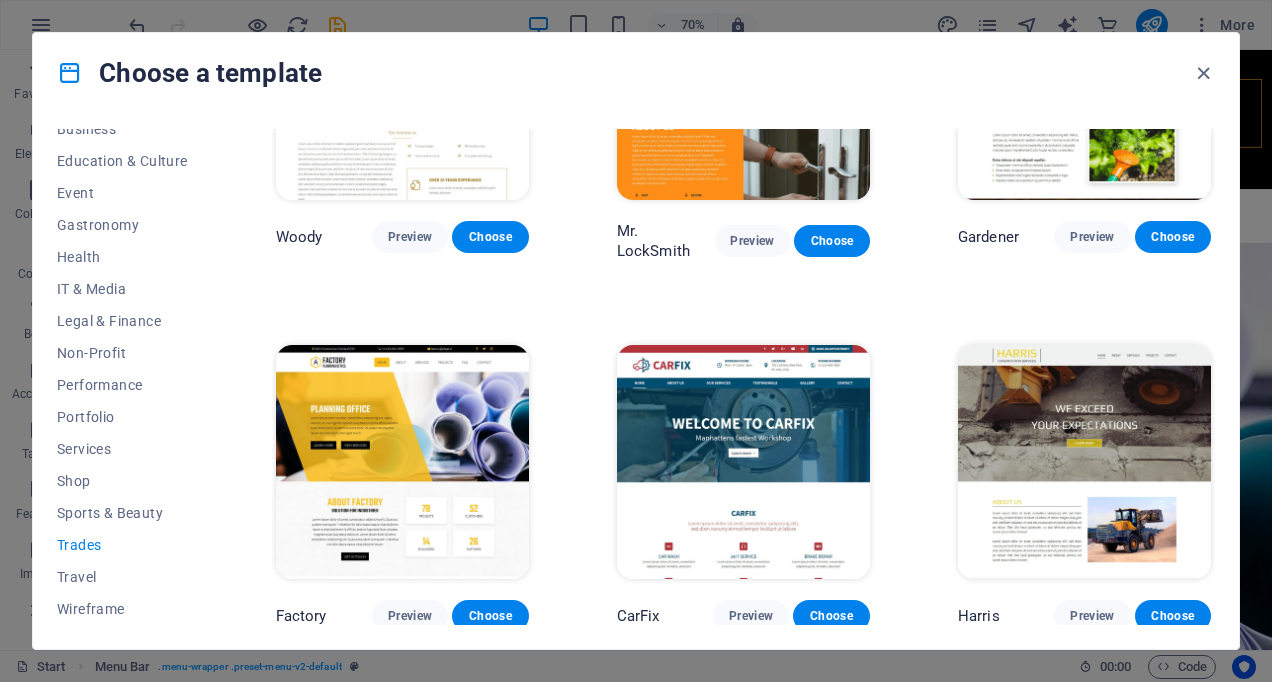 click on "Sports & Beauty" at bounding box center [122, 513] 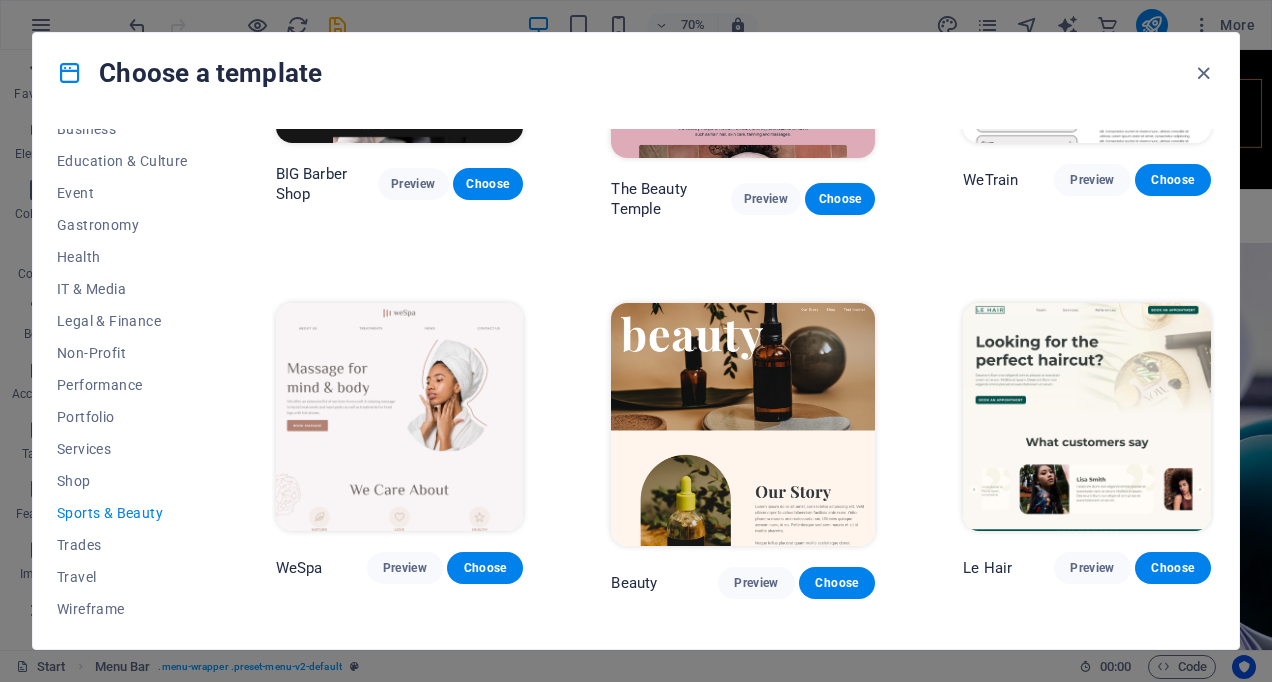 scroll, scrollTop: 0, scrollLeft: 0, axis: both 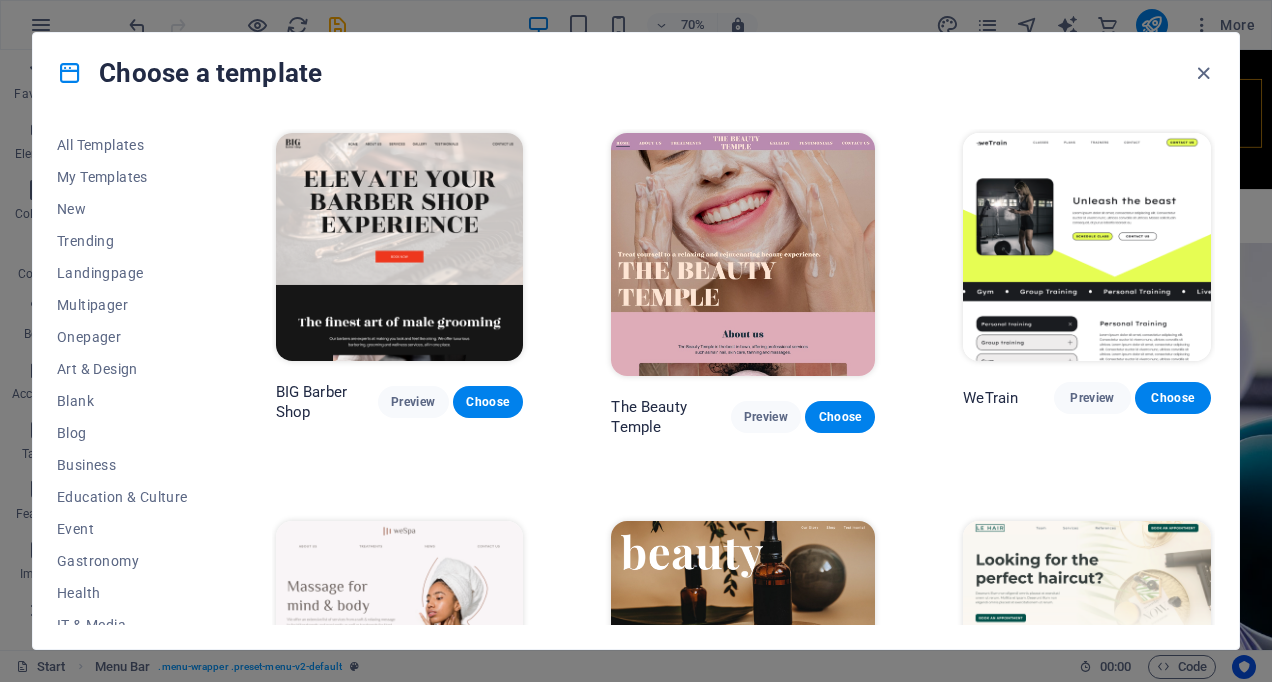 click on "New" at bounding box center [122, 209] 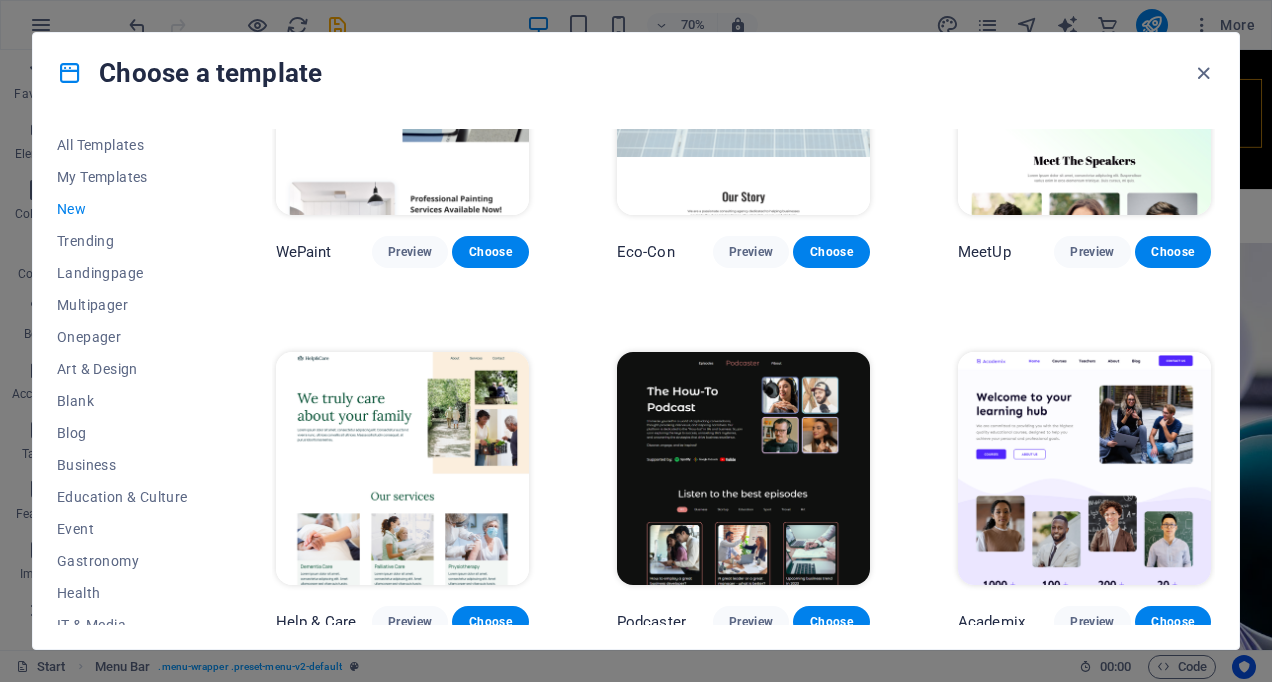 scroll, scrollTop: 1648, scrollLeft: 0, axis: vertical 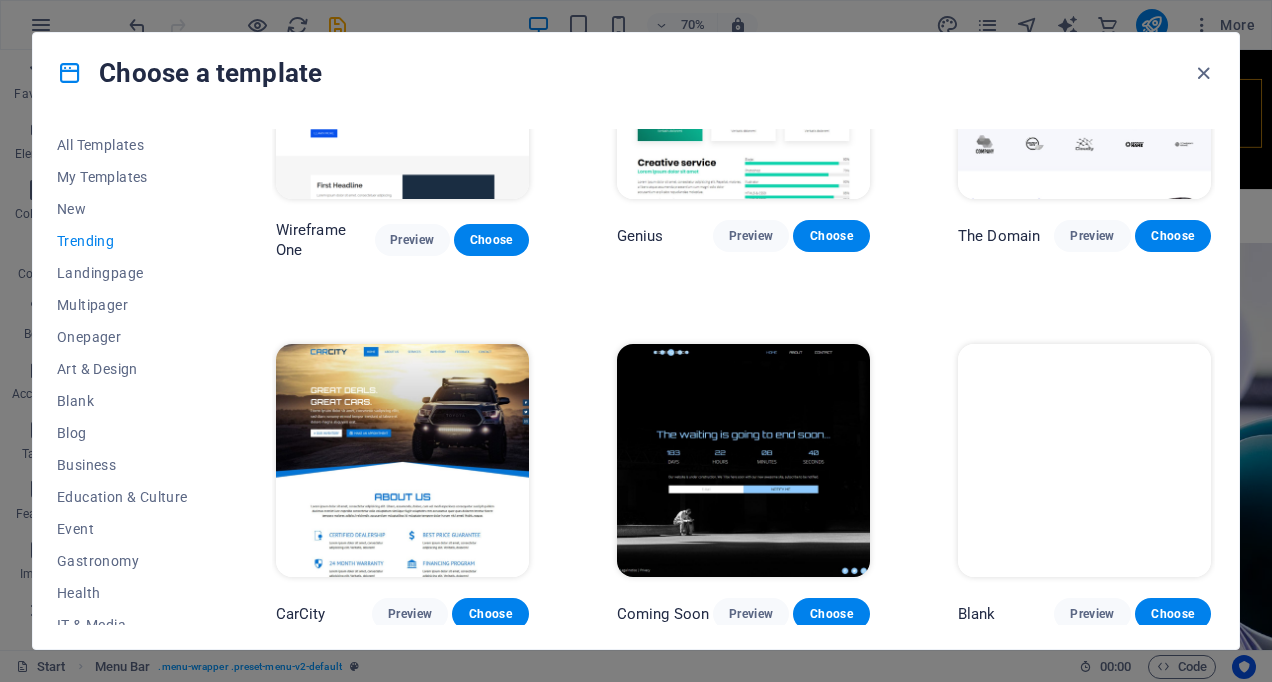 click on "Landingpage" at bounding box center (122, 273) 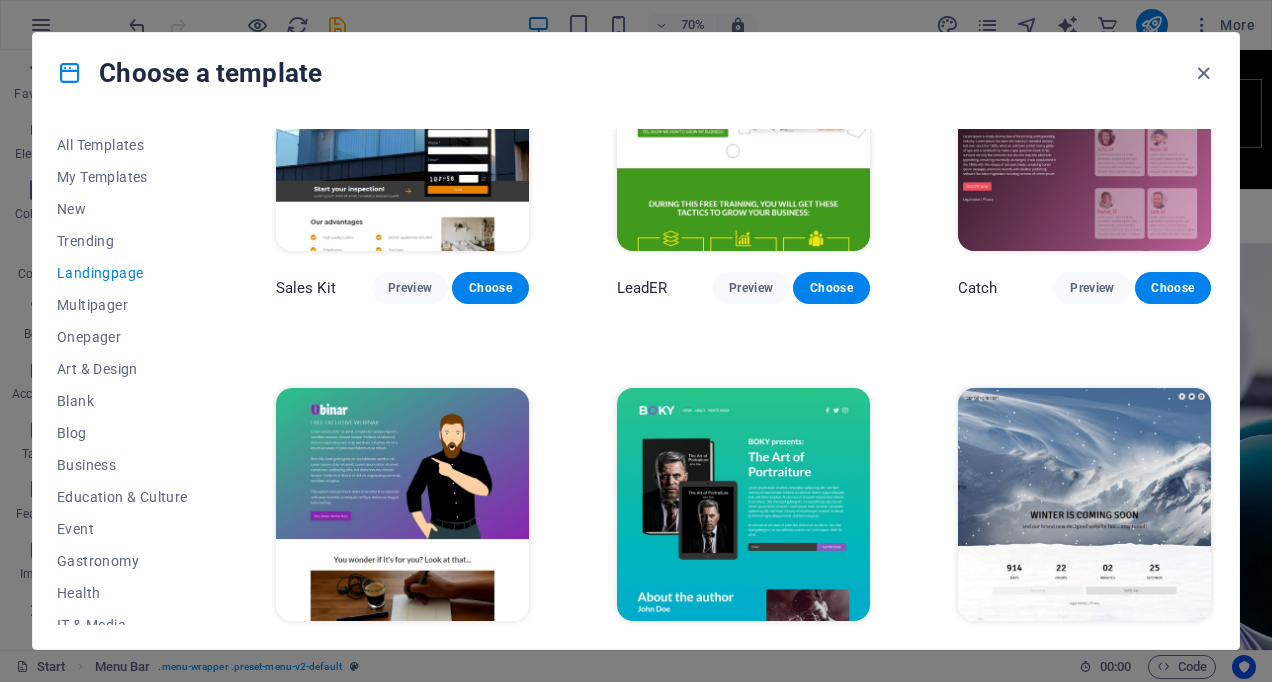 scroll, scrollTop: 1898, scrollLeft: 0, axis: vertical 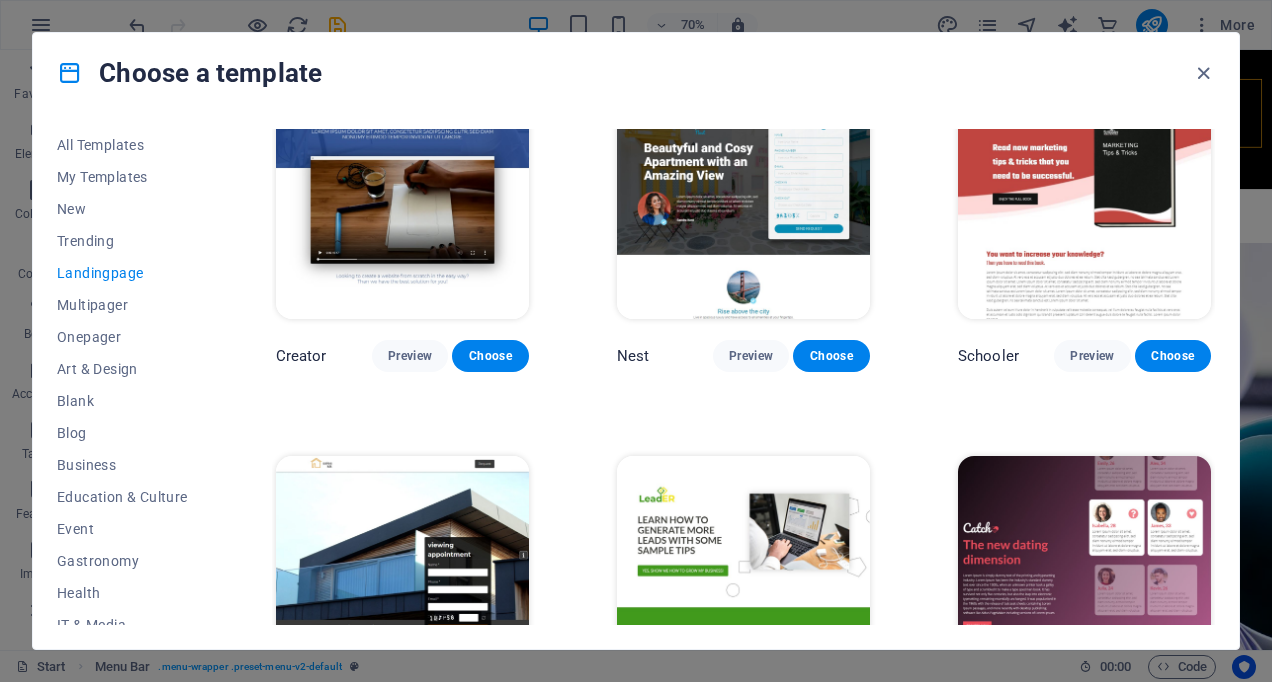 click on "Multipager" at bounding box center (122, 305) 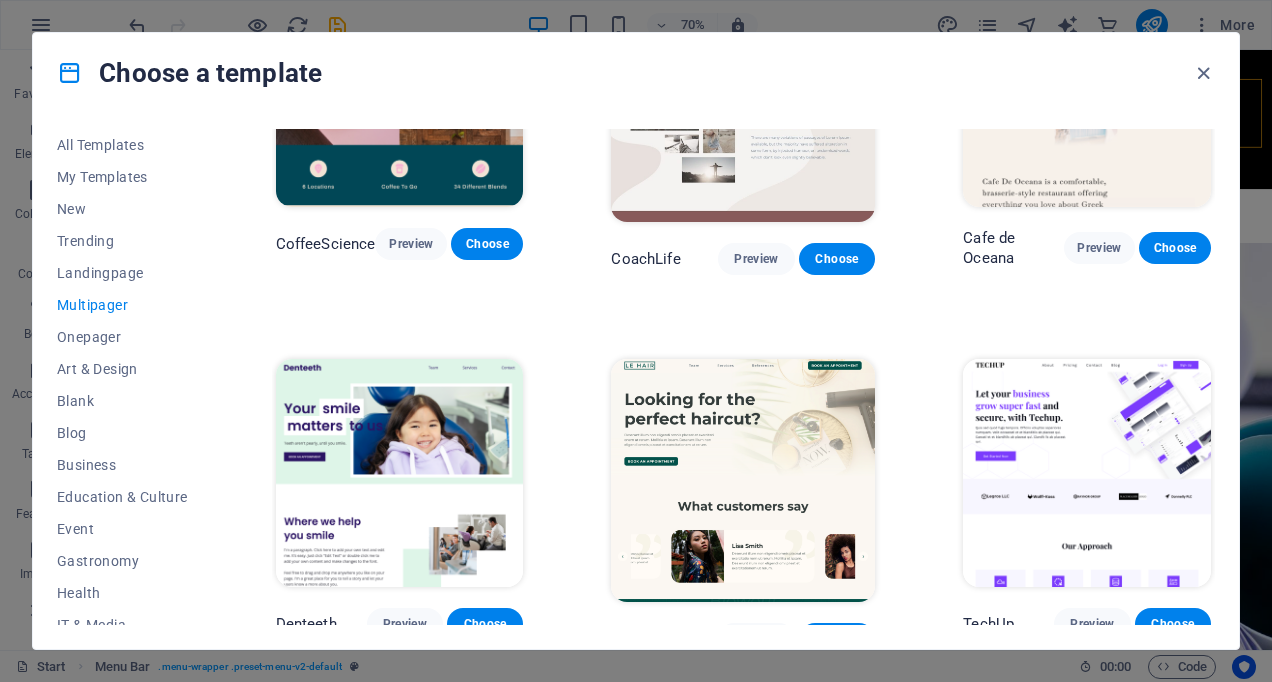 scroll, scrollTop: 3204, scrollLeft: 0, axis: vertical 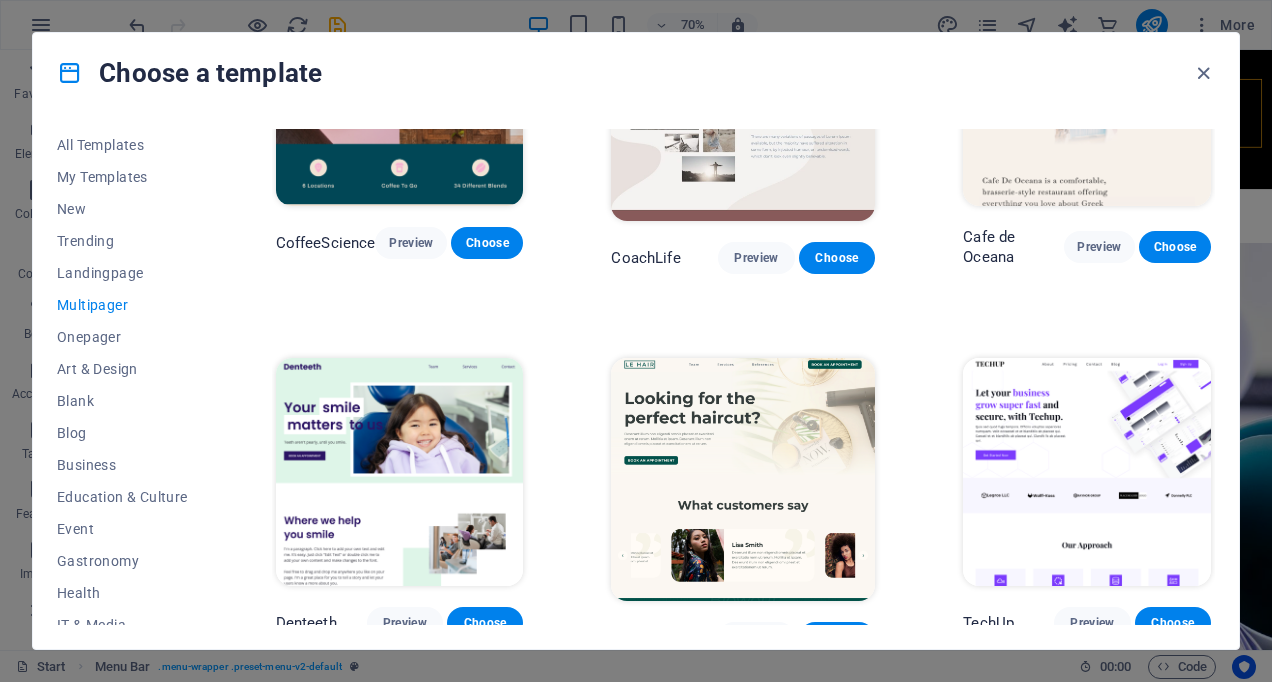 click at bounding box center [1087, 472] 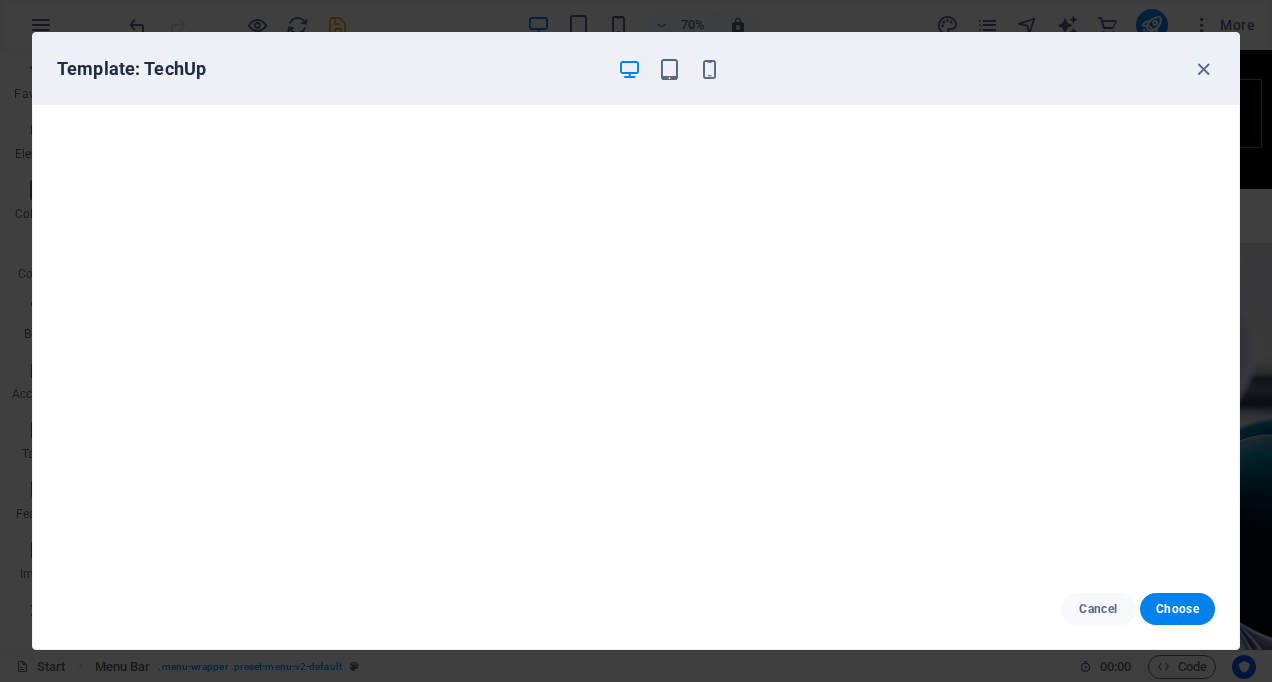 click on "Cancel" at bounding box center [1098, 609] 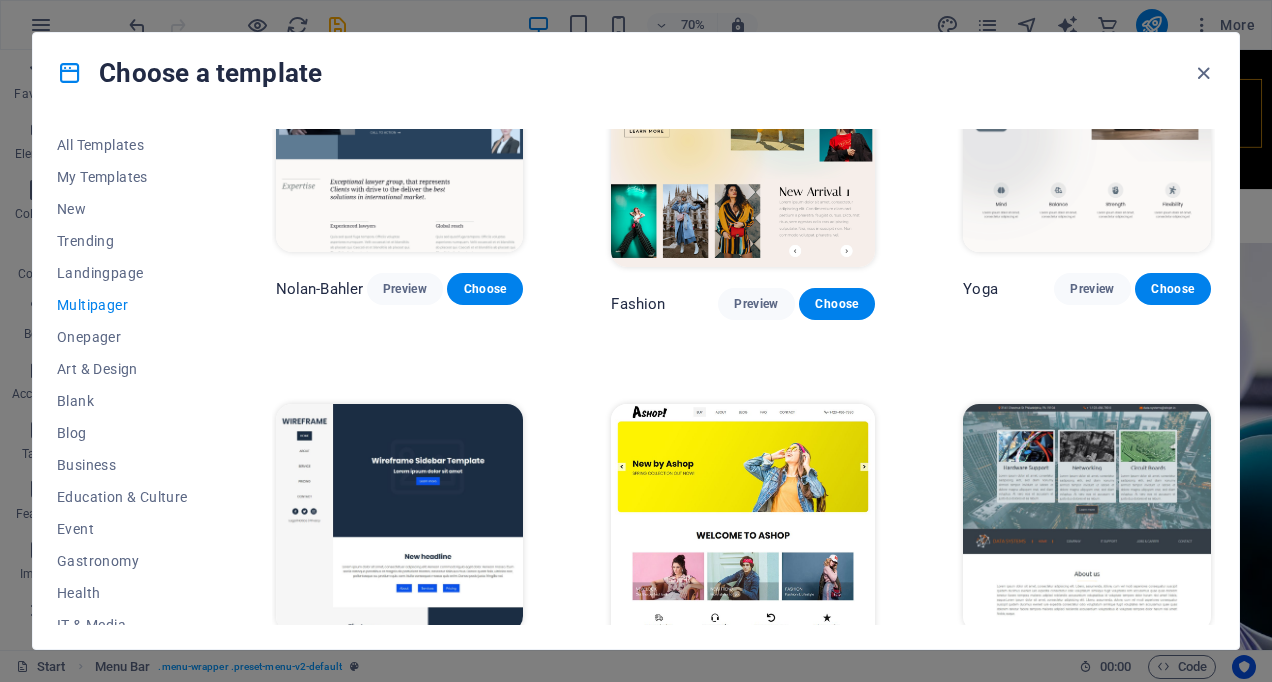 scroll, scrollTop: 3918, scrollLeft: 0, axis: vertical 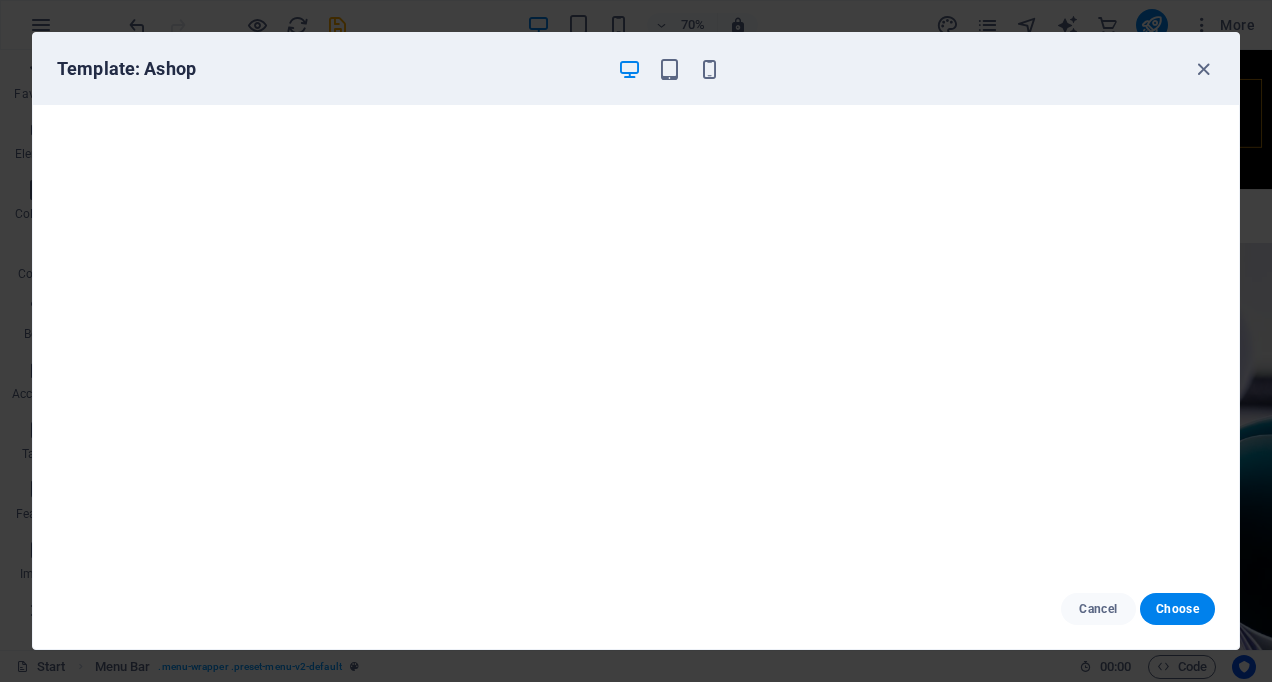 click on "Choose" at bounding box center [1177, 609] 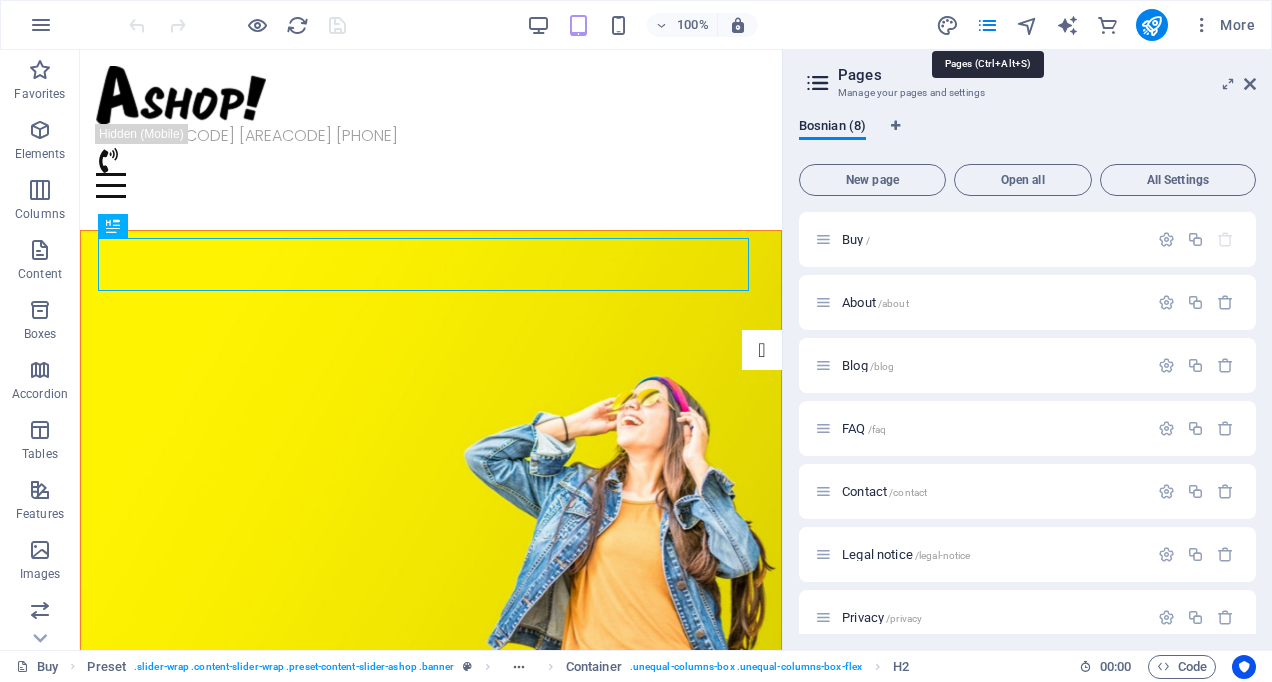scroll, scrollTop: 0, scrollLeft: 0, axis: both 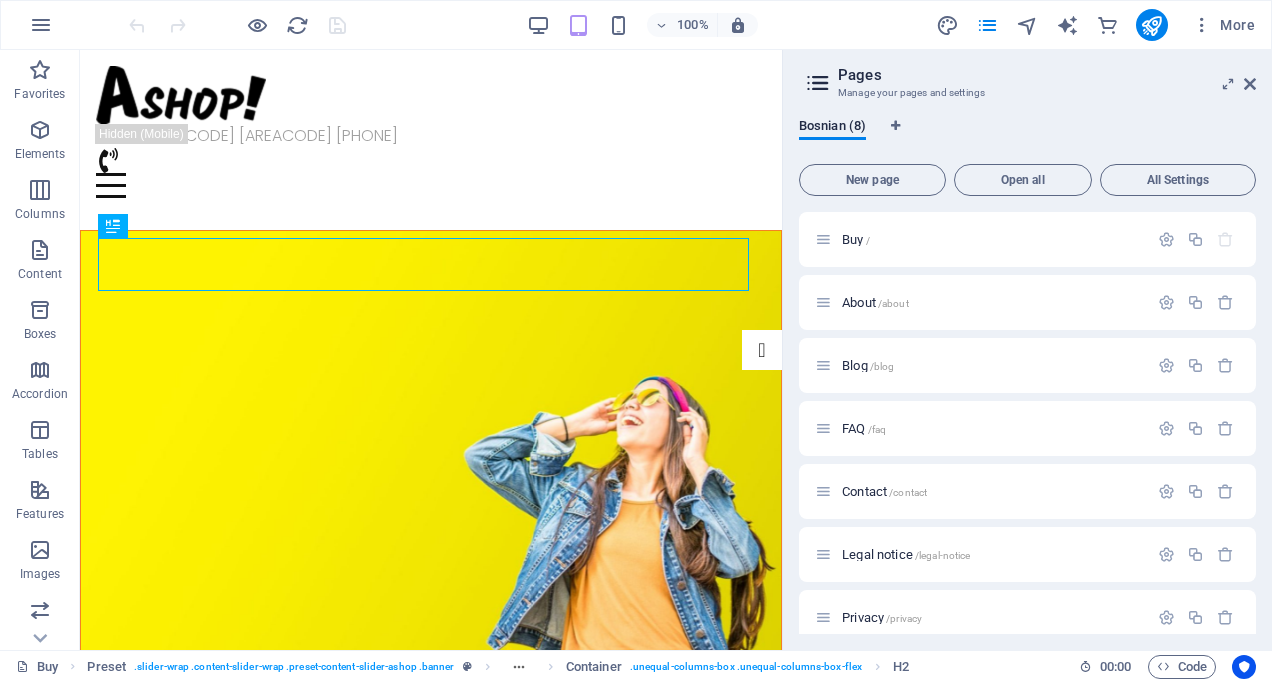 click on "Buy /" at bounding box center (992, 239) 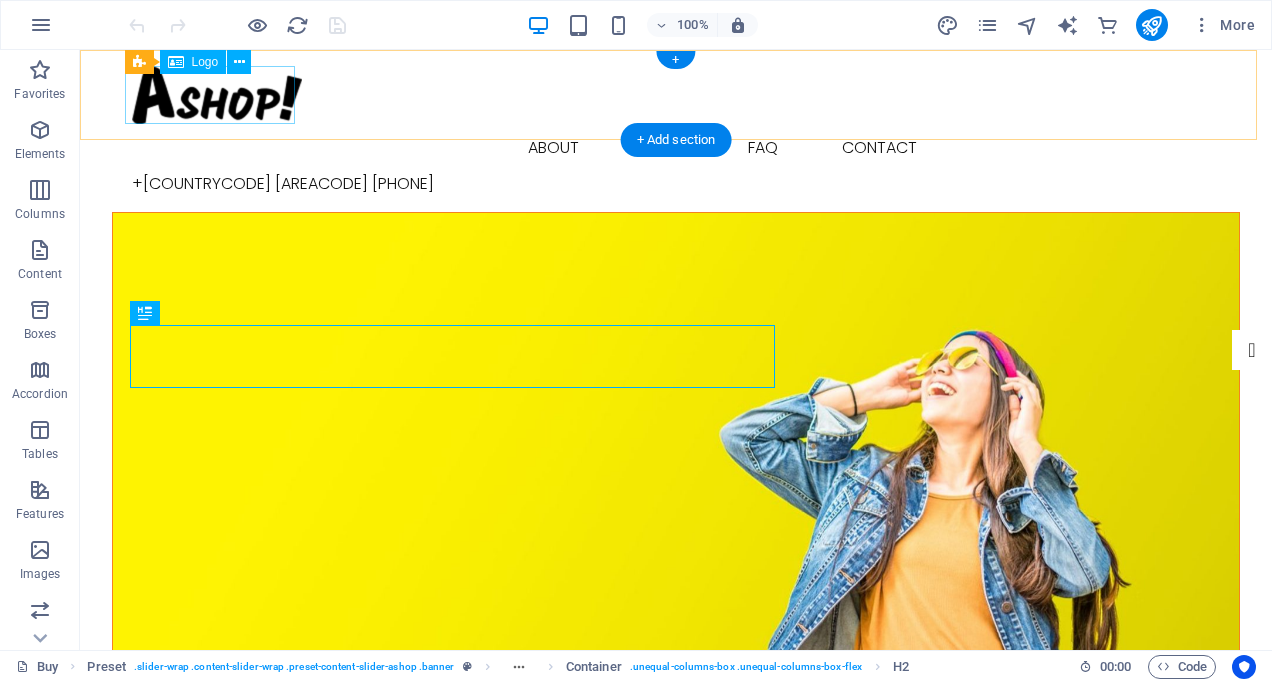 click at bounding box center (676, 95) 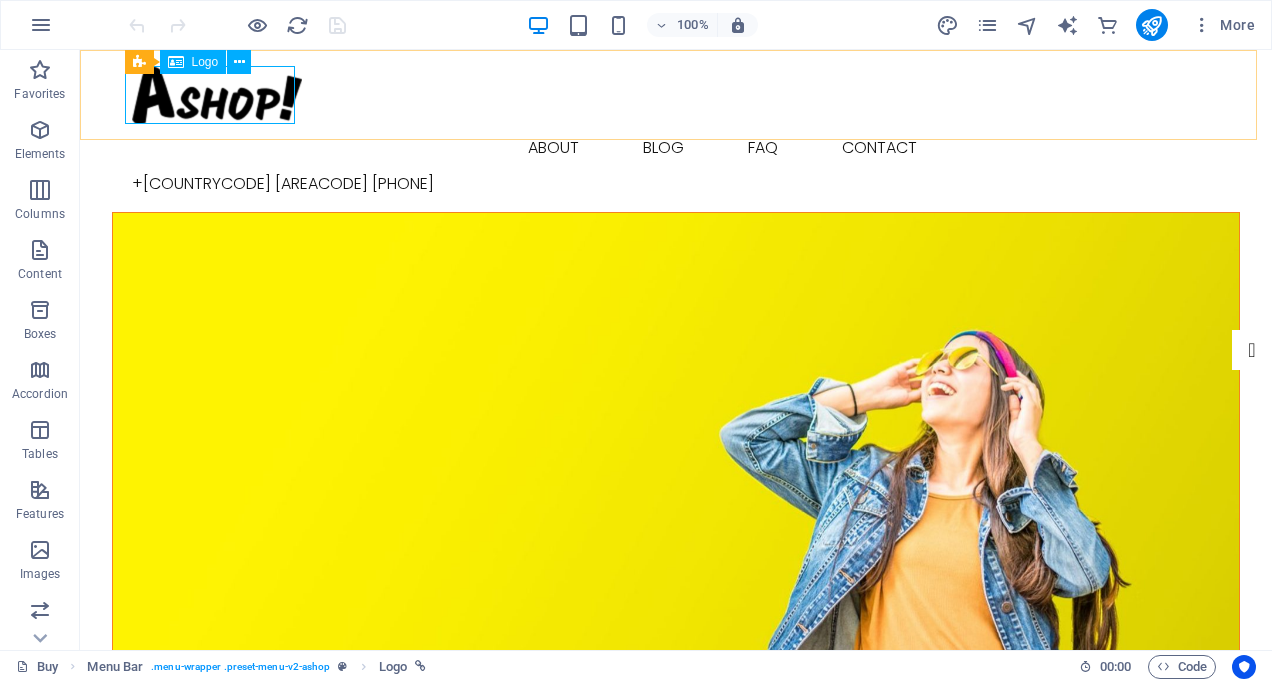click at bounding box center [239, 62] 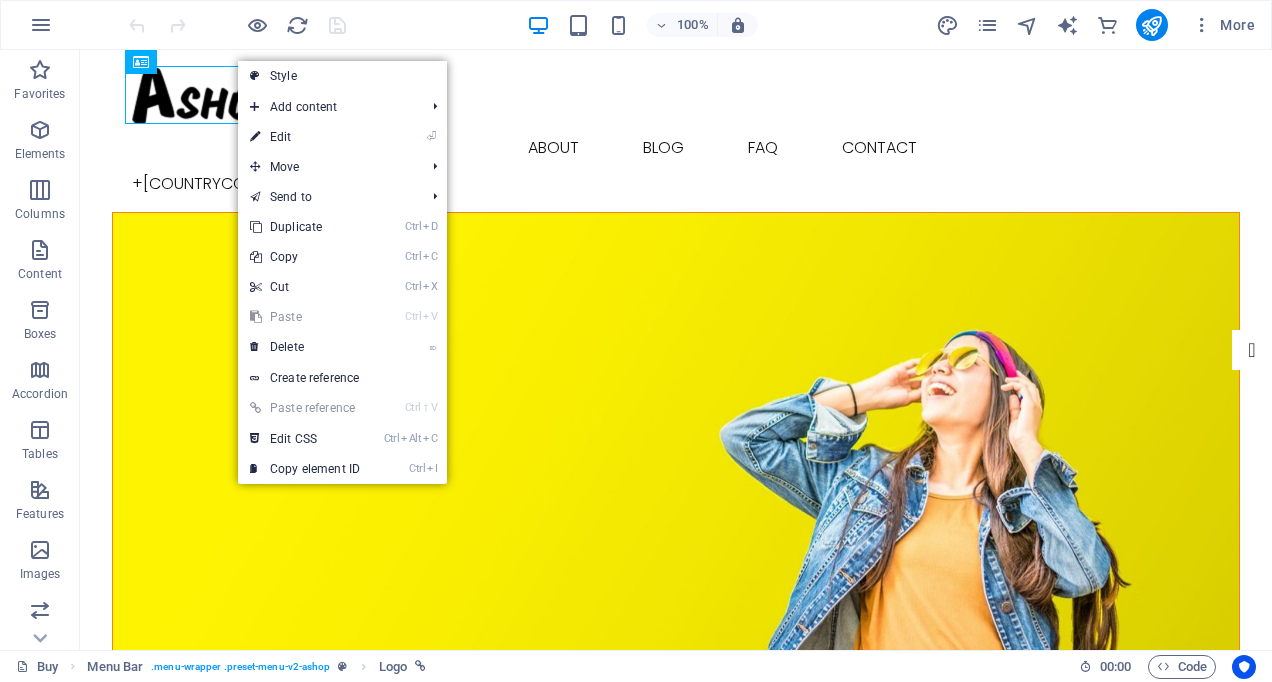 click on "⏎  Edit" at bounding box center (305, 137) 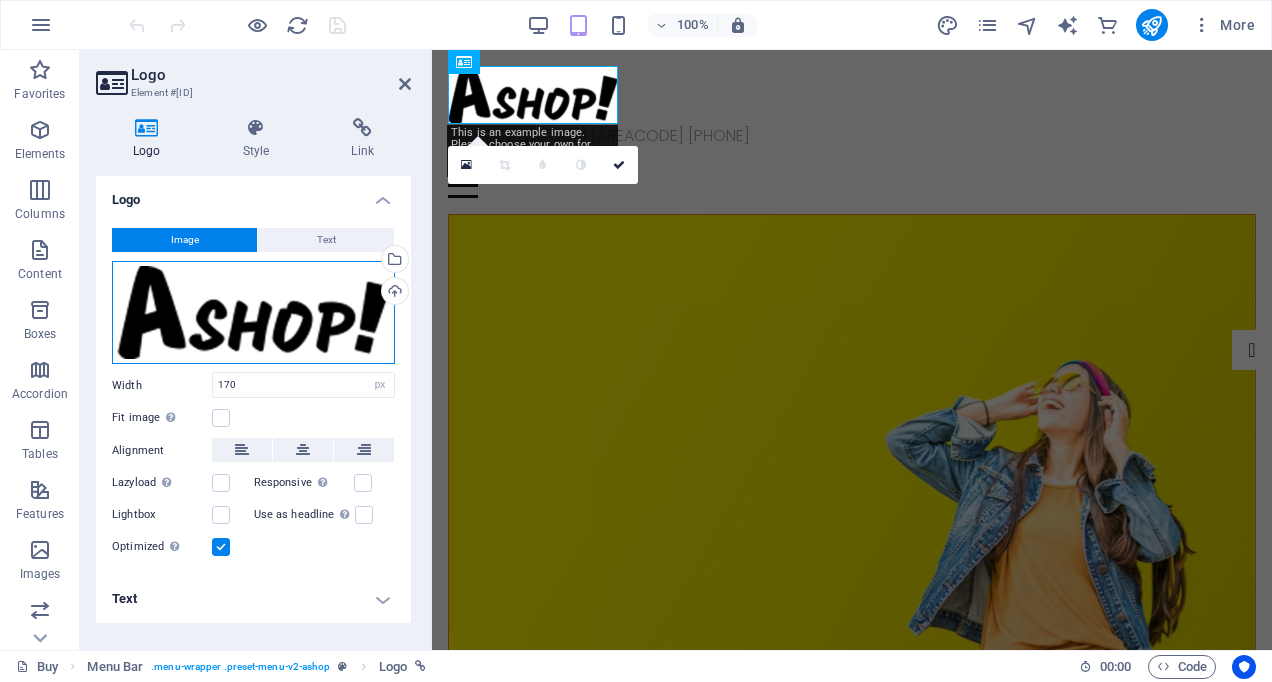 click on "Drag files here, click to choose files or select files from Files or our free stock photos & videos" at bounding box center (253, 313) 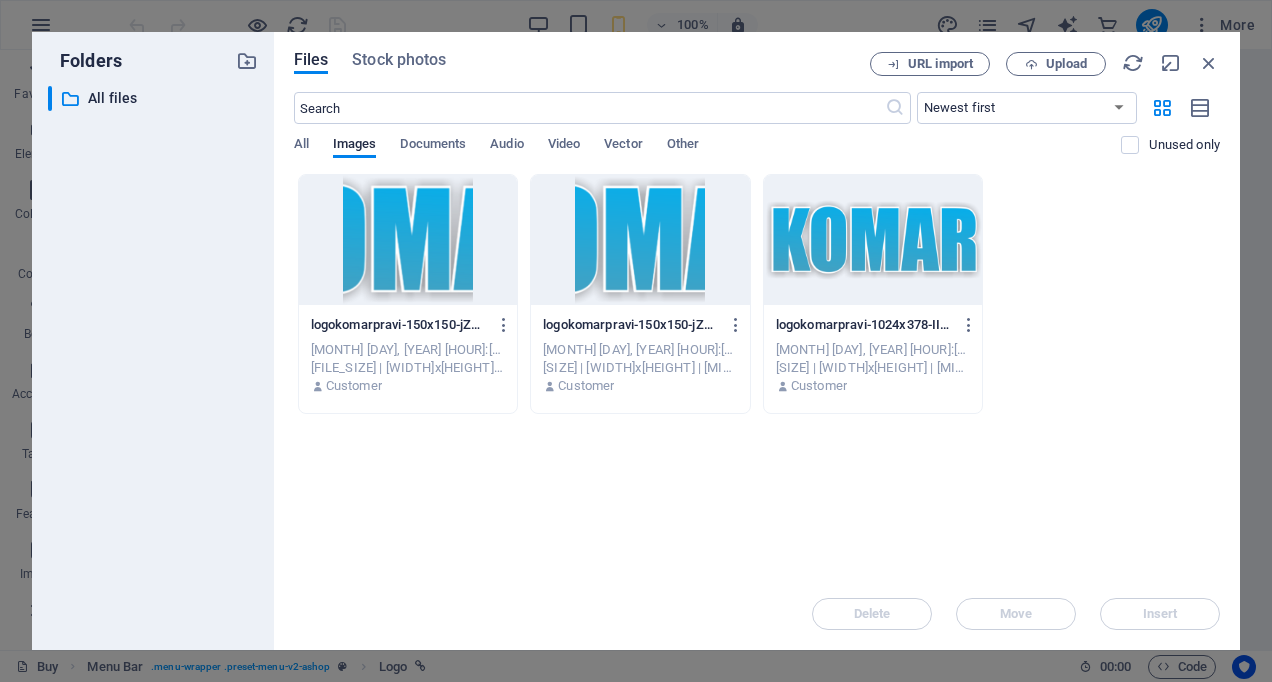 click at bounding box center [873, 240] 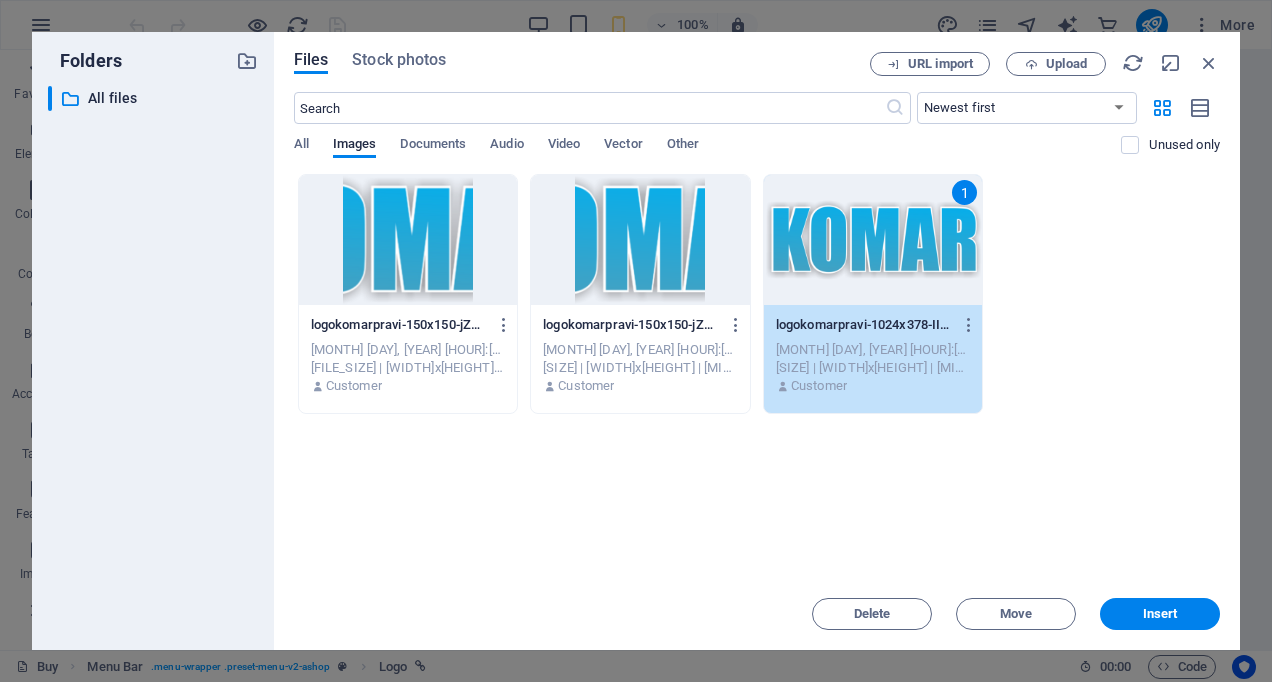 click on "Insert" at bounding box center [1160, 614] 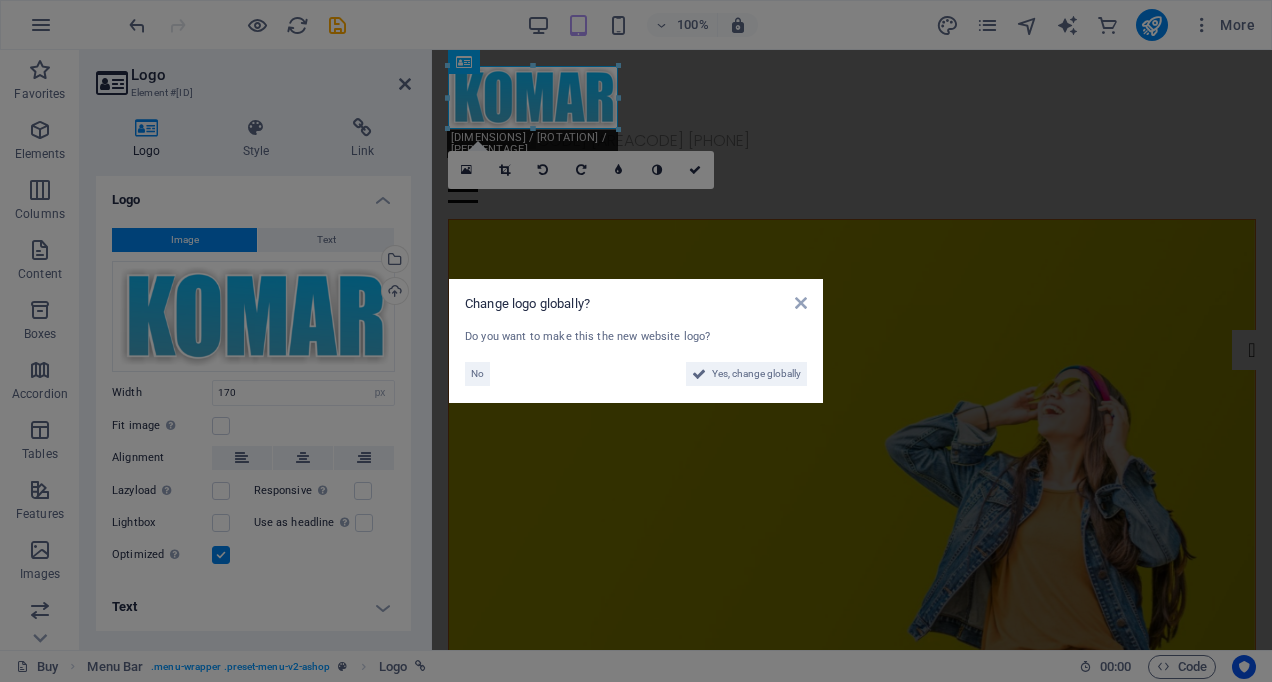 click on "Yes, change globally" at bounding box center (756, 374) 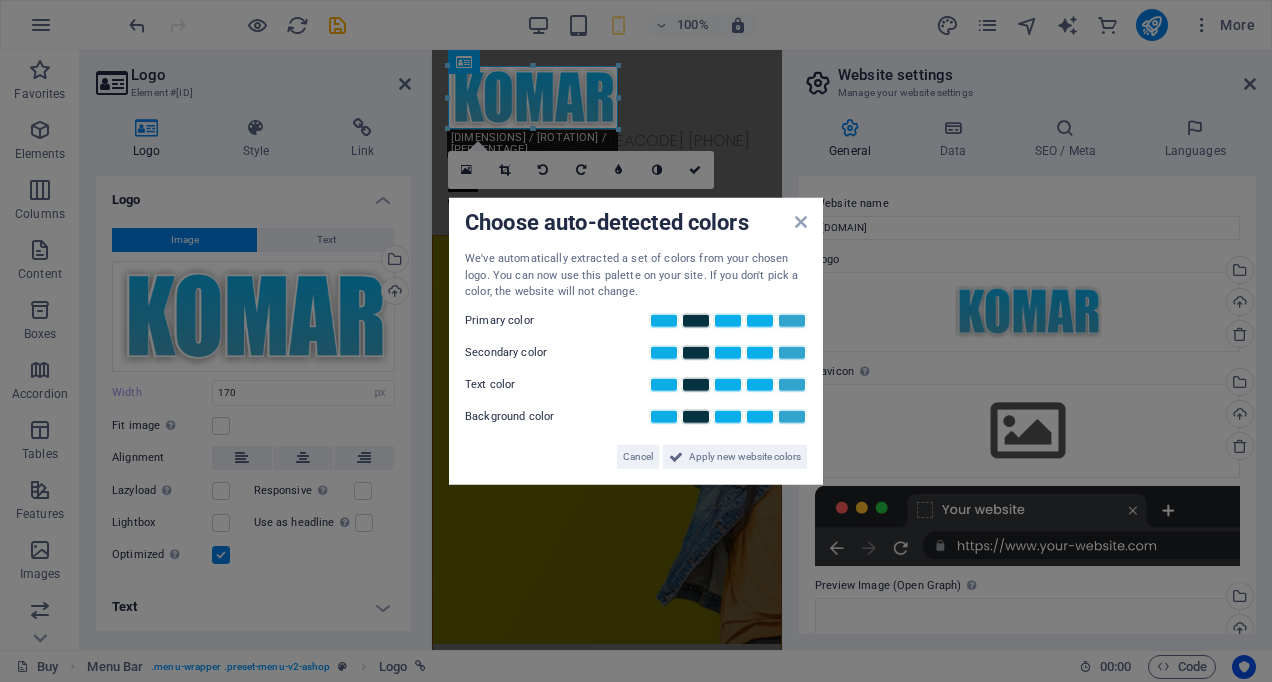 click on "Apply new website colors" at bounding box center [745, 456] 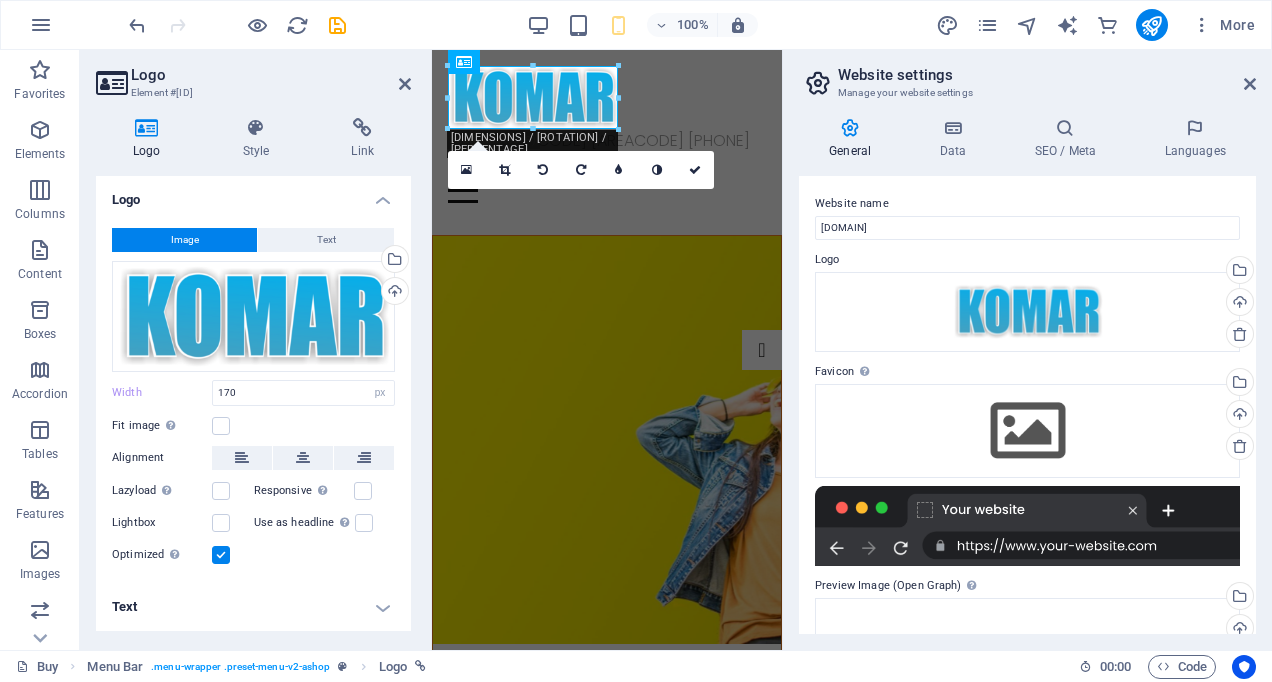 click at bounding box center (256, 128) 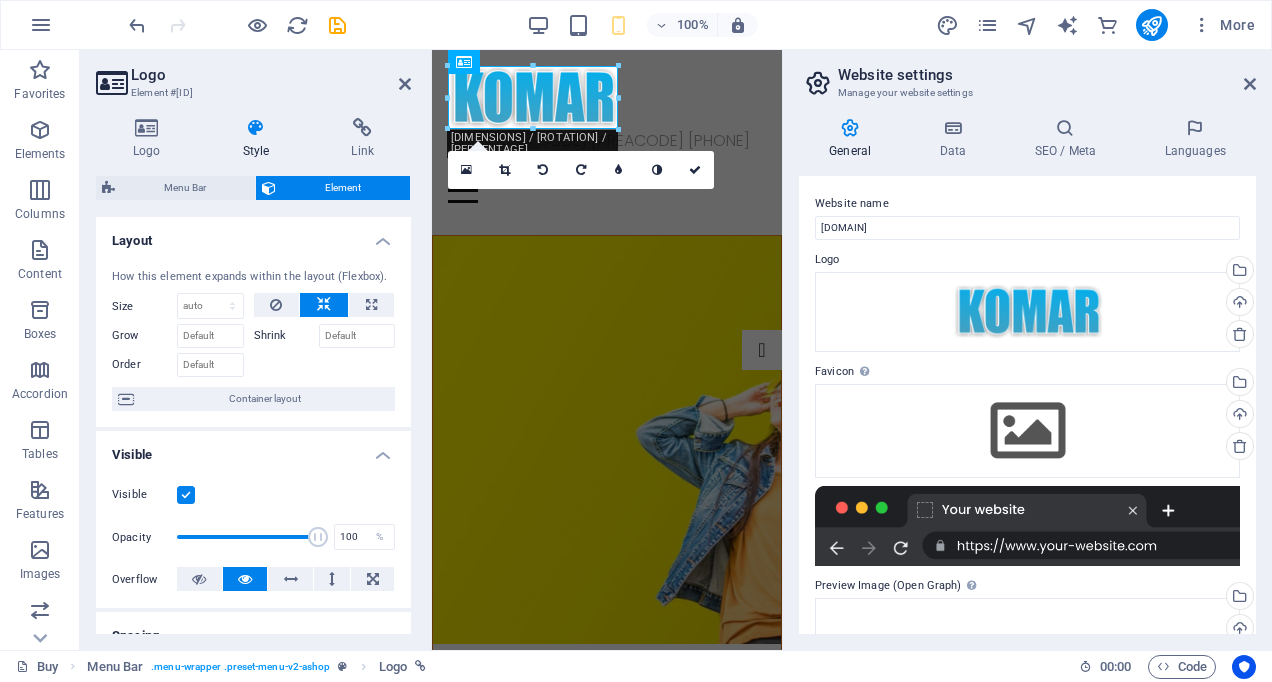 click at bounding box center [362, 128] 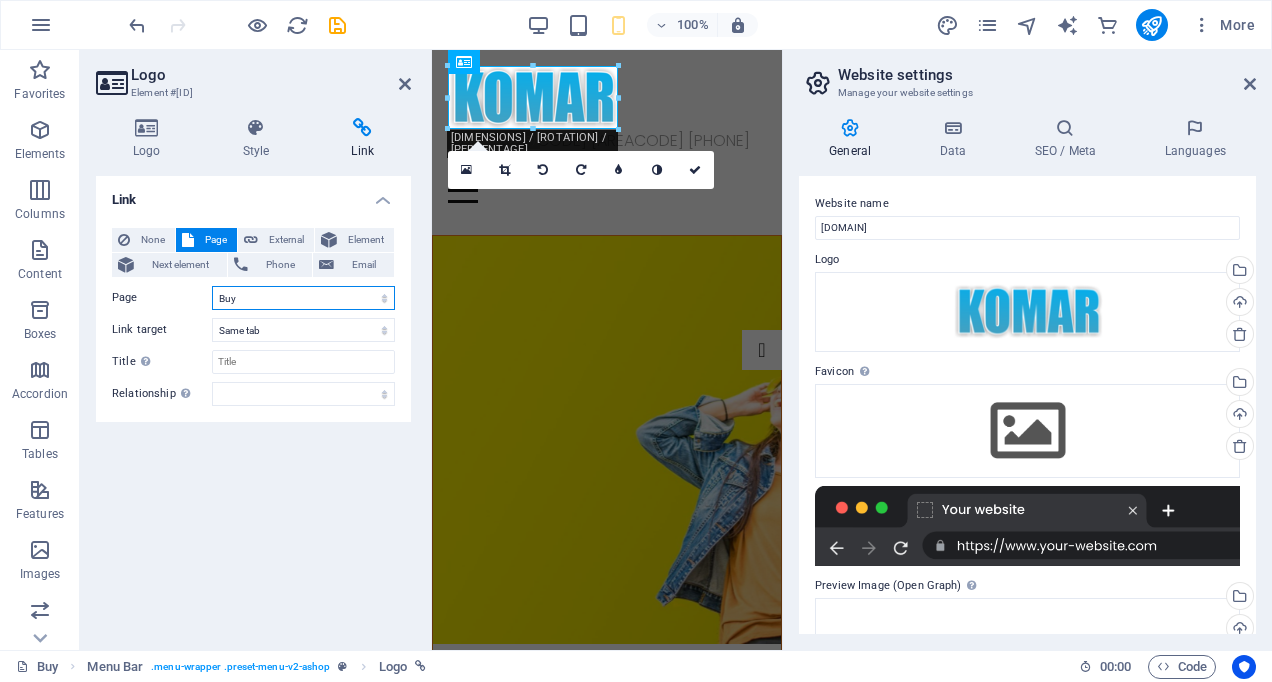click on "Buy About Blog FAQ Contact Legal notice Privacy" at bounding box center (303, 298) 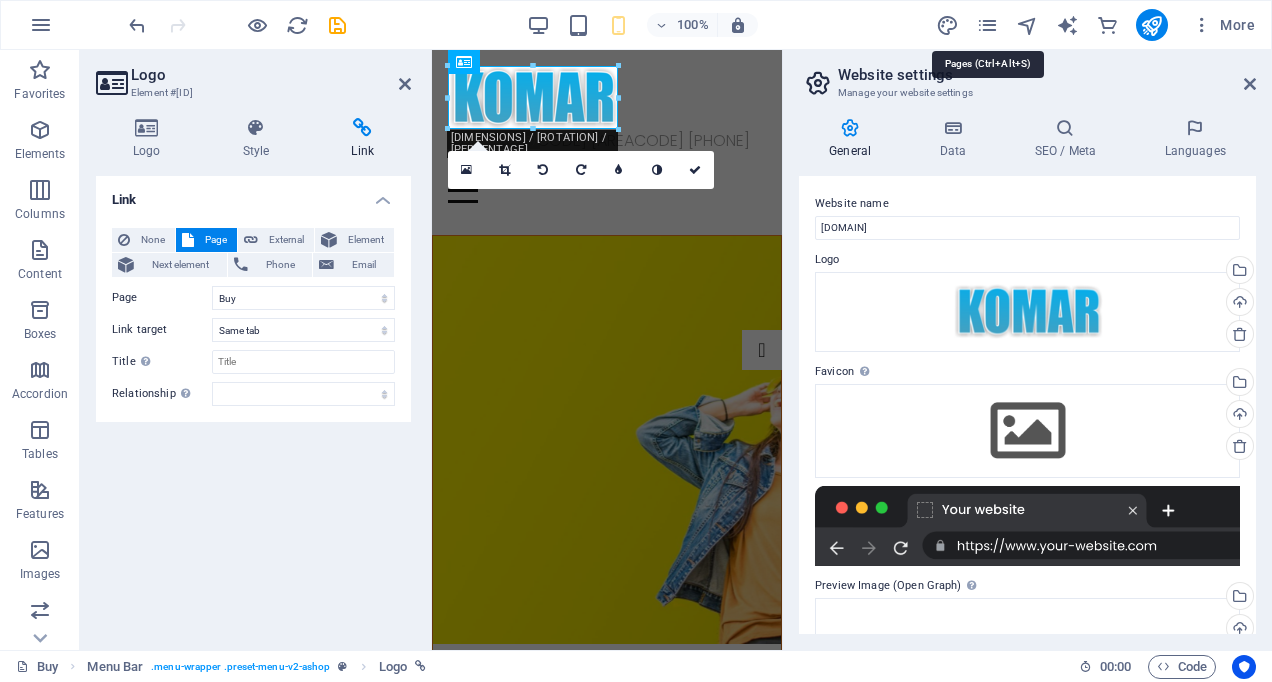 click at bounding box center [987, 25] 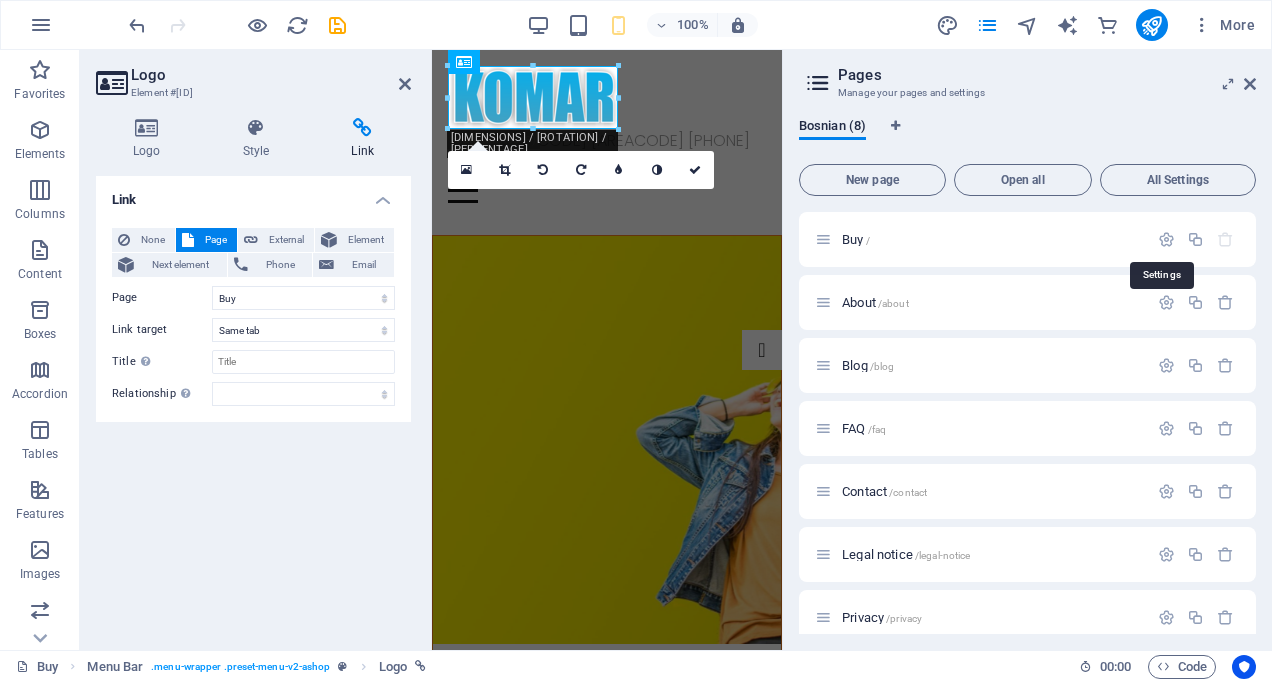 click at bounding box center (1166, 239) 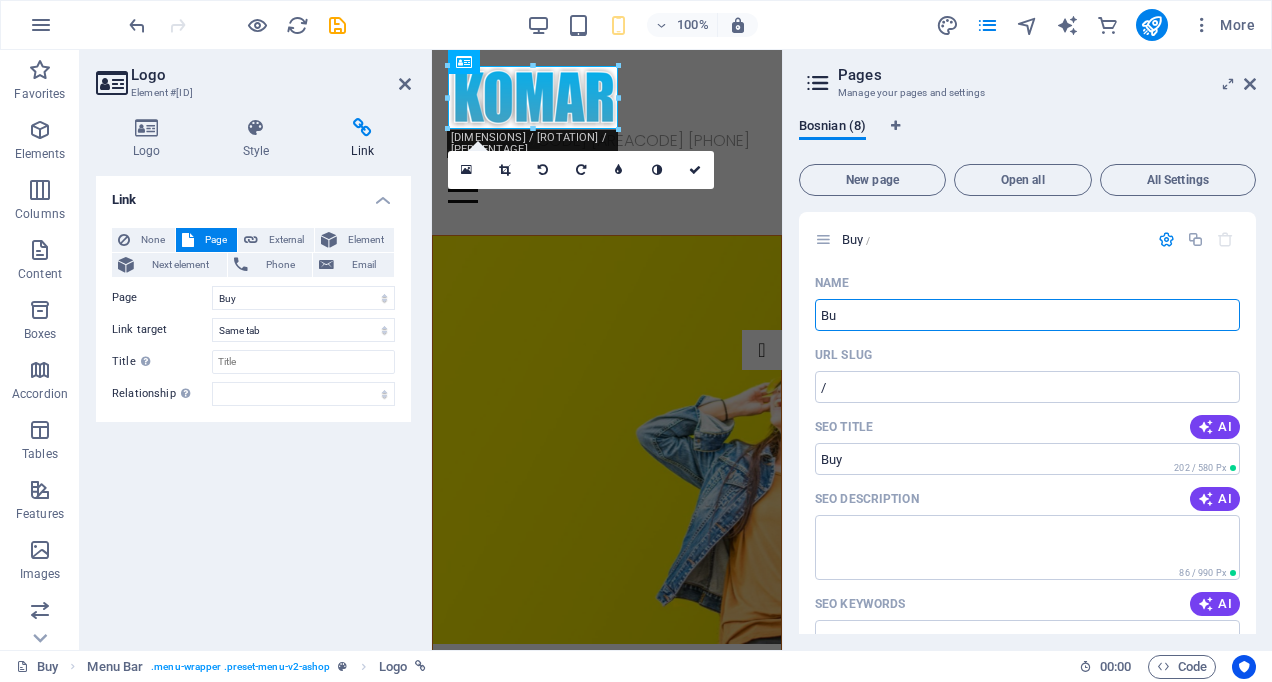 type on "B" 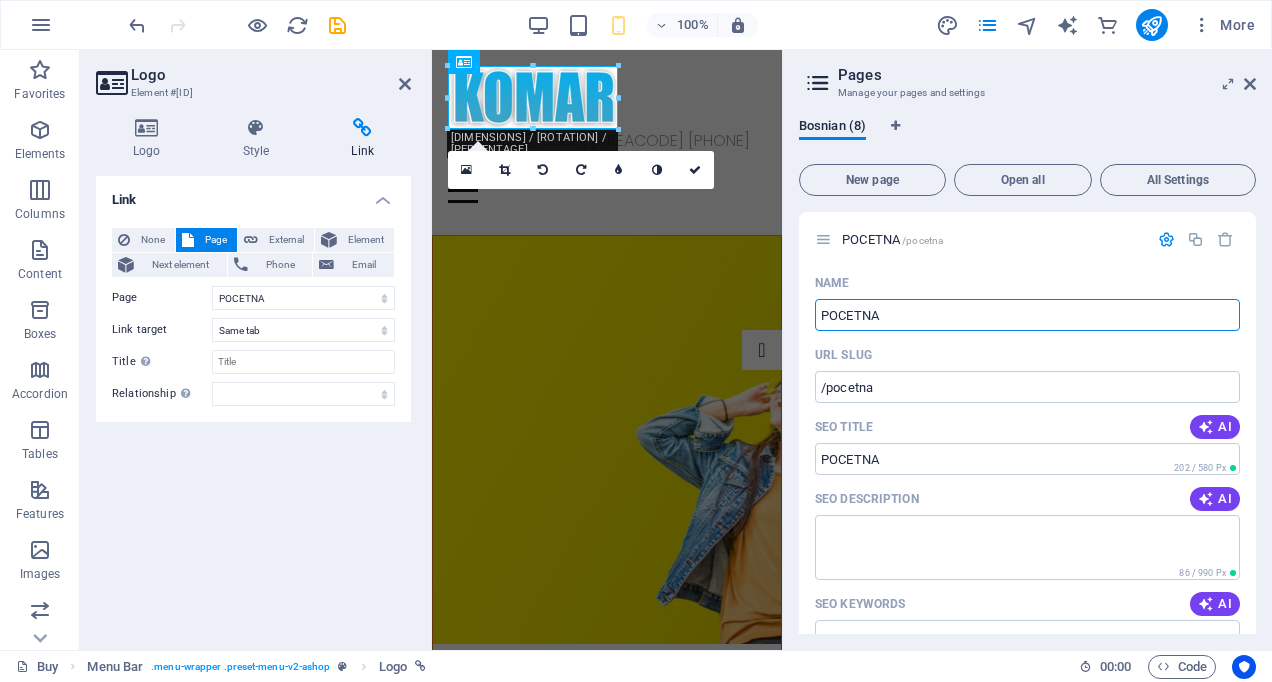 type on "POCETNA" 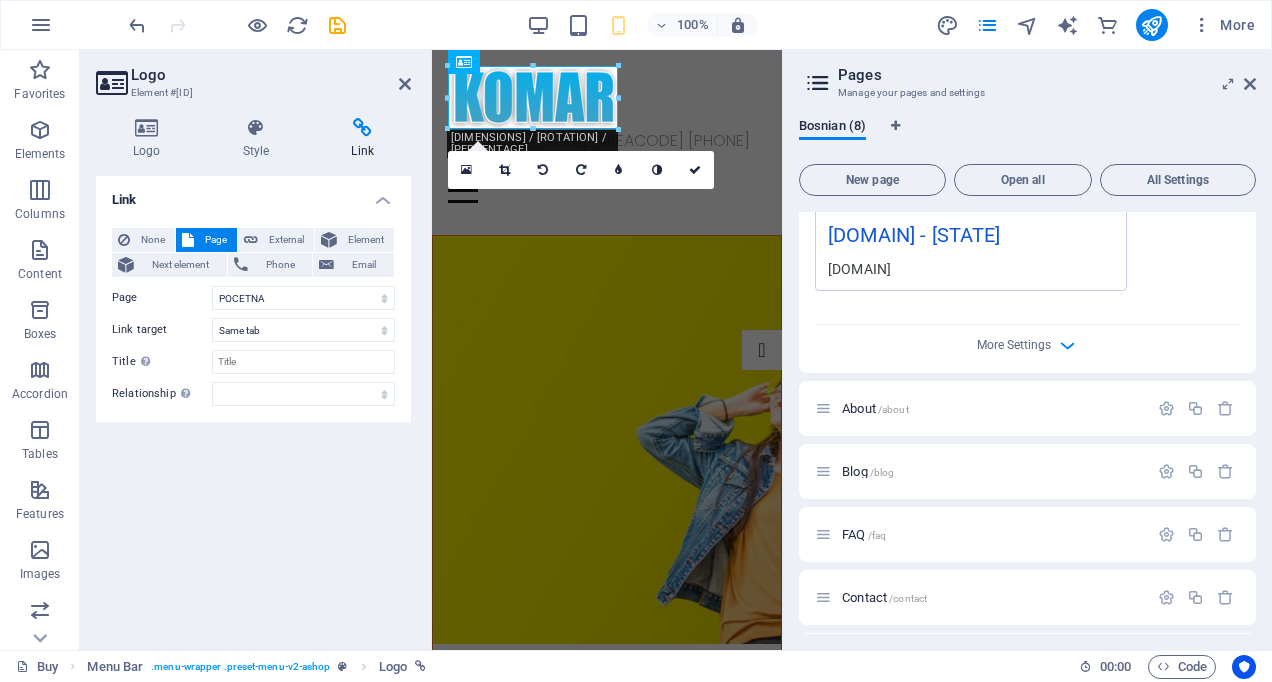 scroll, scrollTop: 0, scrollLeft: 0, axis: both 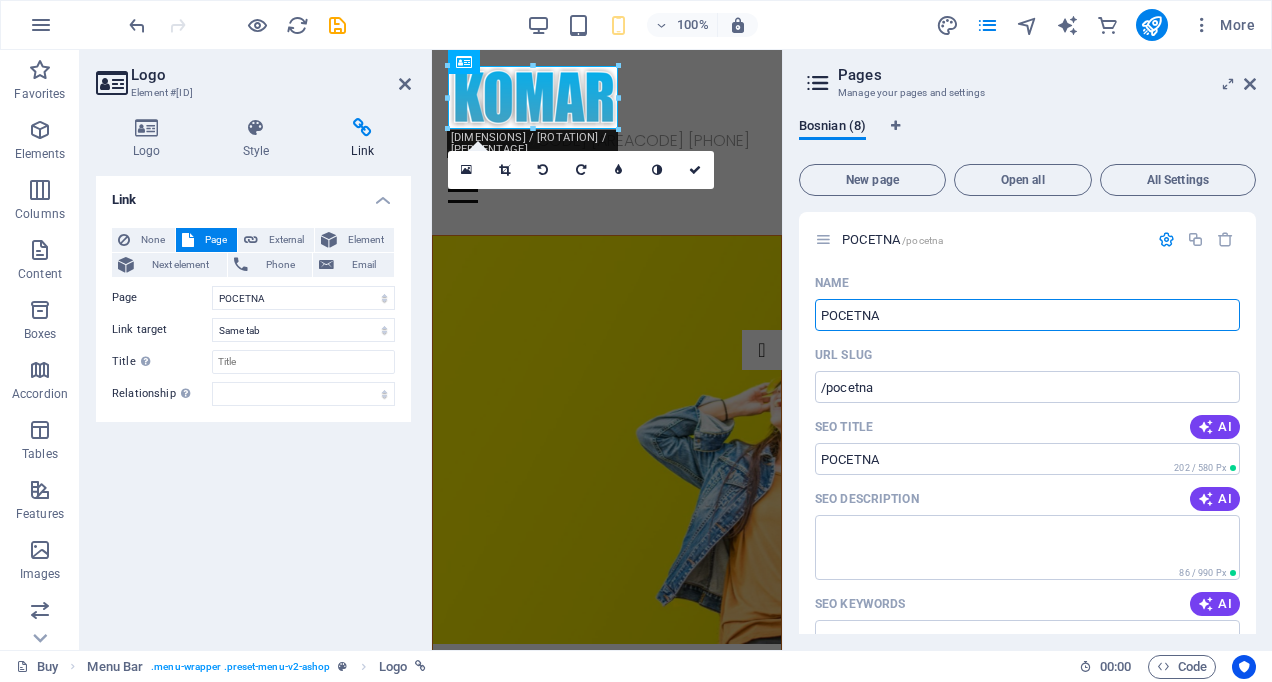 type on "POCETNA" 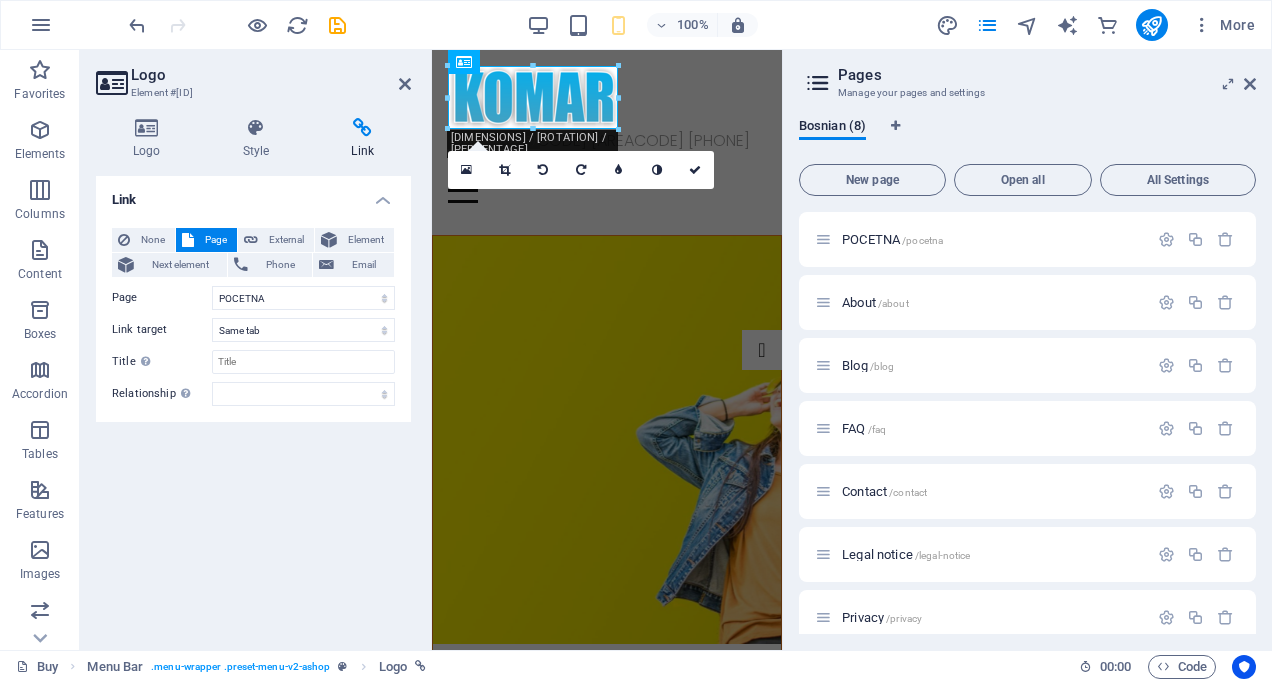 click at bounding box center (1250, 84) 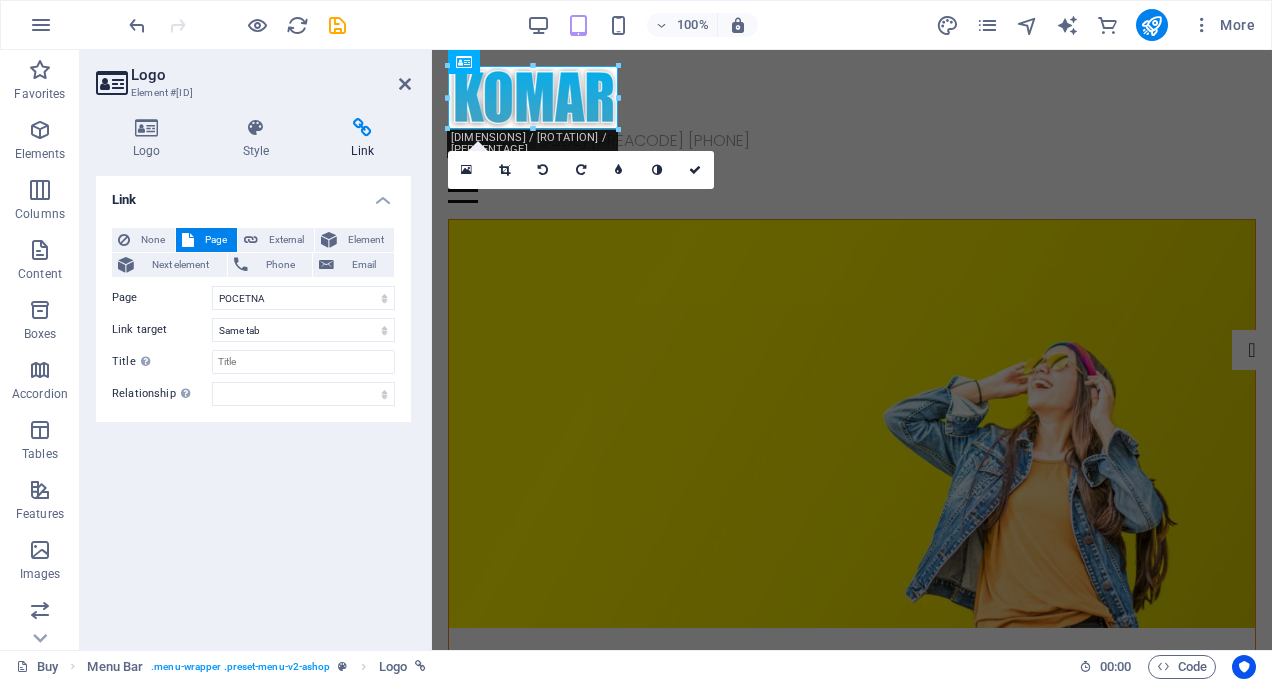 click at bounding box center (405, 84) 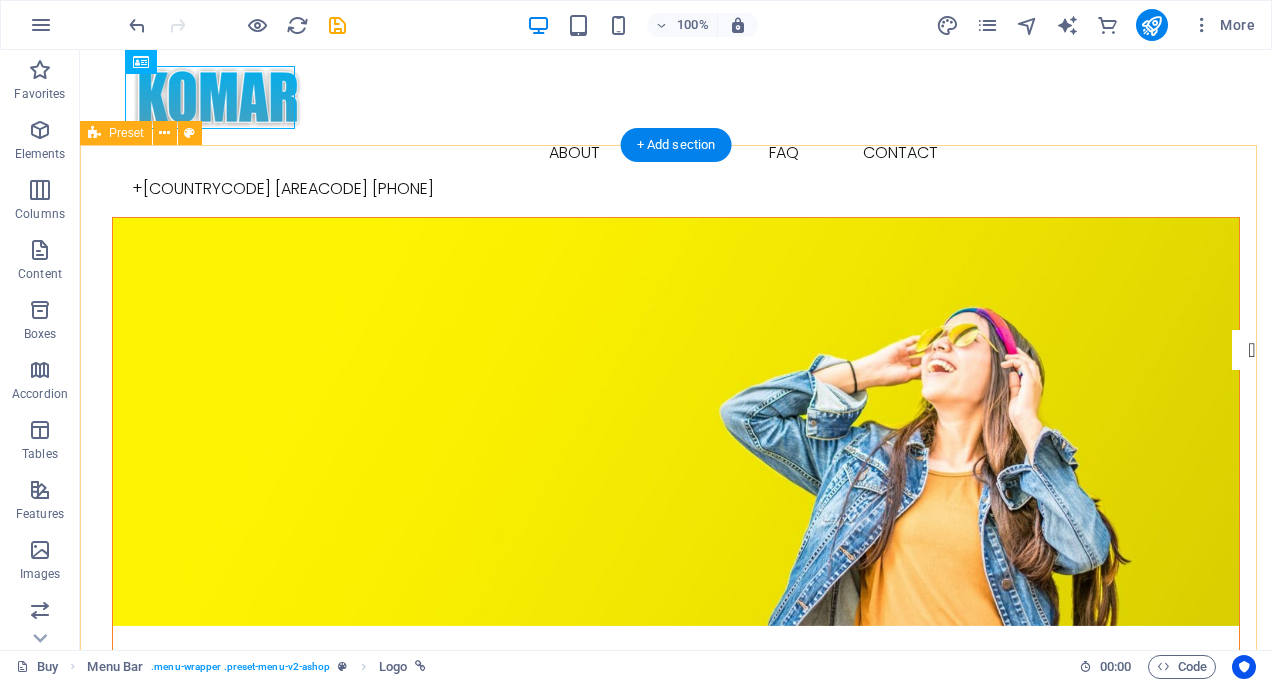 click on "New by Ashop Spring collection out now! Drop content here or  Add elements  Paste clipboard
Drop content here or  Add elements  Paste clipboard Hello Spring New Outfits for you
Season Sale Up to - 50% Discount Drop content here or  Add elements  Paste clipboard" at bounding box center [676, 1668] 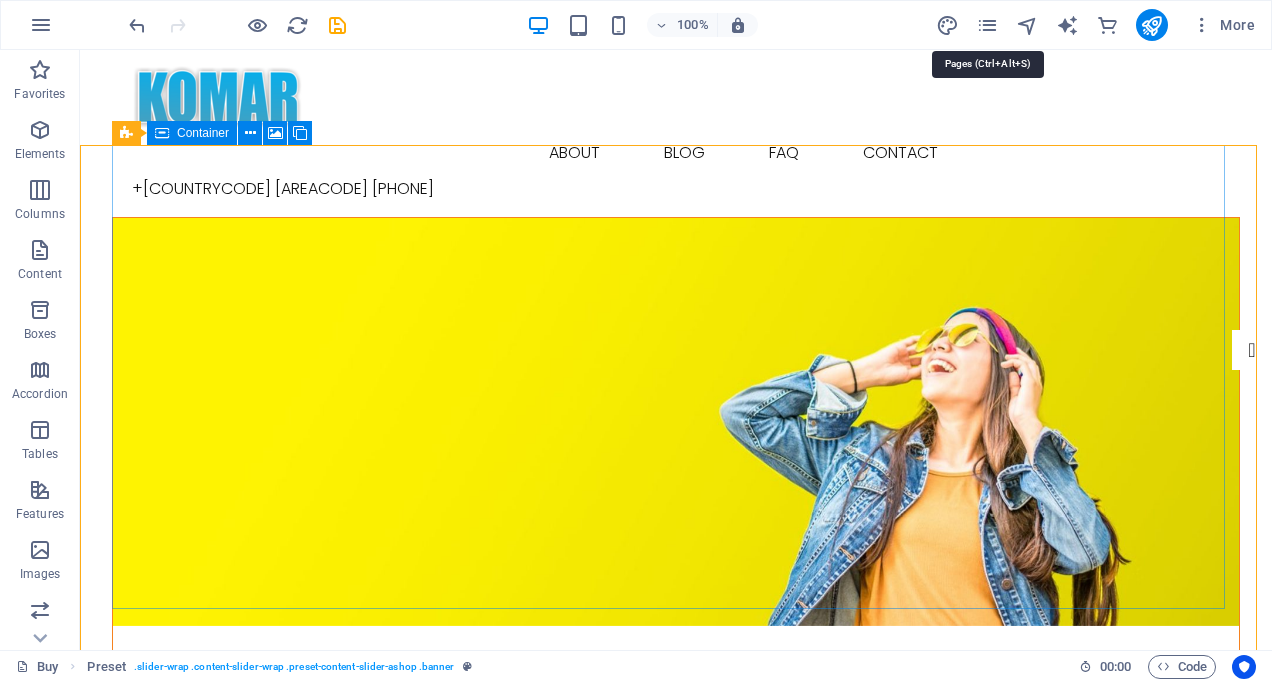 click at bounding box center [987, 25] 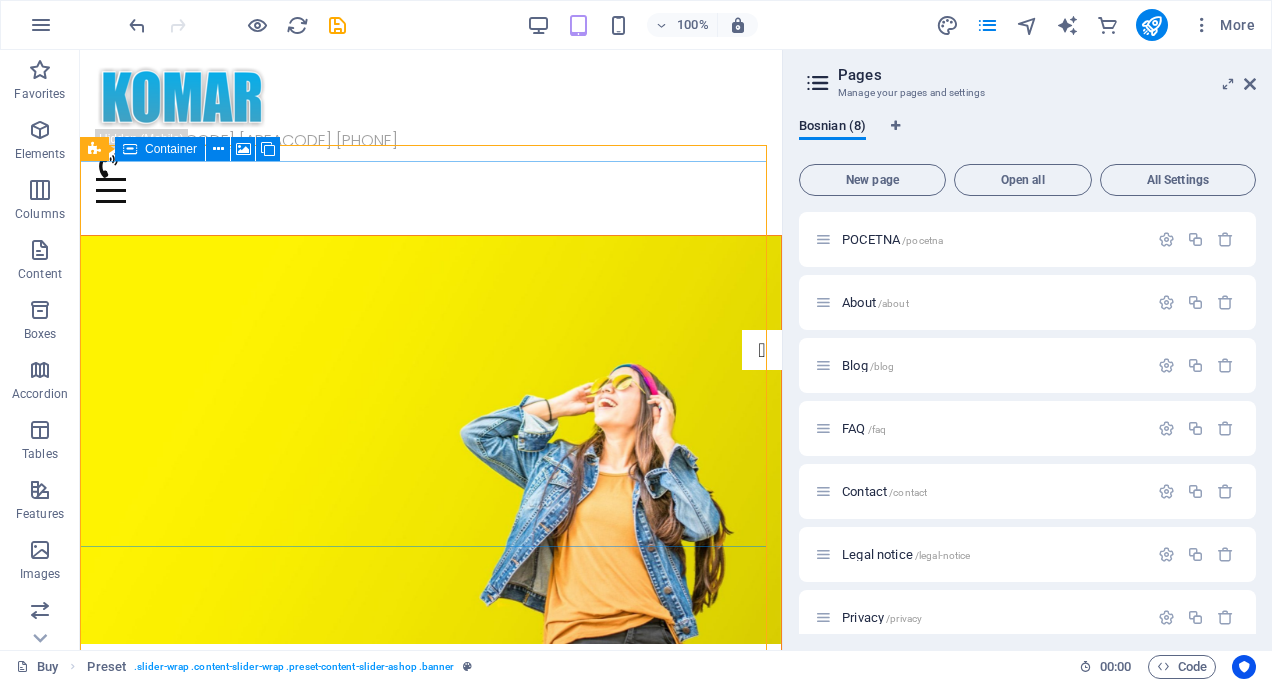 click at bounding box center [1166, 302] 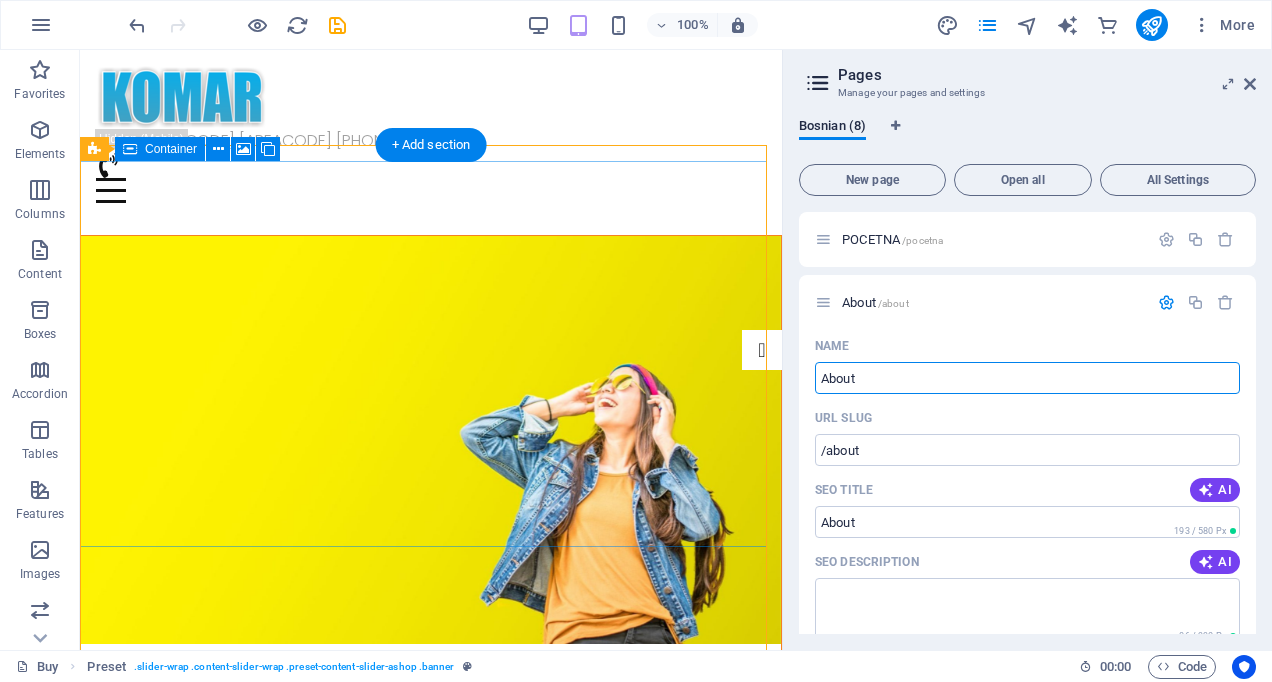 drag, startPoint x: 1068, startPoint y: 422, endPoint x: 747, endPoint y: 381, distance: 323.6078 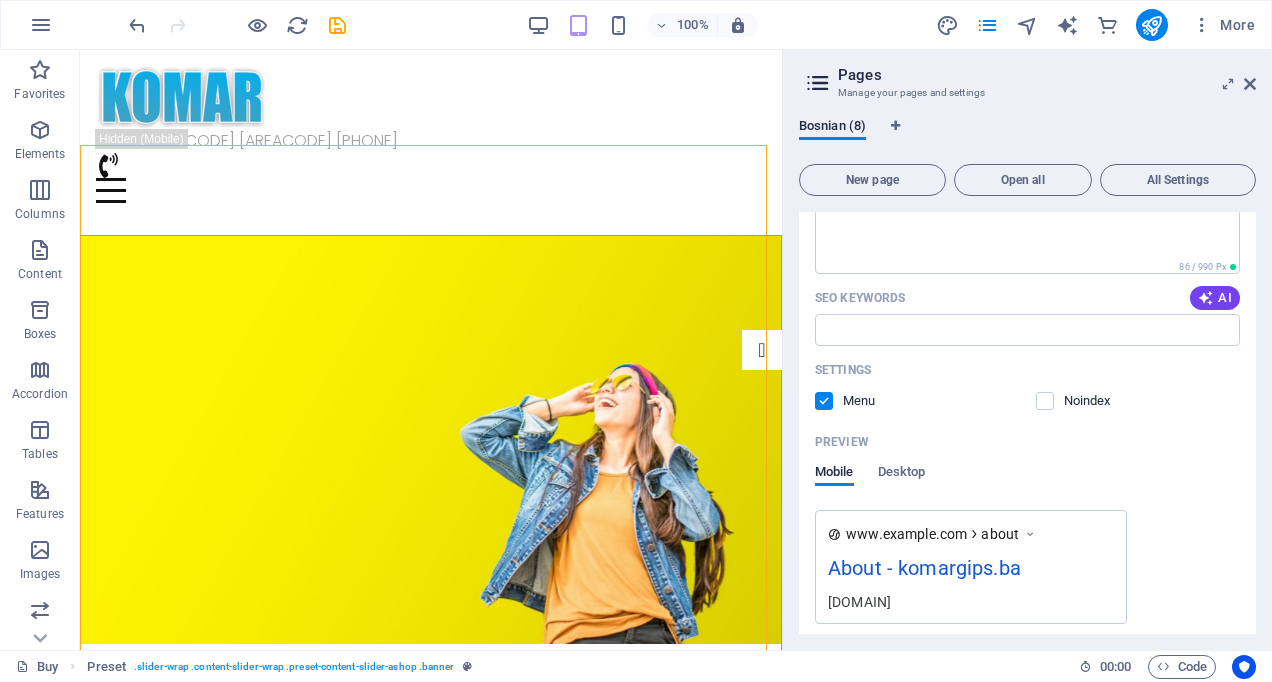 scroll, scrollTop: 0, scrollLeft: 0, axis: both 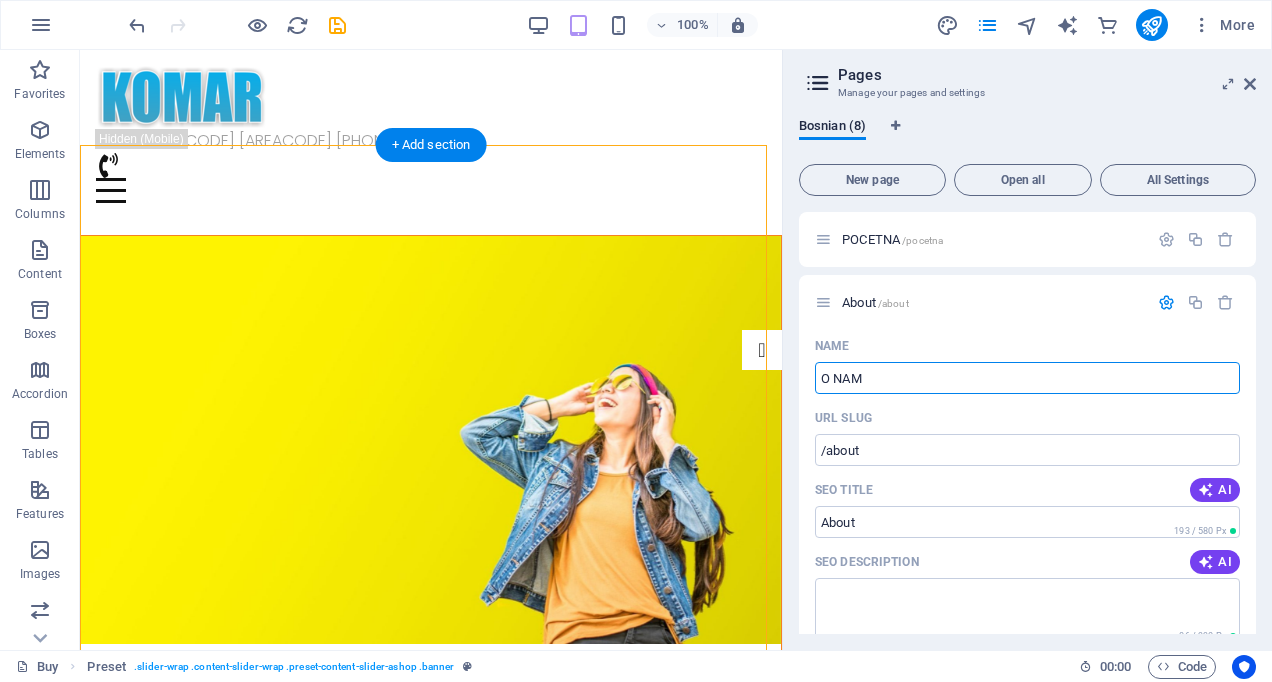 type on "O NAMA" 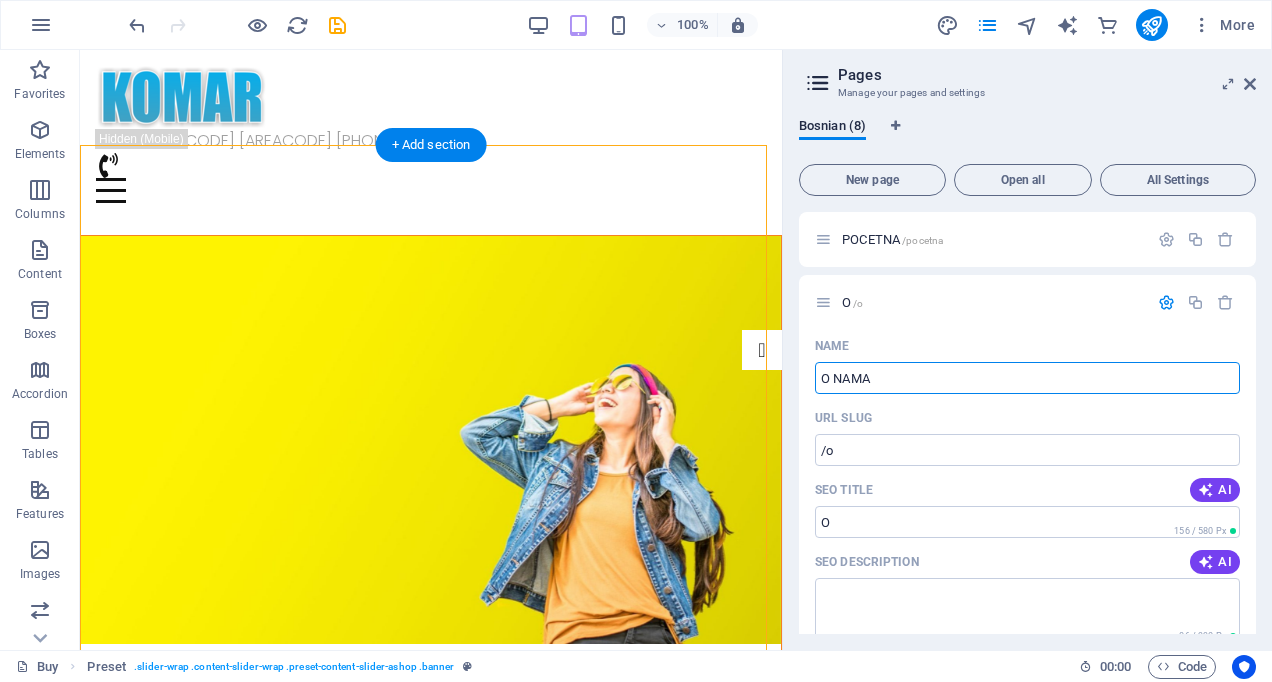 type on "/o" 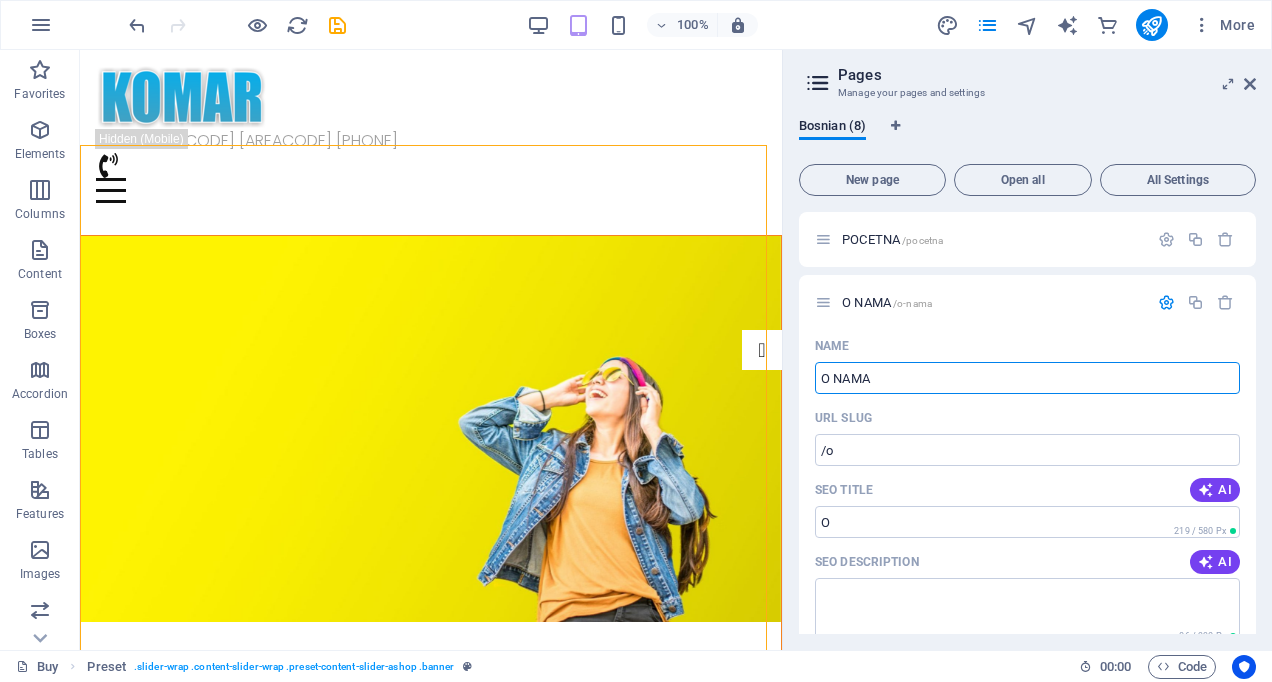 type on "O NAMA" 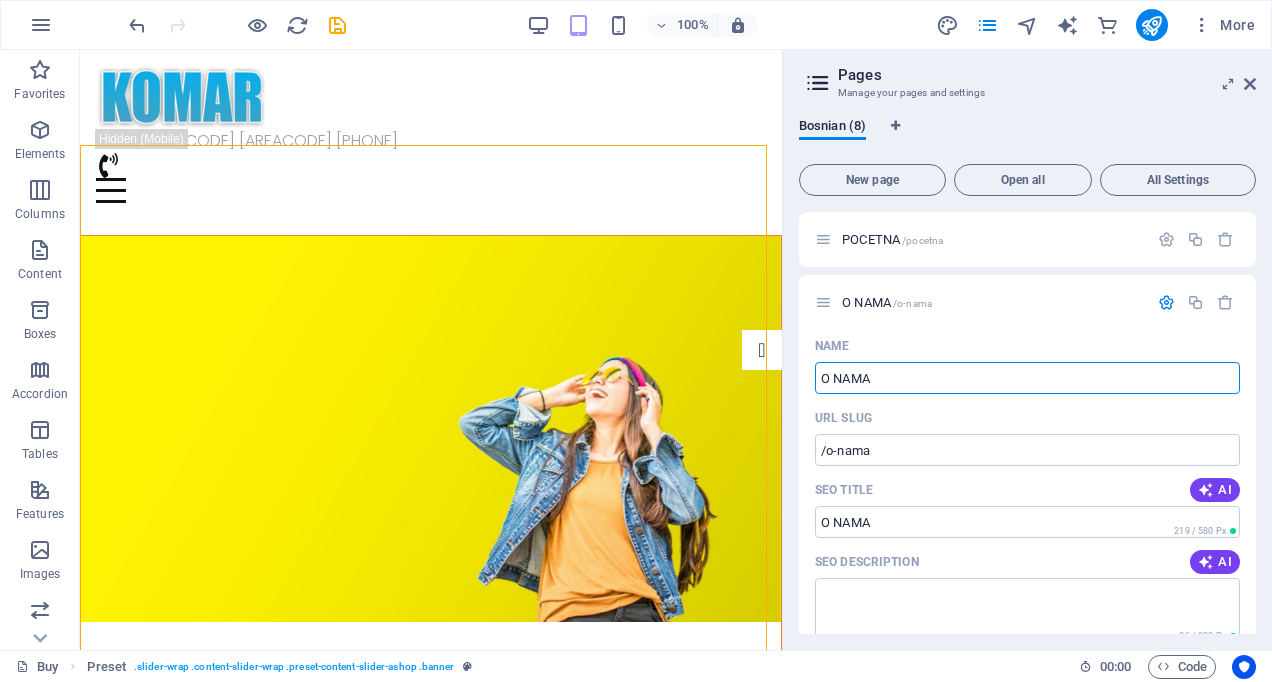type on "O NAMA" 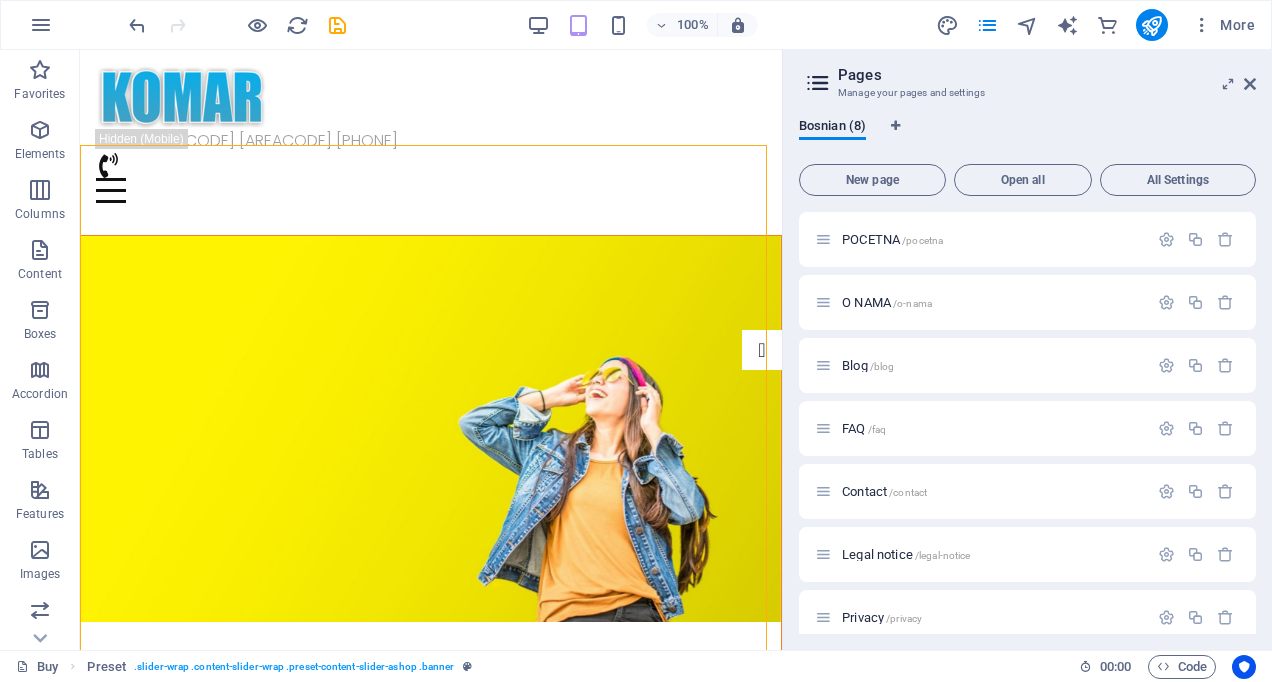 click on "Pages Manage your pages and settings Bosnian (8) New page Open all All Settings POCETNA /pocetna O NAMA /o-nama Blog /blog FAQ /faq Contact /contact Legal notice /legal-notice Privacy /privacy Blog Post /blog-post" at bounding box center (1027, 350) 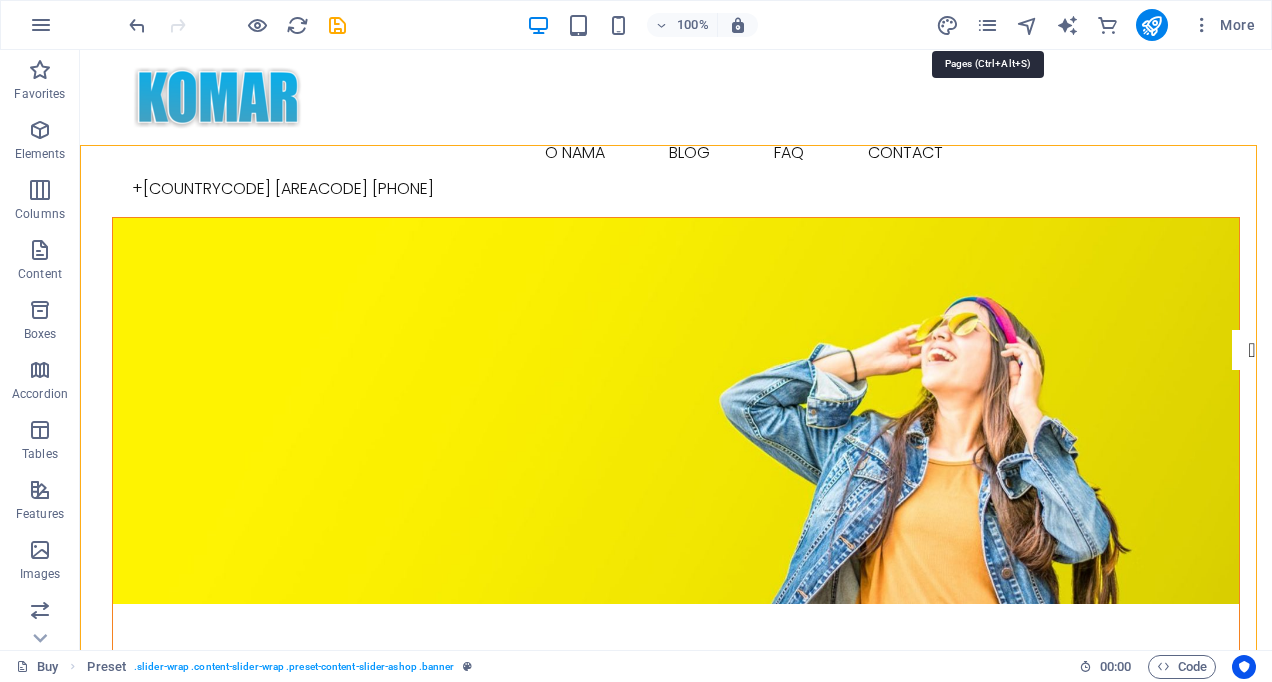 click at bounding box center [987, 25] 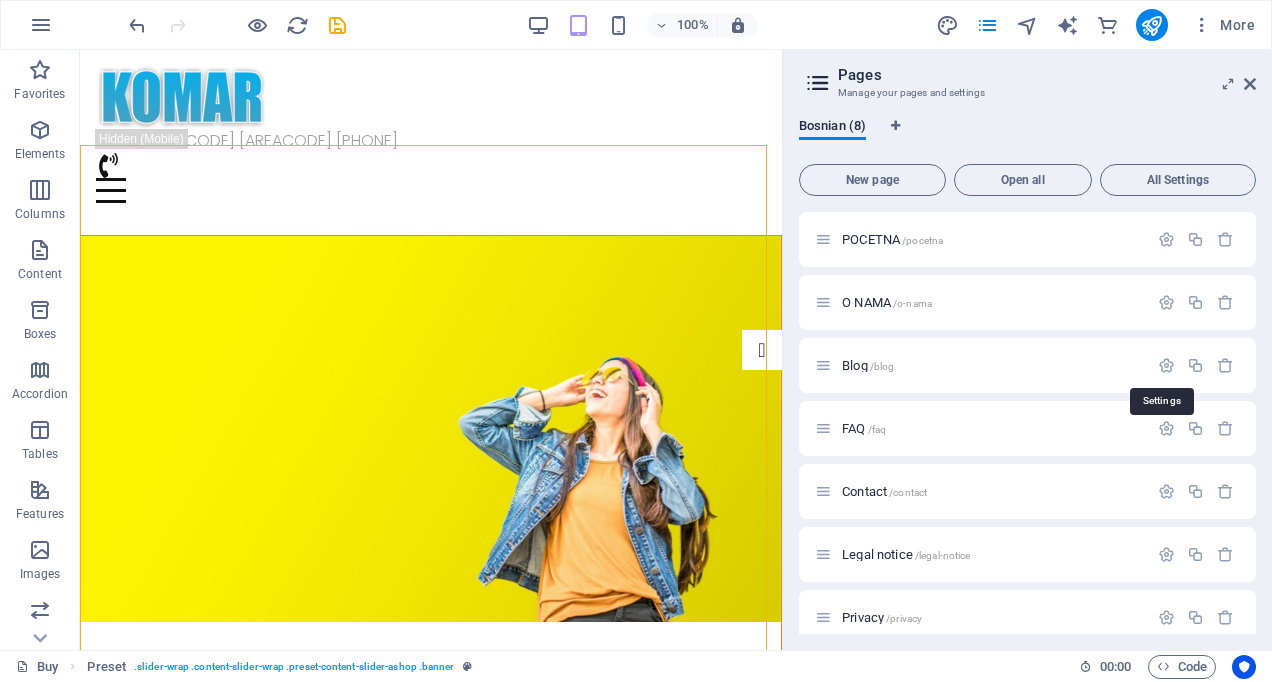 click at bounding box center (1166, 365) 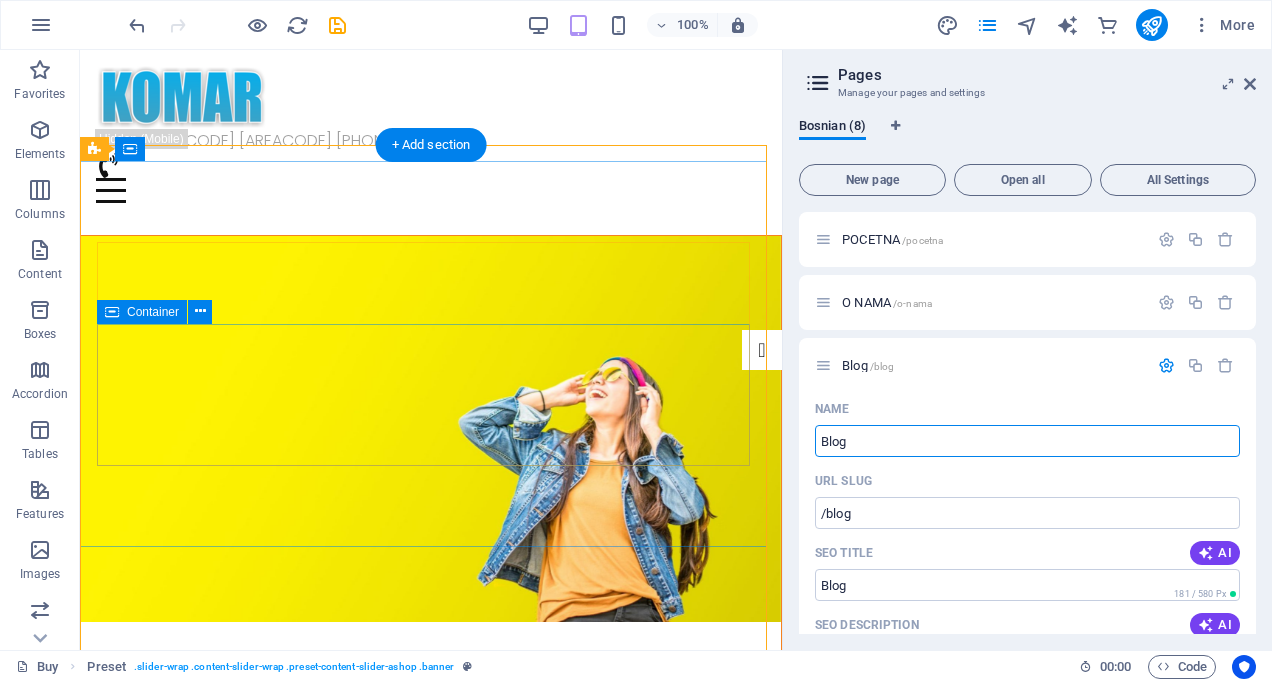 drag, startPoint x: 1085, startPoint y: 485, endPoint x: 748, endPoint y: 426, distance: 342.1257 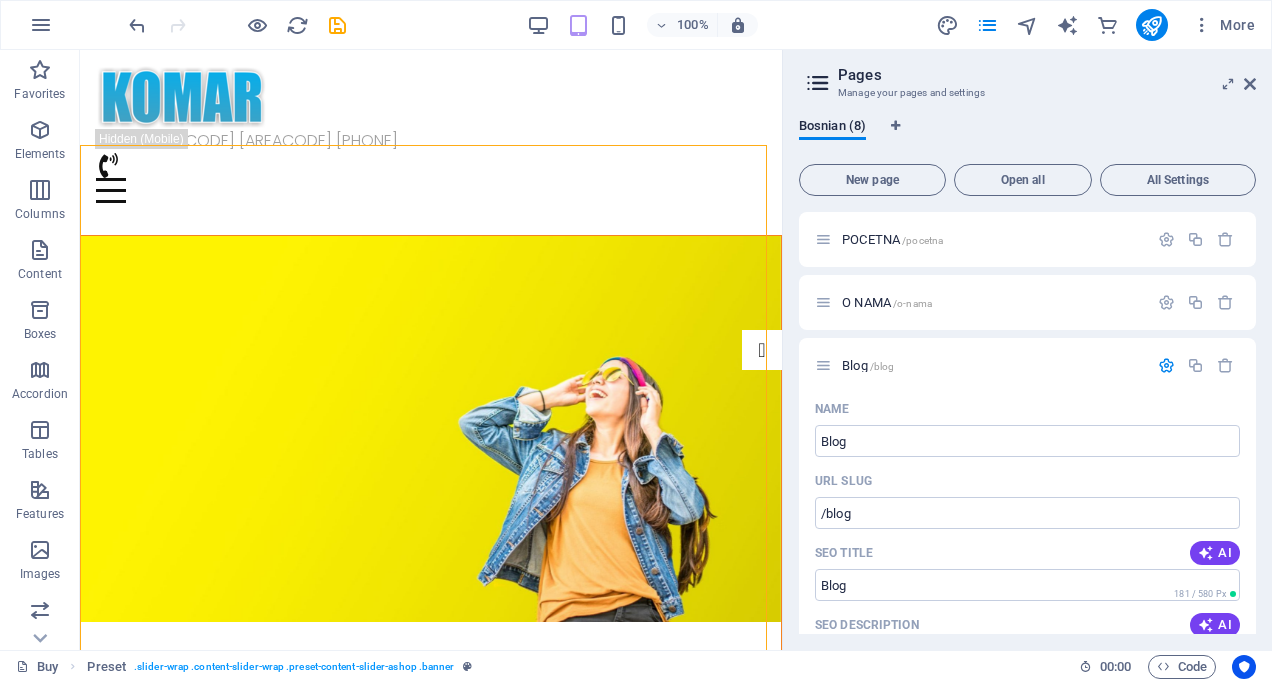 click on "Blog" at bounding box center [1027, 441] 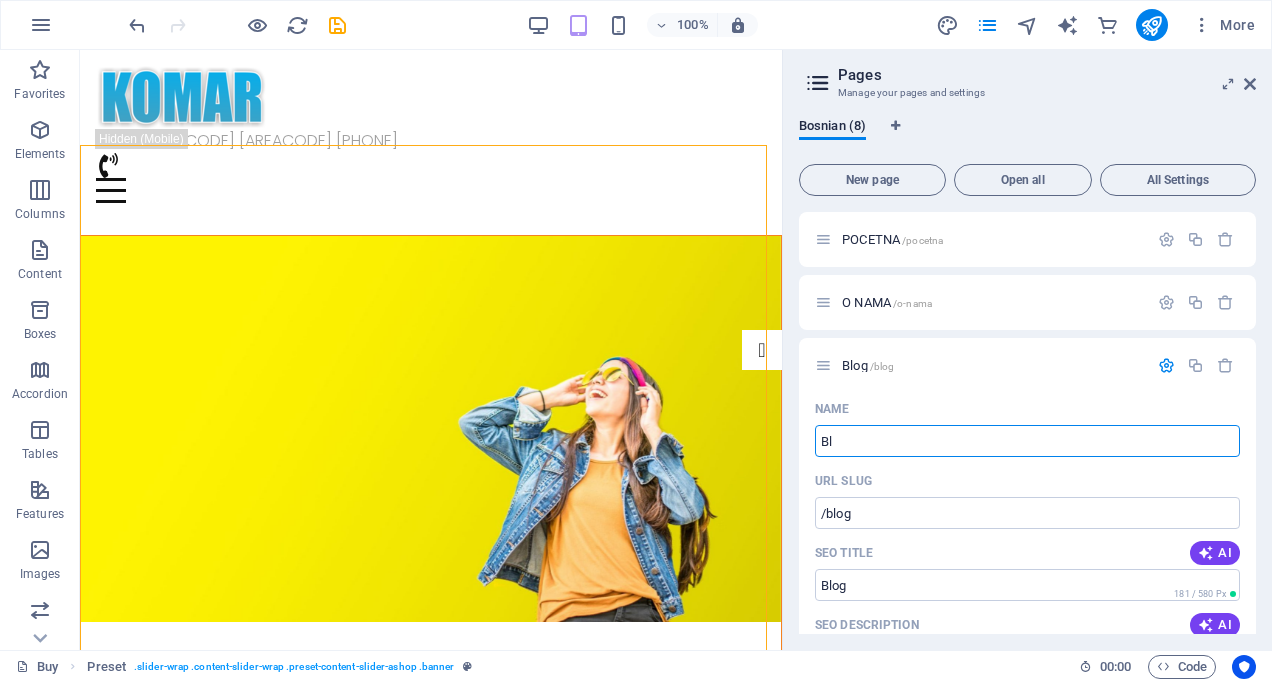 type on "B" 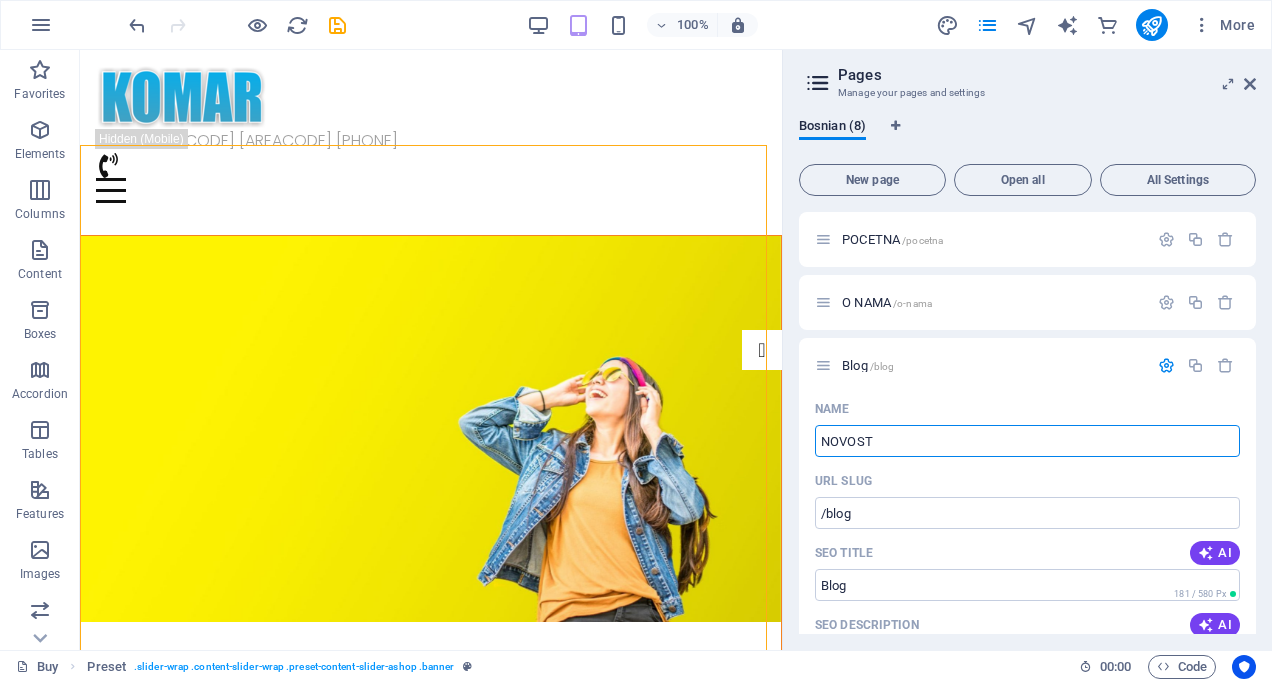 type on "NOVOSTI" 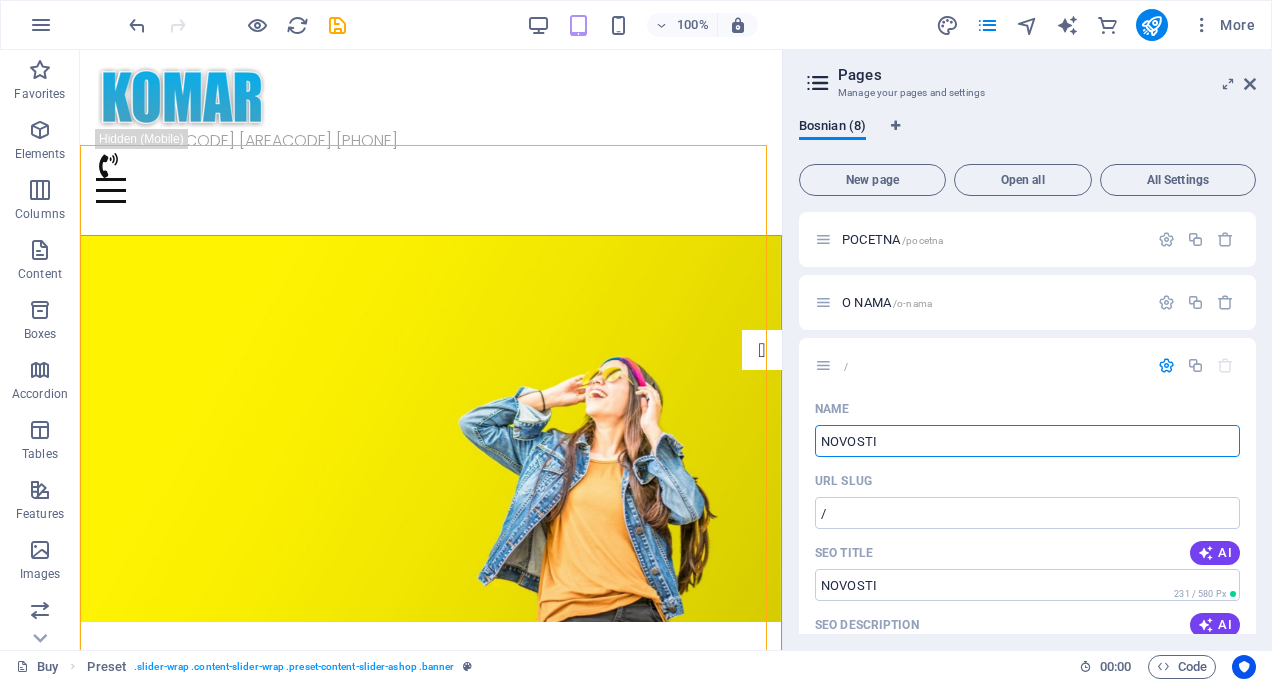 type on "/" 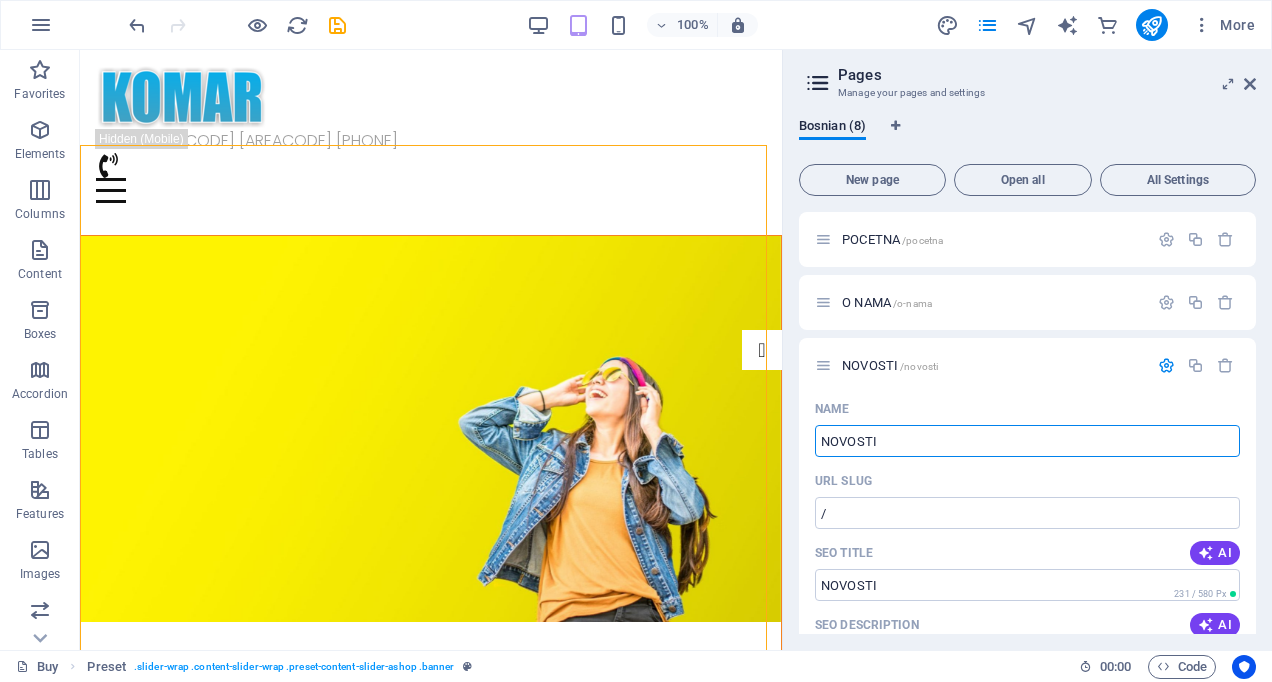 type on "NOVOSTI" 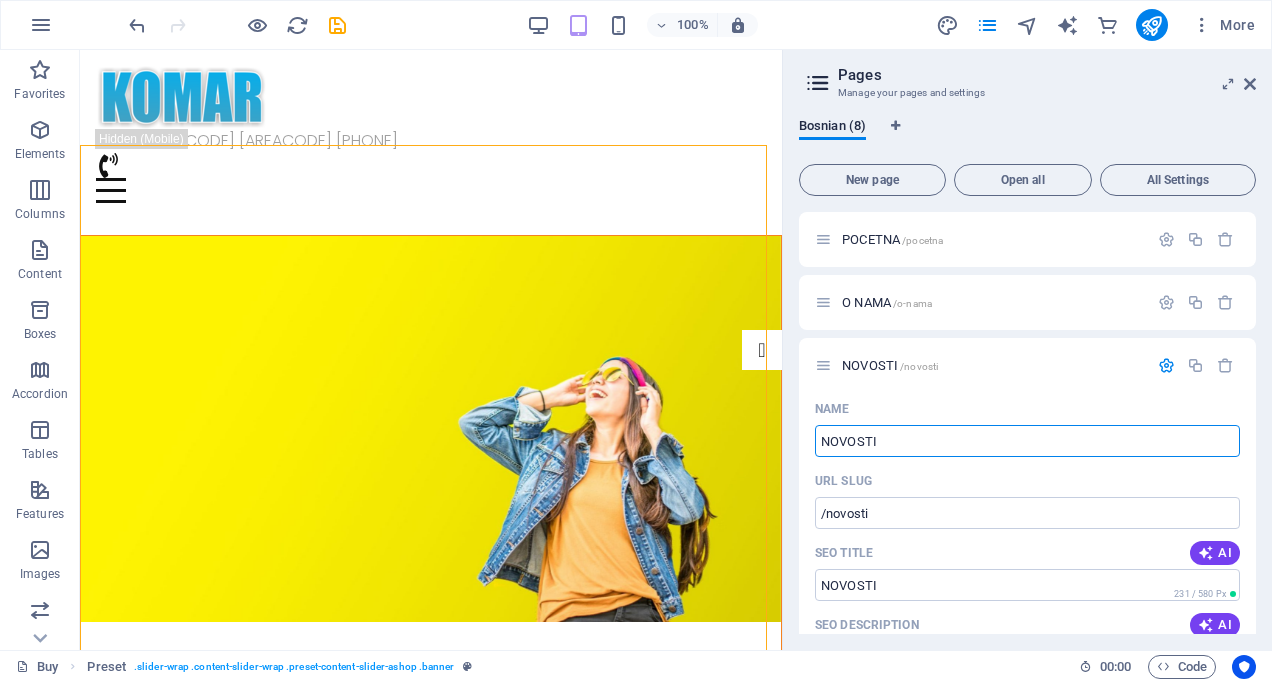 type on "NOVOSTI" 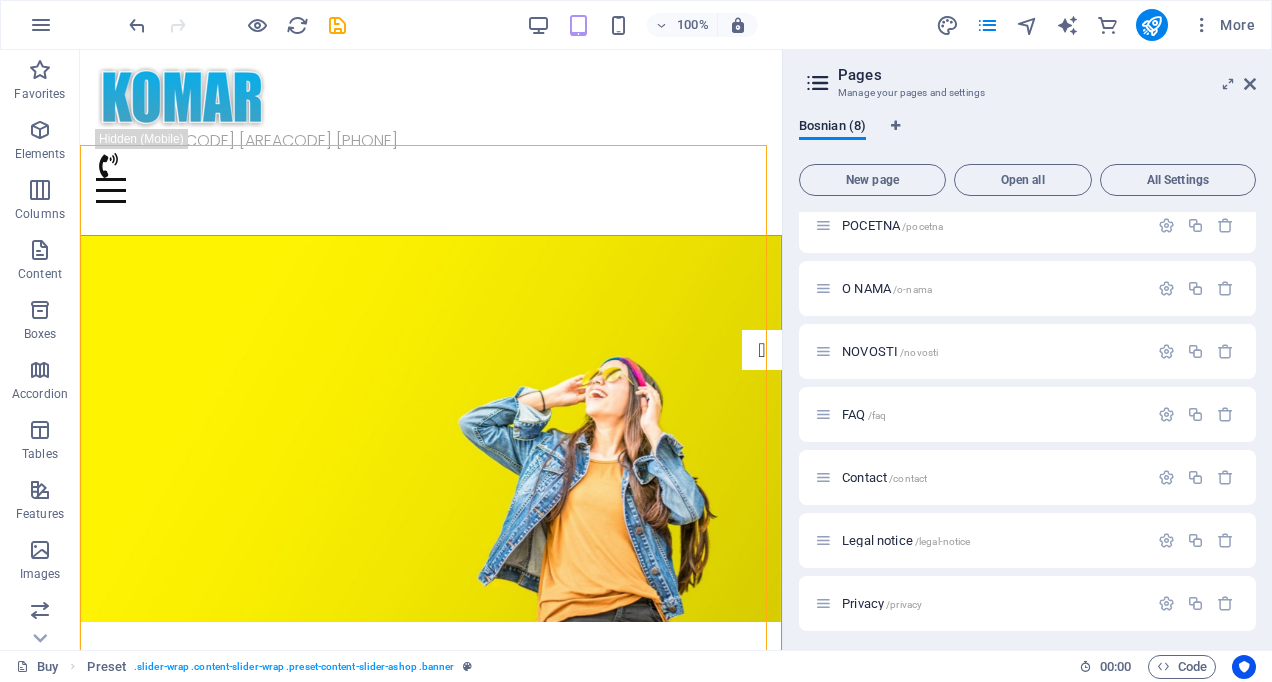 scroll, scrollTop: 13, scrollLeft: 0, axis: vertical 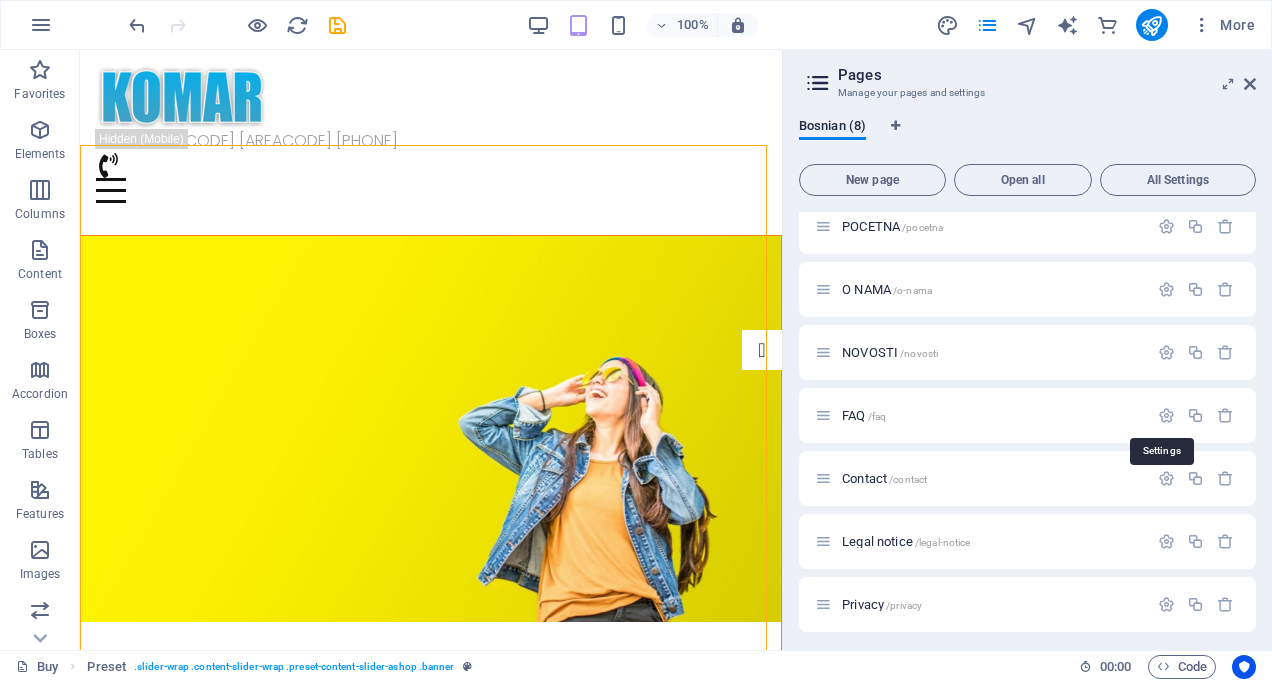 click at bounding box center (1166, 415) 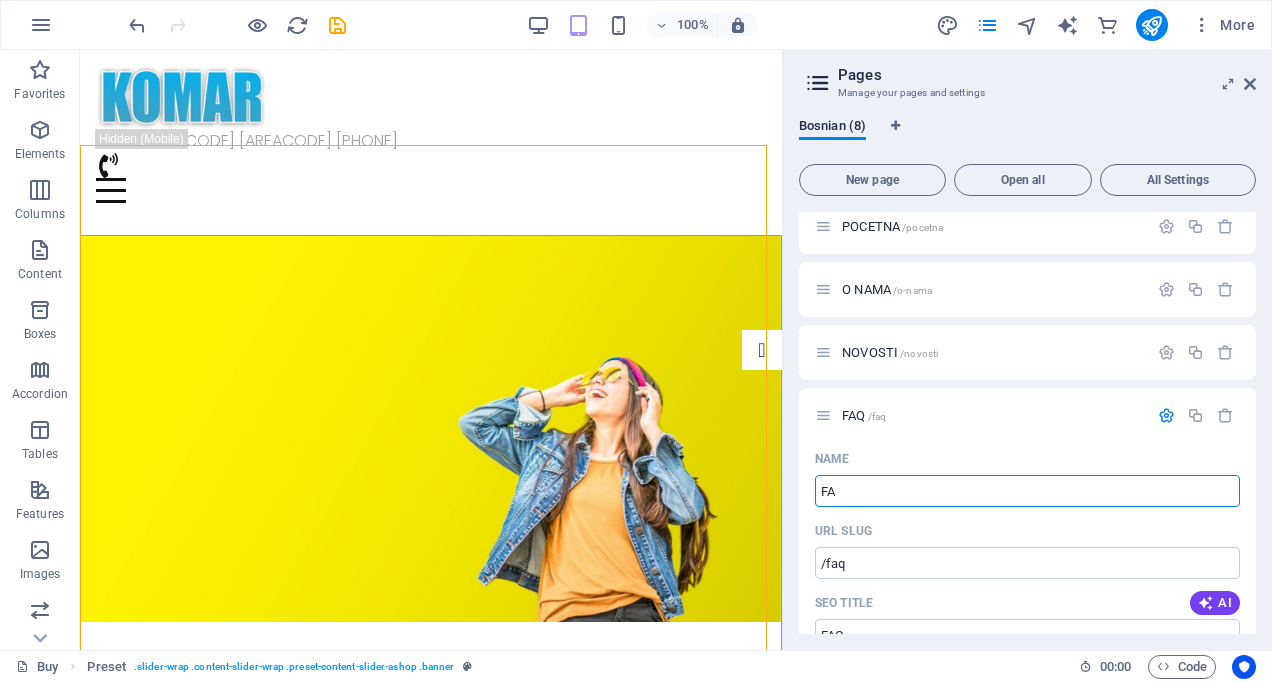type on "F" 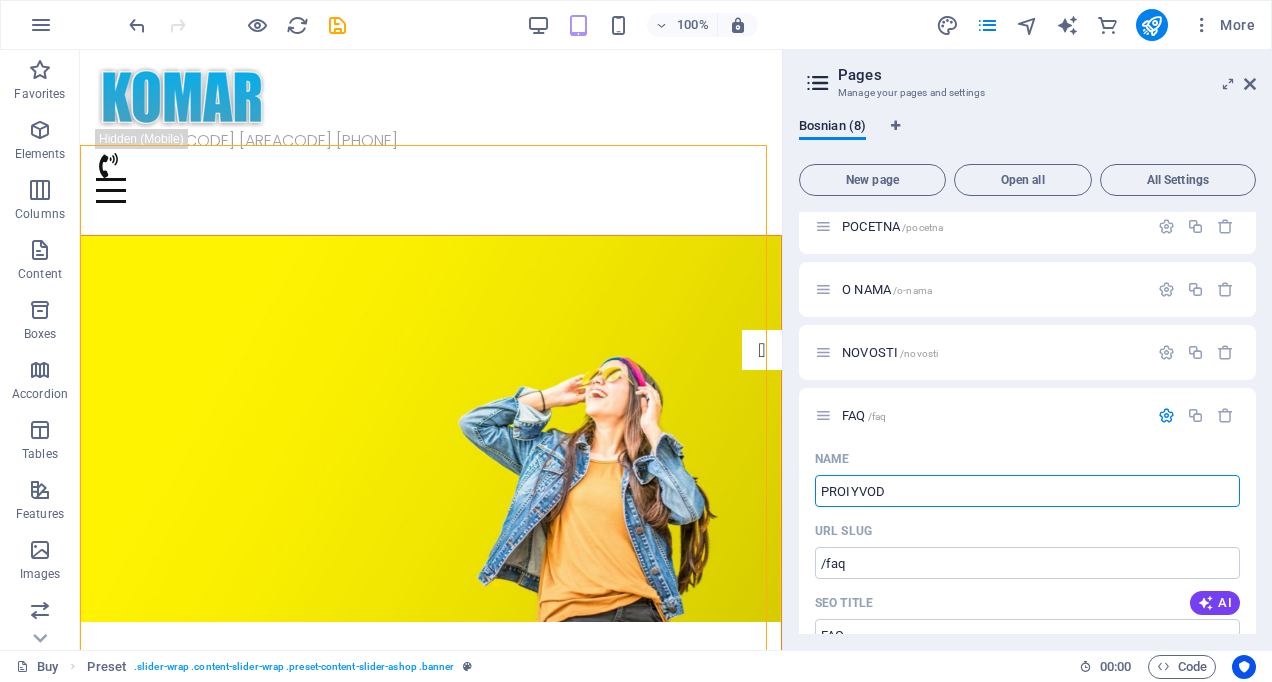 type on "PROIYVODI" 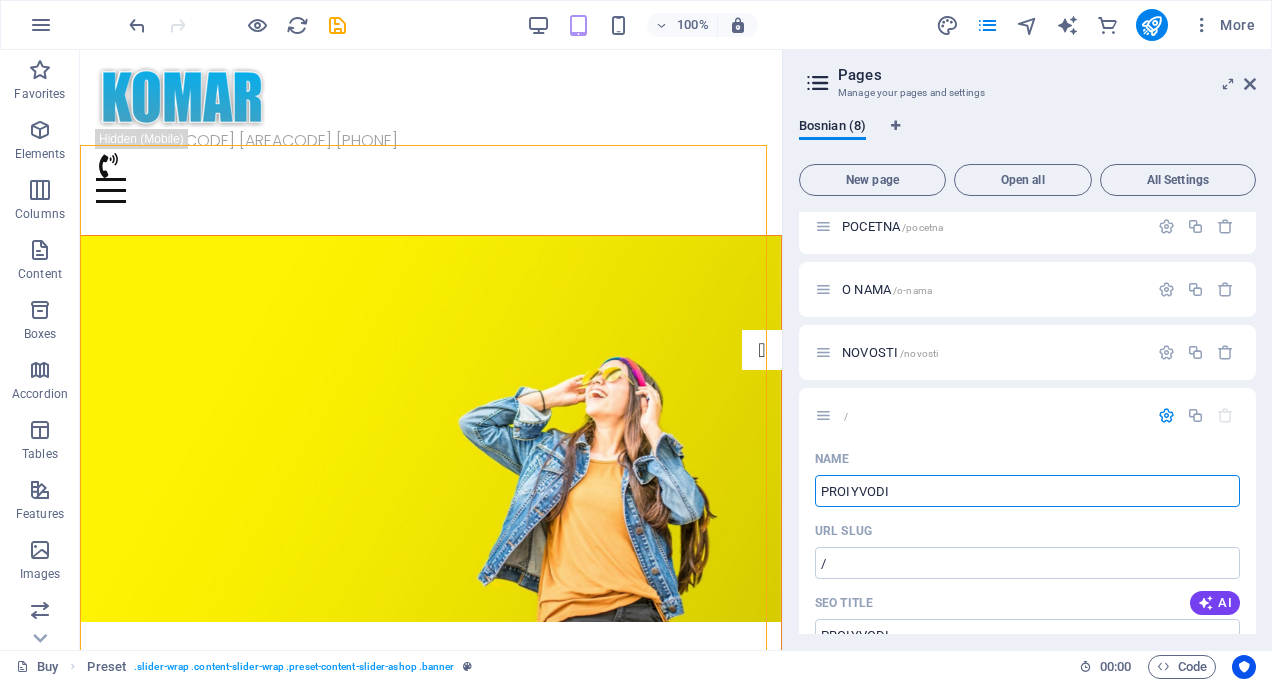 type on "/" 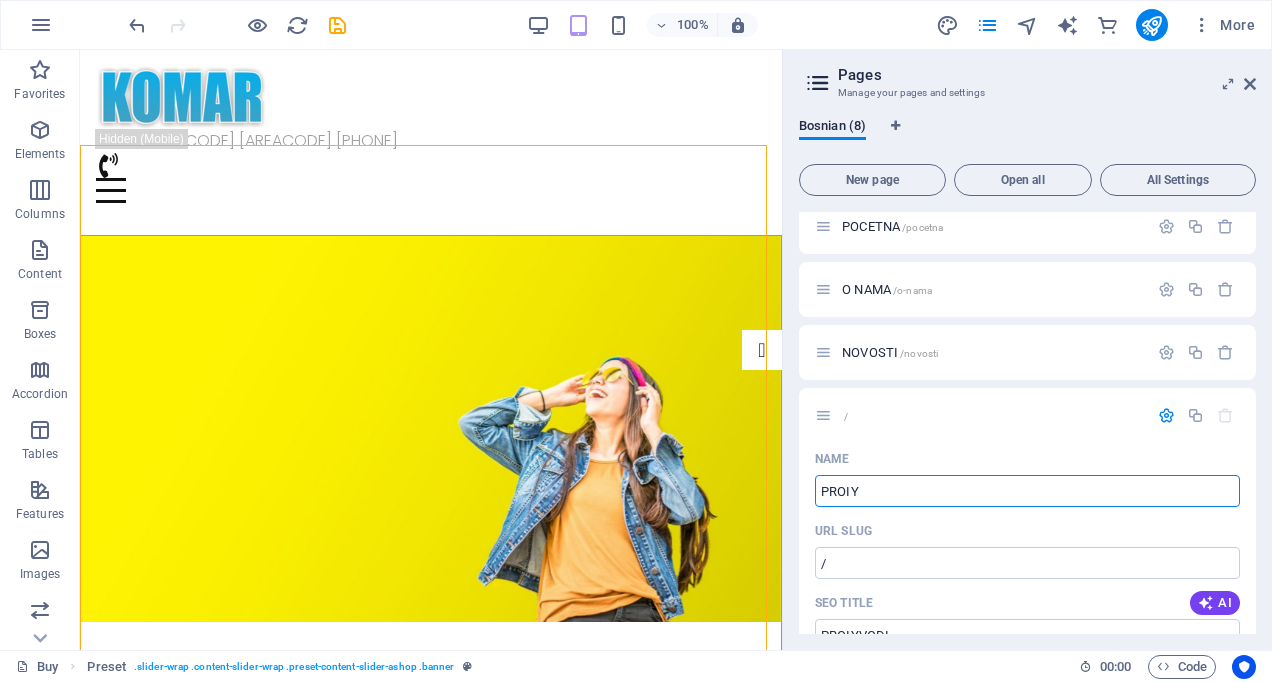 type on "PROI" 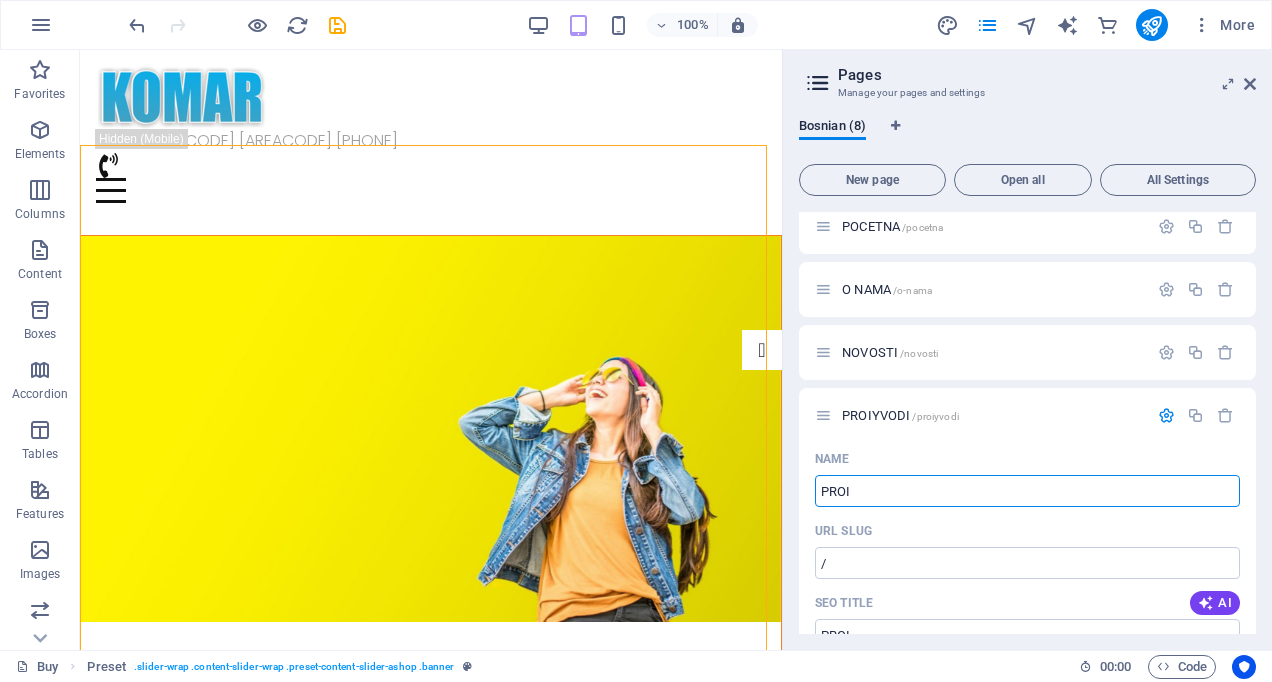 type on "/proiyvodi" 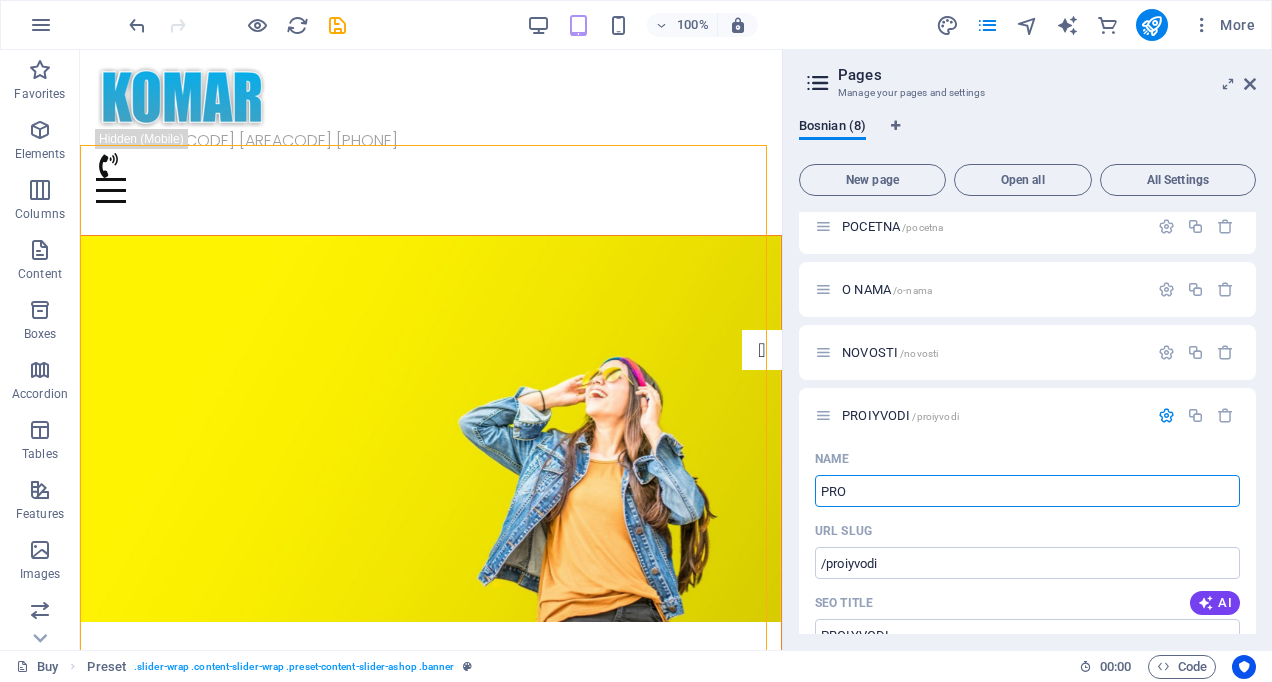 type on "PROI" 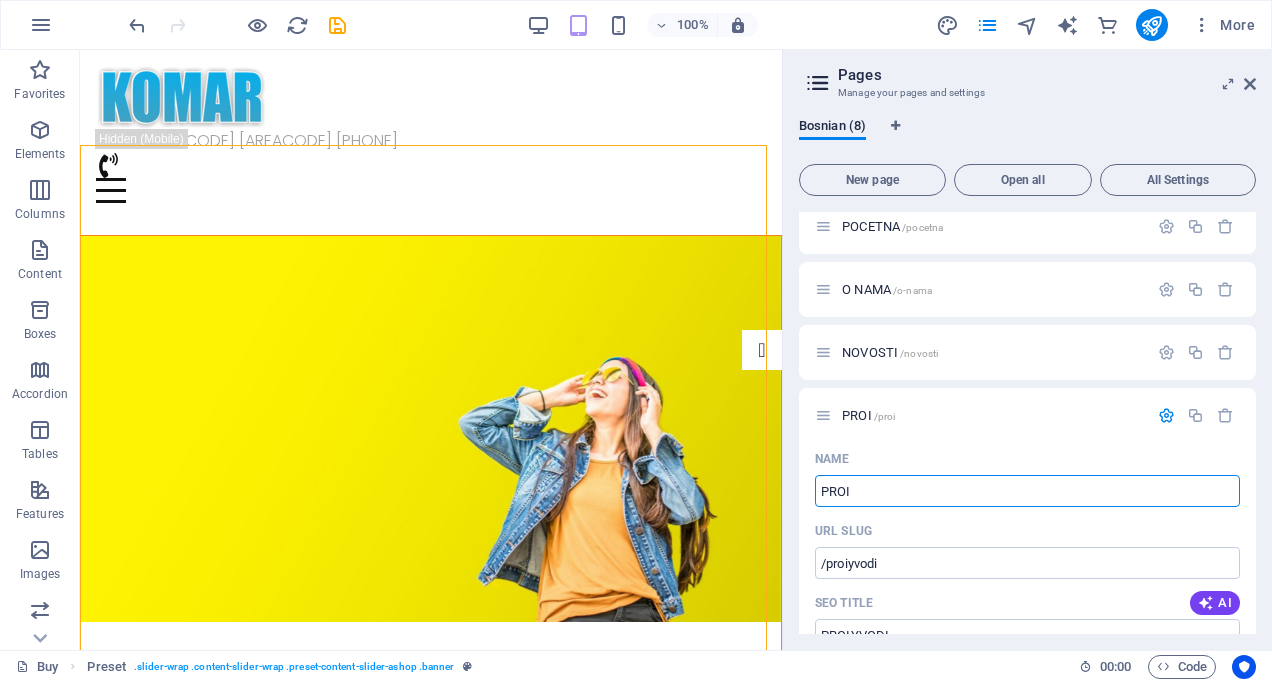 type on "/proi" 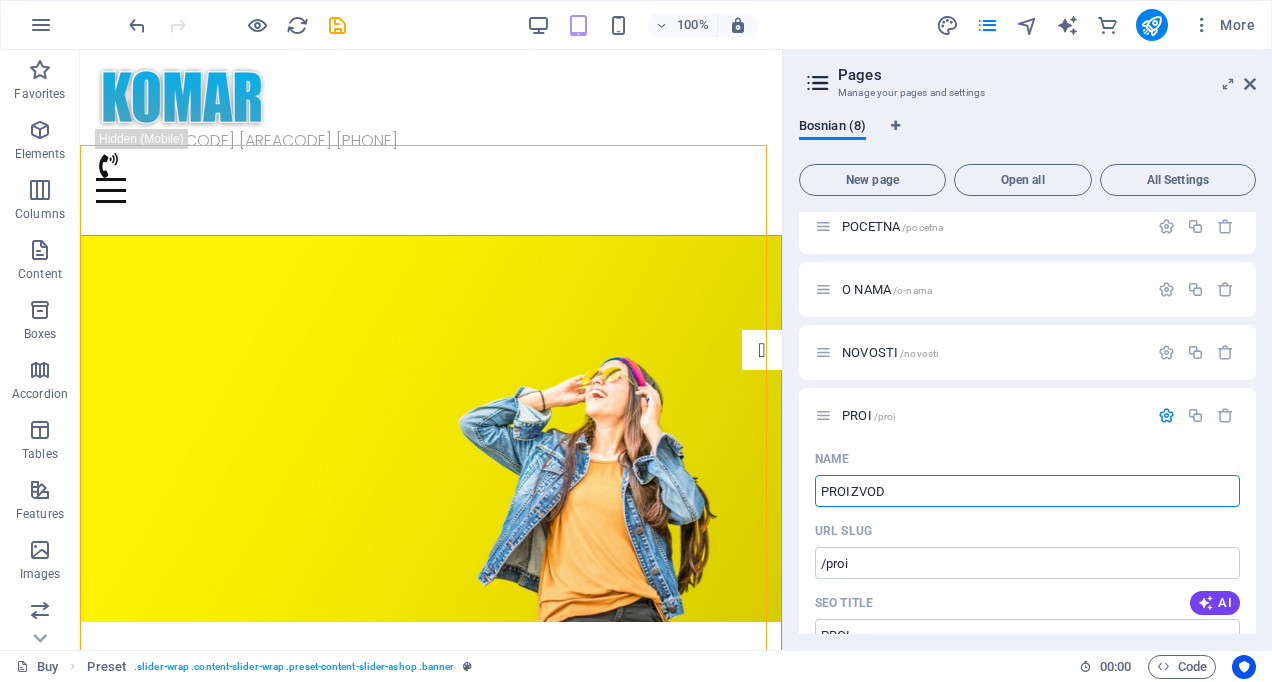type on "PROIZVODI" 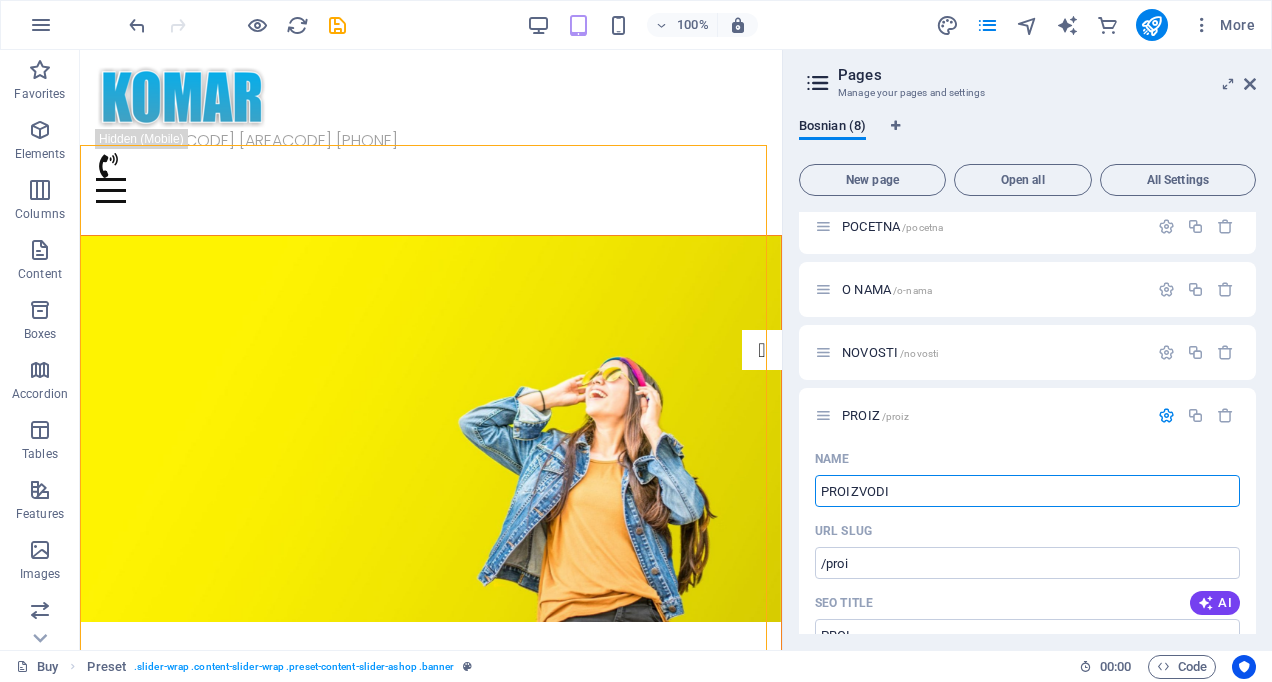 type on "/proiz" 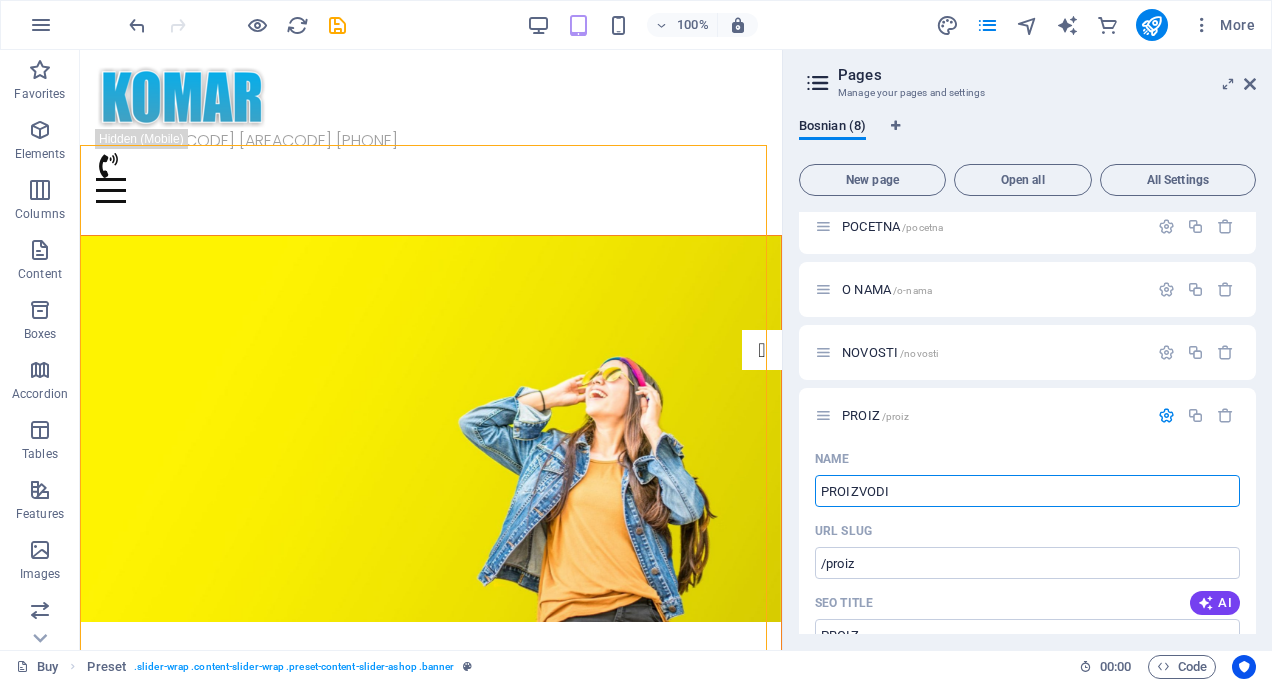 click at bounding box center (1166, 415) 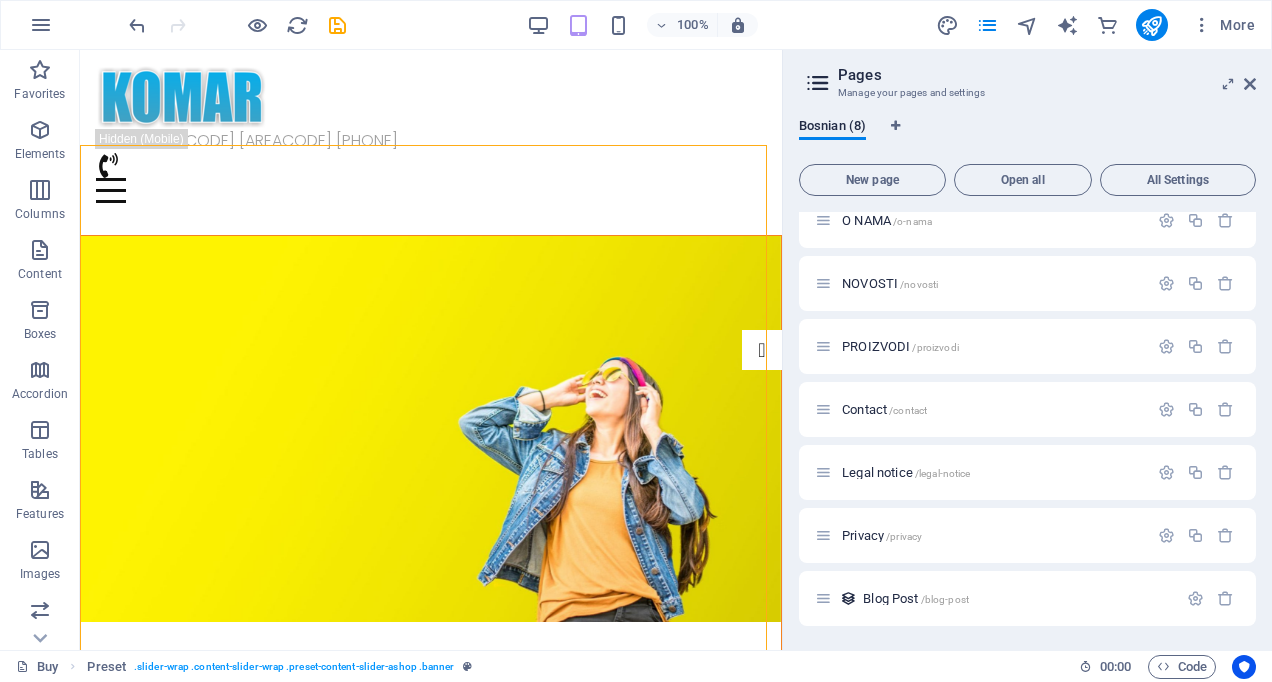 scroll, scrollTop: 81, scrollLeft: 0, axis: vertical 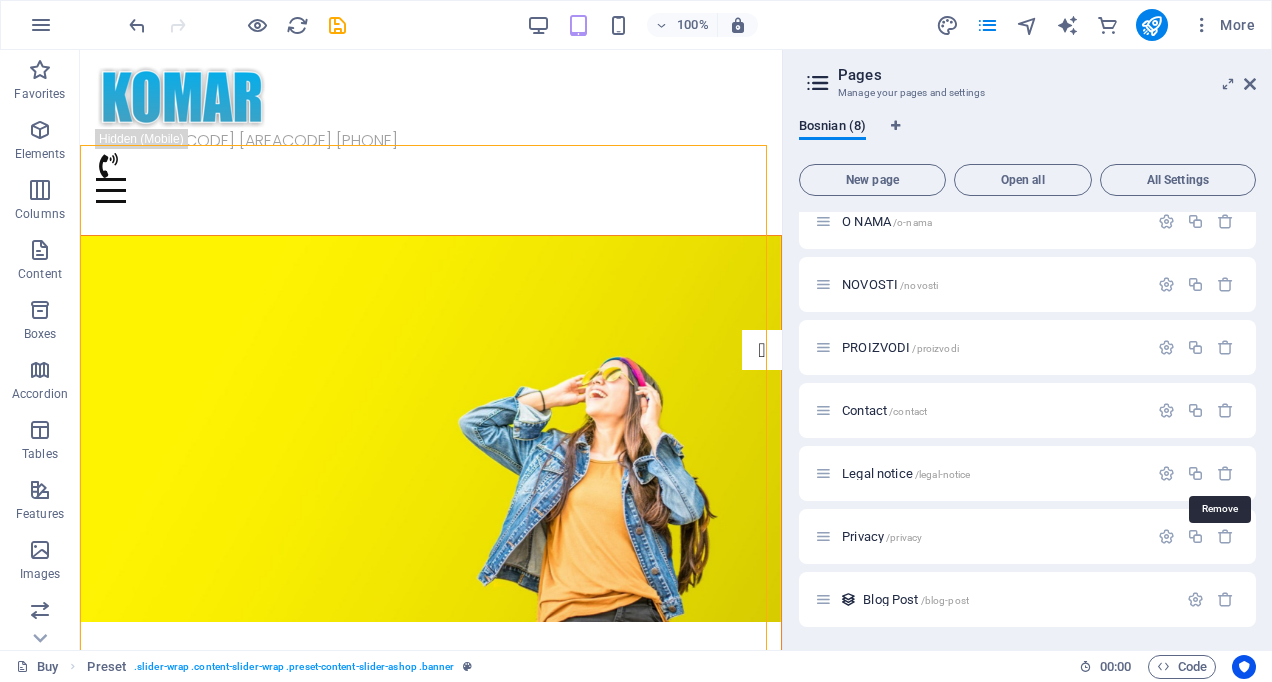 click at bounding box center [1225, 473] 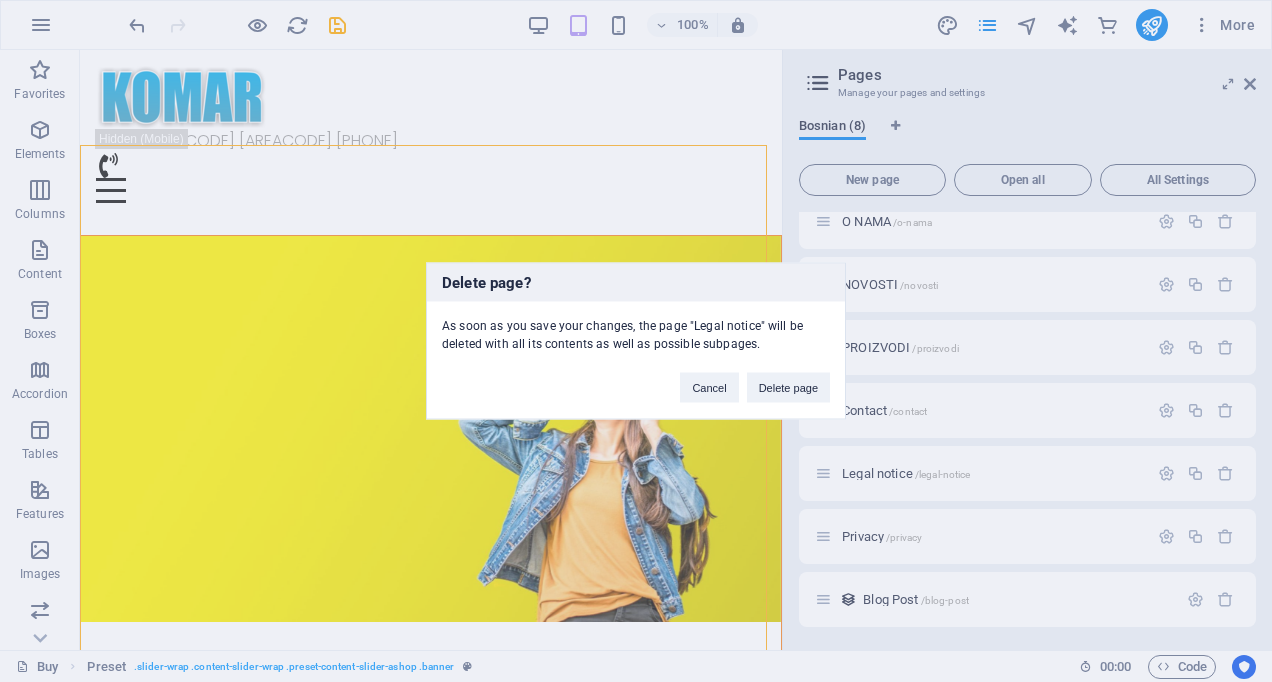 drag, startPoint x: 810, startPoint y: 386, endPoint x: 1233, endPoint y: 546, distance: 452.24884 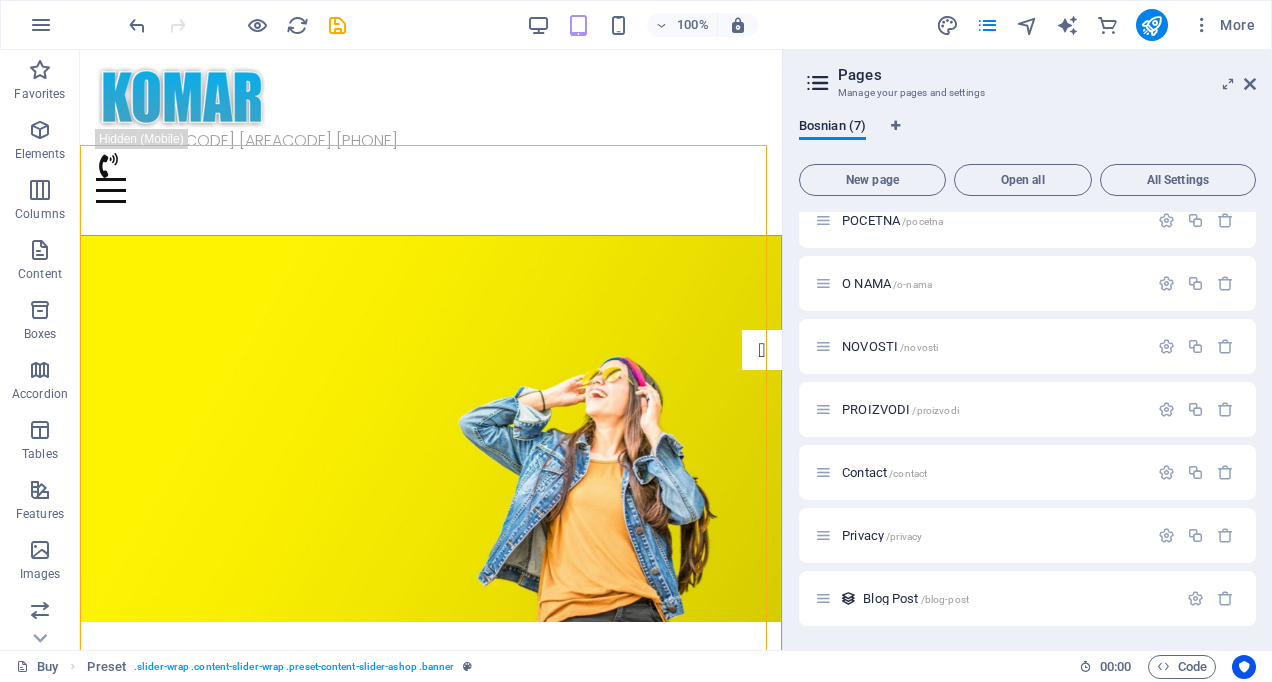 scroll, scrollTop: 19, scrollLeft: 0, axis: vertical 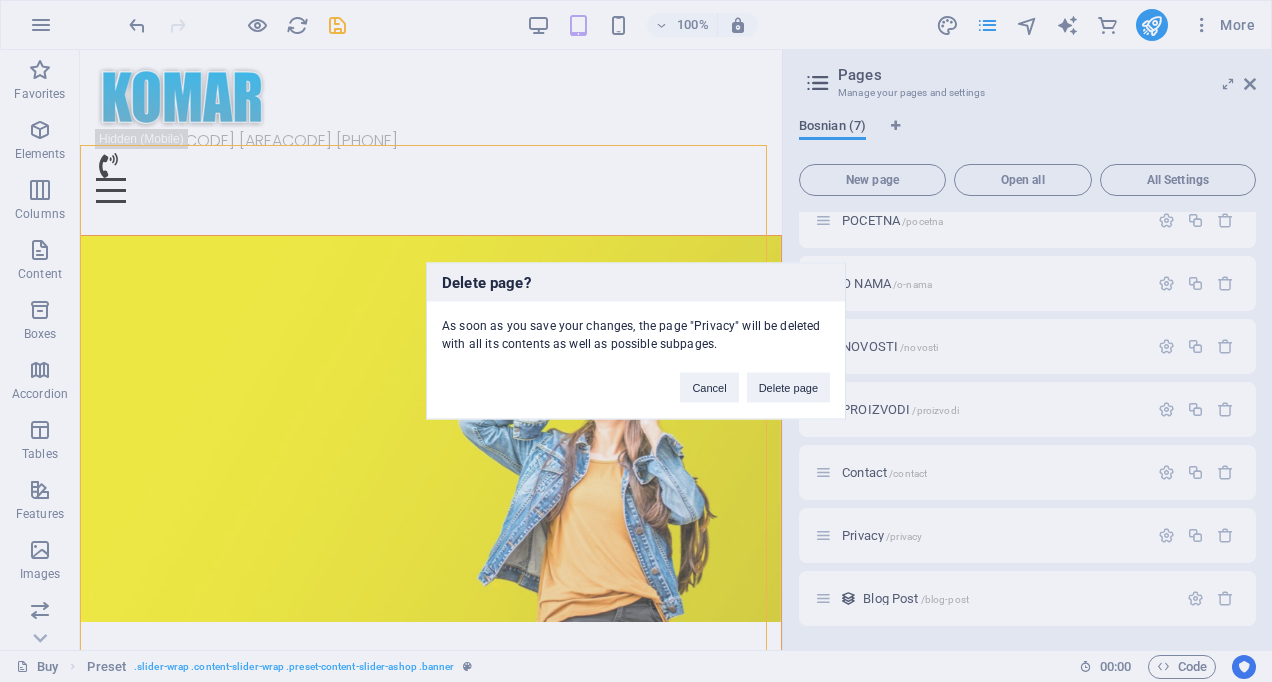 click on "Delete page" at bounding box center (788, 388) 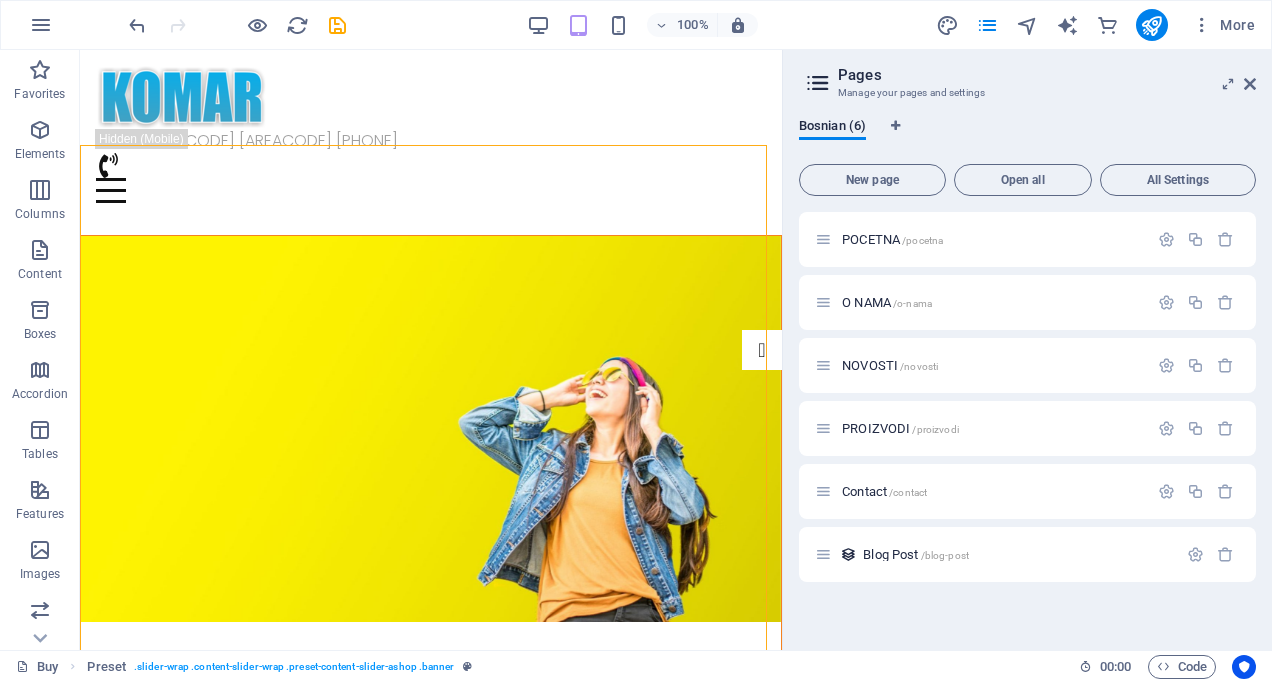 scroll, scrollTop: 0, scrollLeft: 0, axis: both 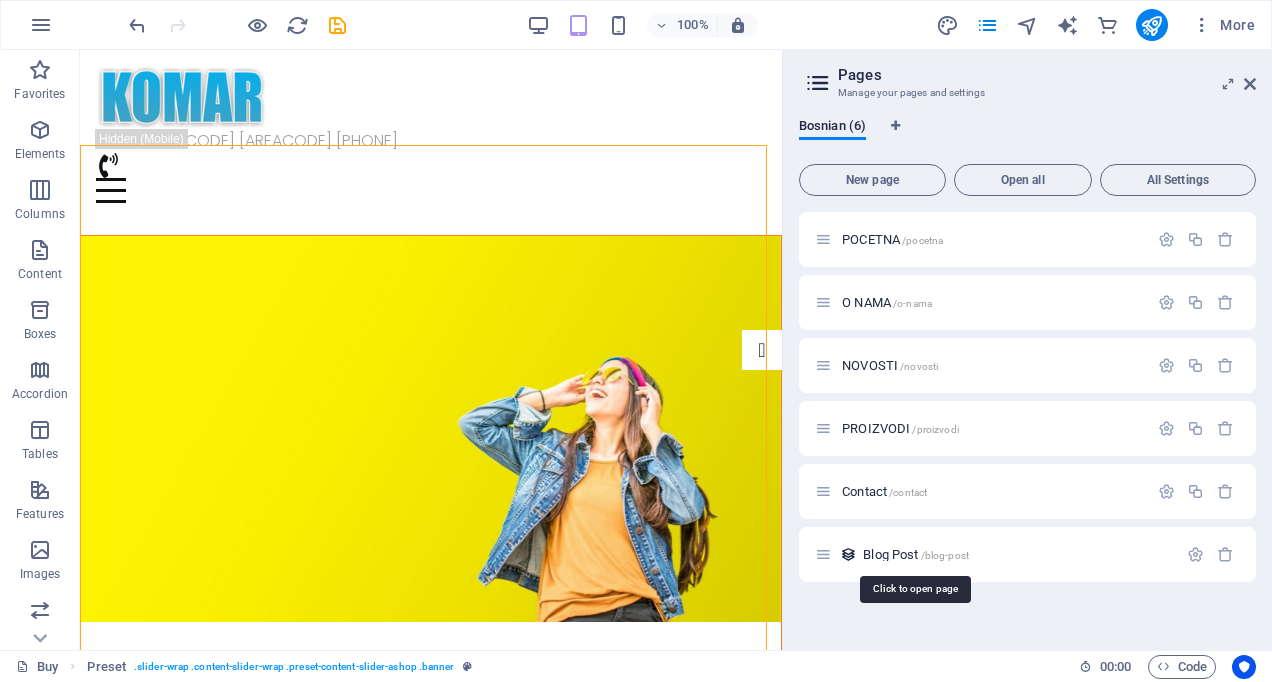 click on "Blog Post /blog-post" at bounding box center (916, 554) 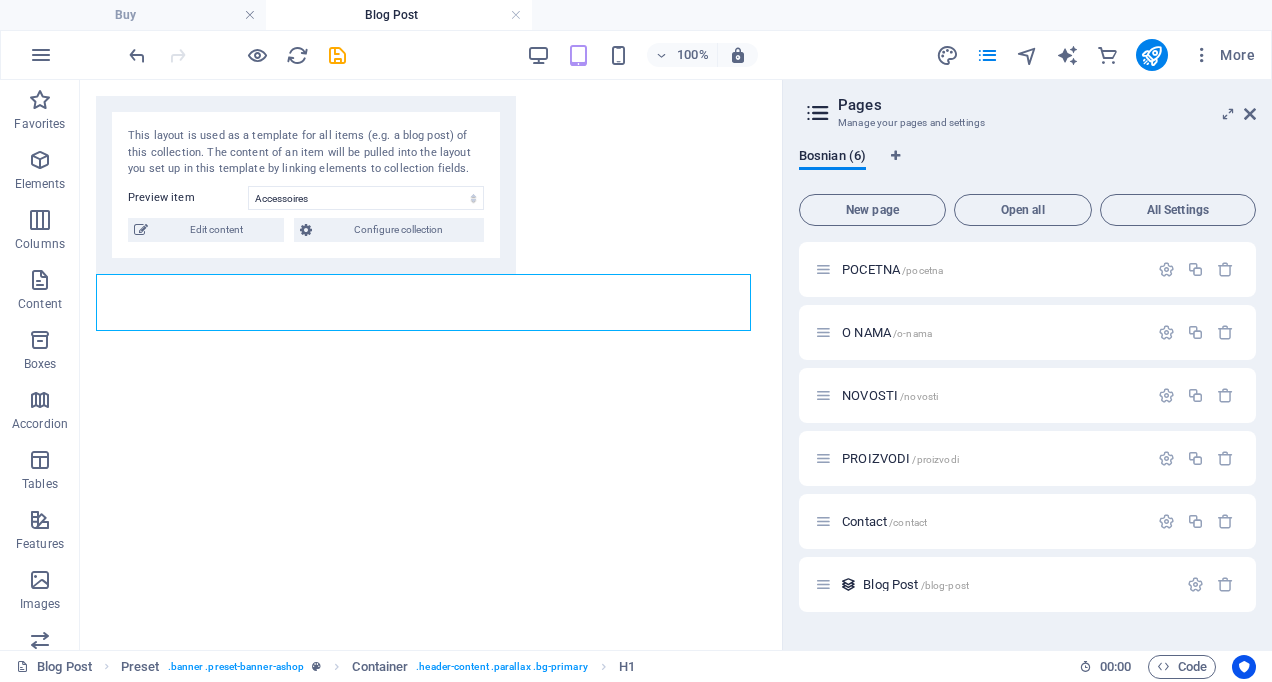 select on "[ID]" 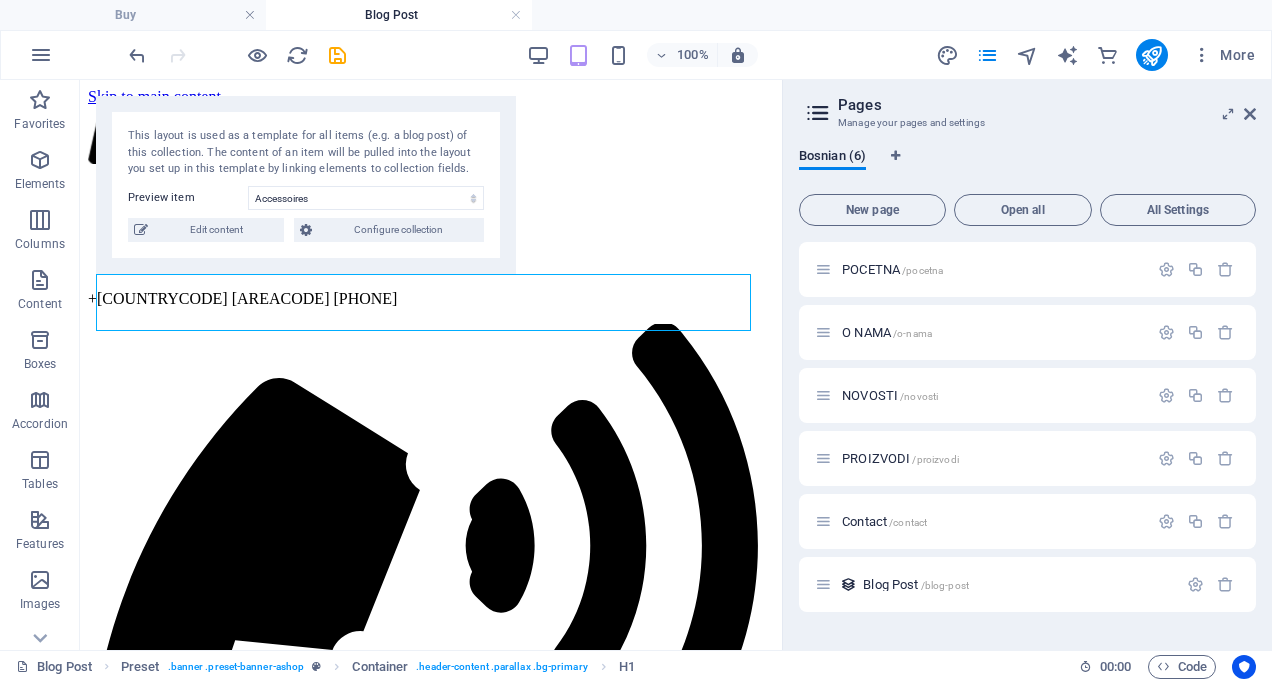 scroll, scrollTop: 0, scrollLeft: 0, axis: both 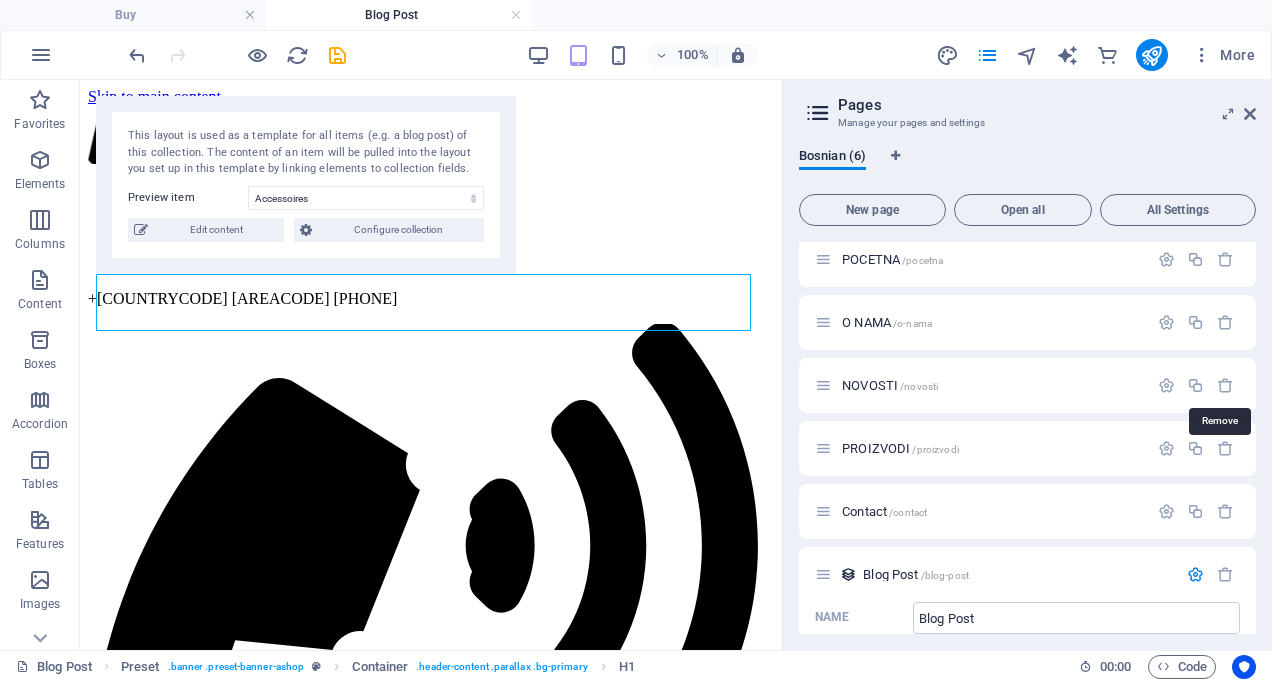 click at bounding box center [1225, 385] 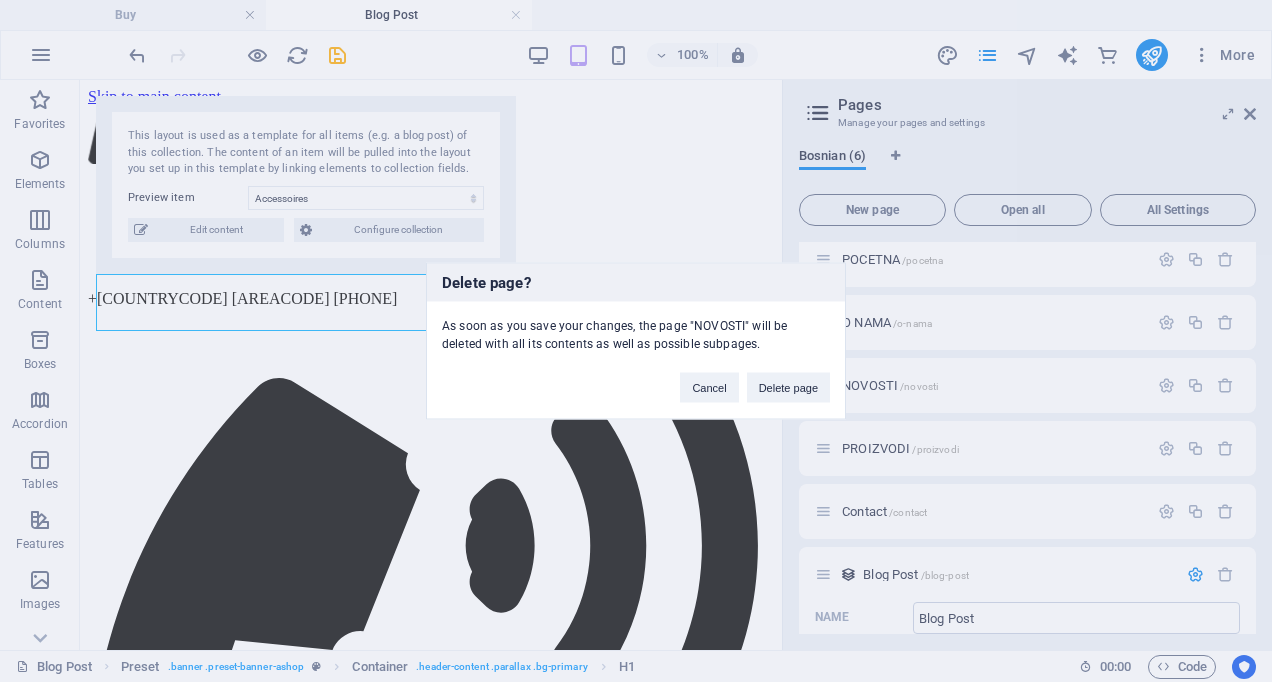 click on "Delete page" at bounding box center (788, 388) 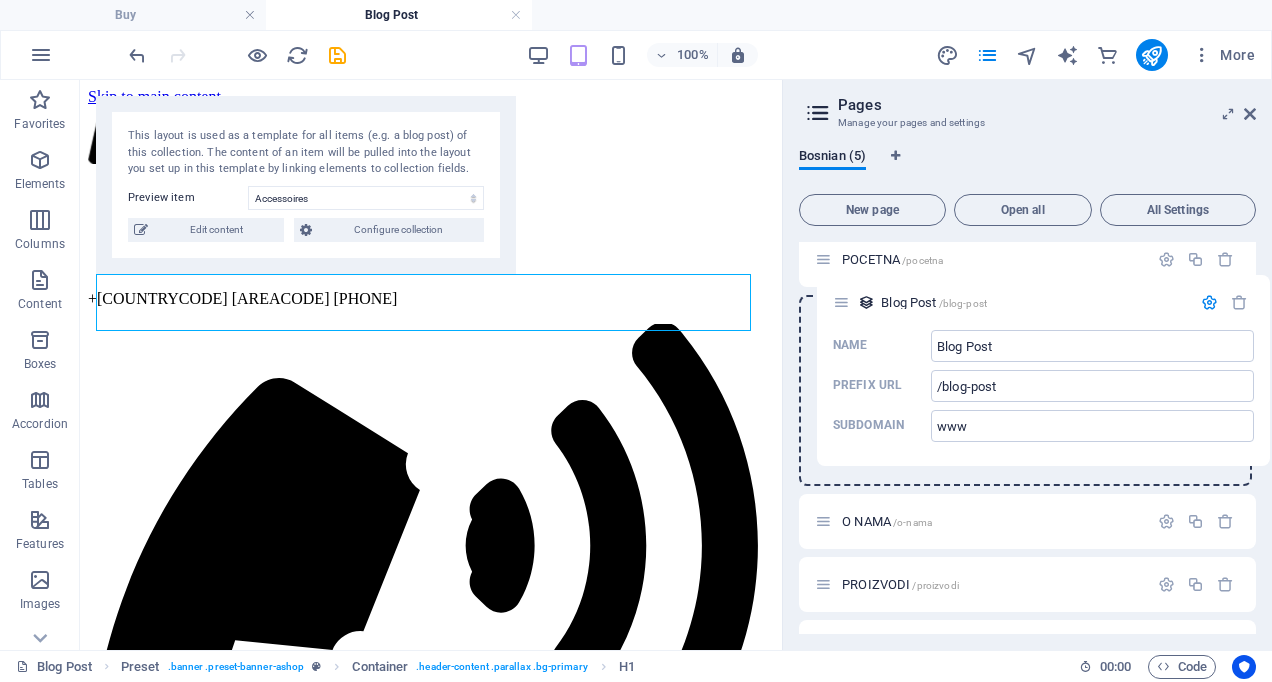 drag, startPoint x: 821, startPoint y: 518, endPoint x: 844, endPoint y: 309, distance: 210.26175 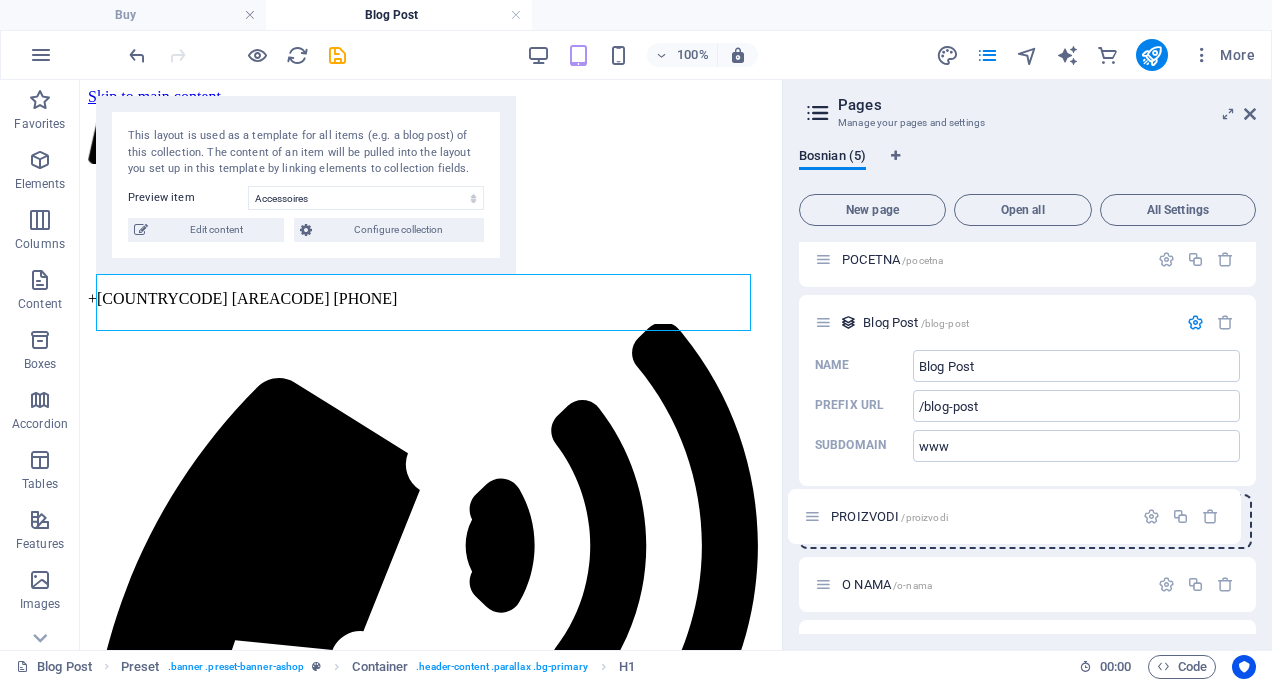 scroll, scrollTop: 11, scrollLeft: 0, axis: vertical 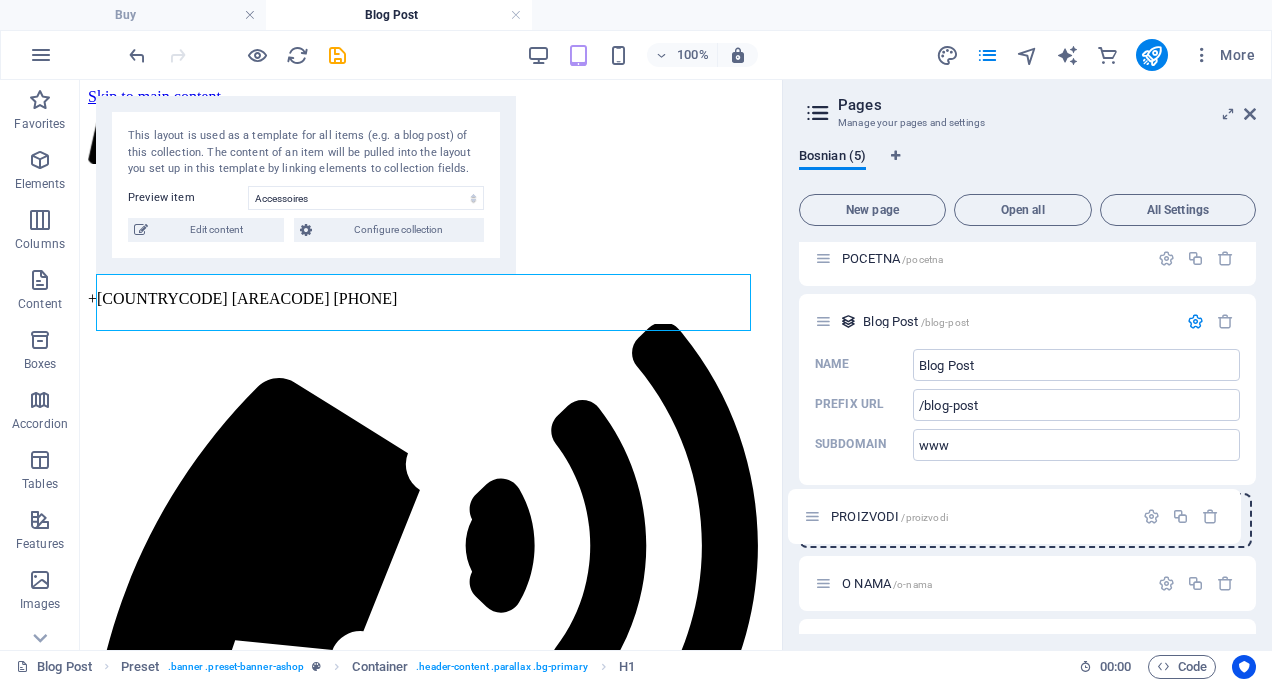 drag, startPoint x: 828, startPoint y: 588, endPoint x: 816, endPoint y: 524, distance: 65.11528 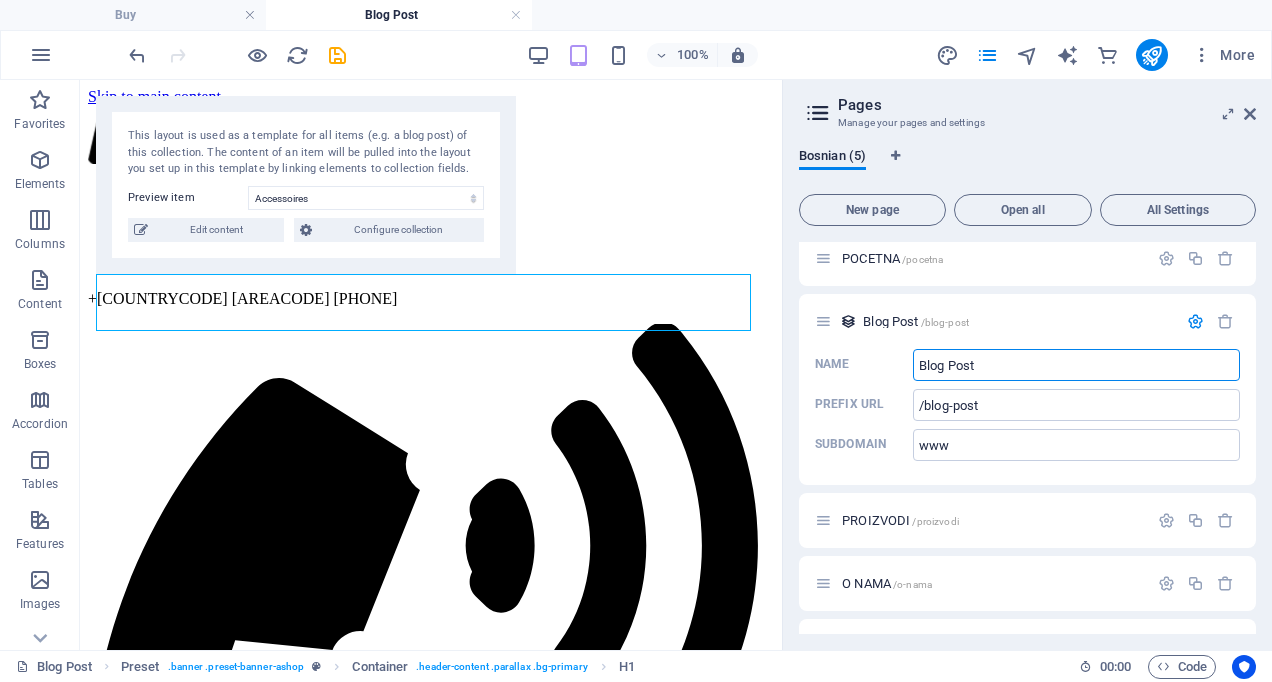 drag, startPoint x: 1014, startPoint y: 364, endPoint x: 873, endPoint y: 359, distance: 141.08862 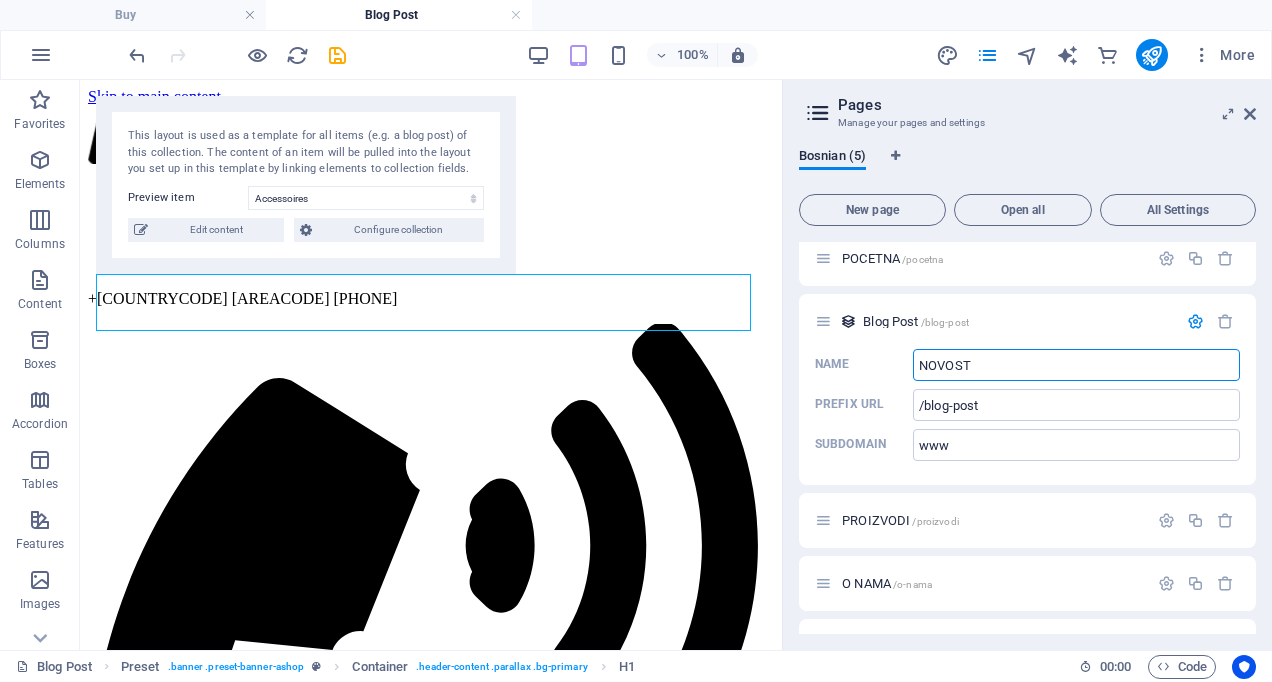 type on "NOVOSTI" 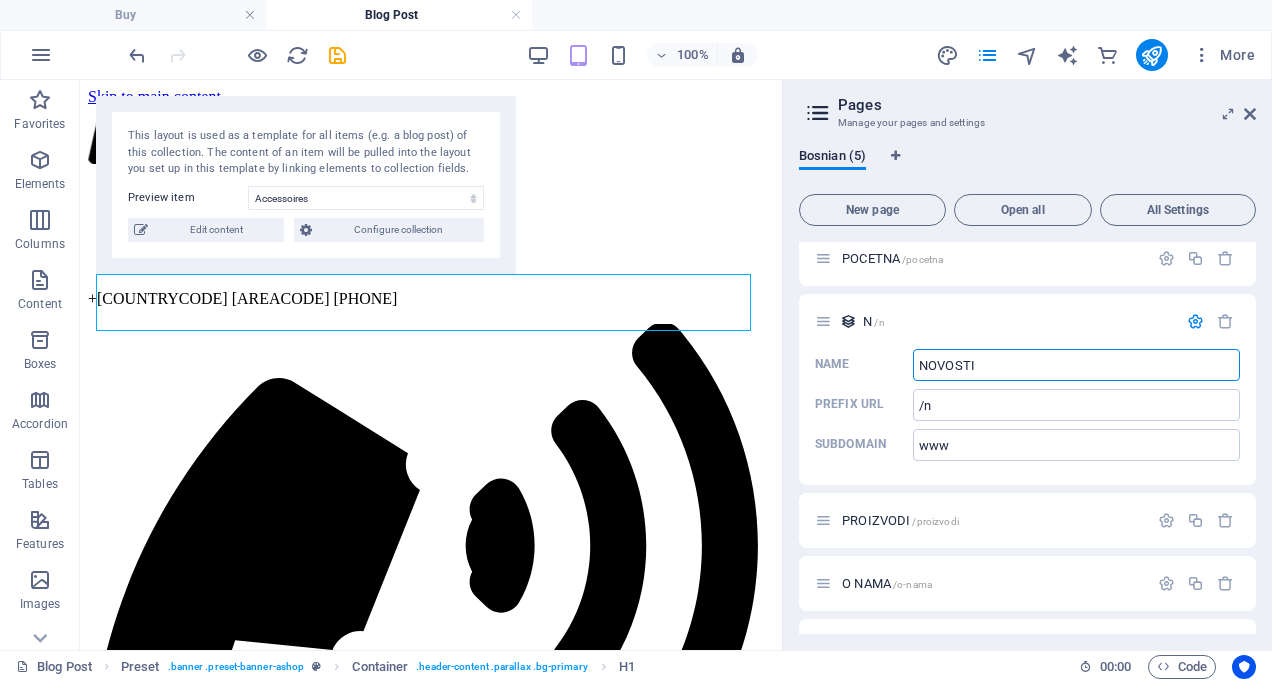 type on "/n" 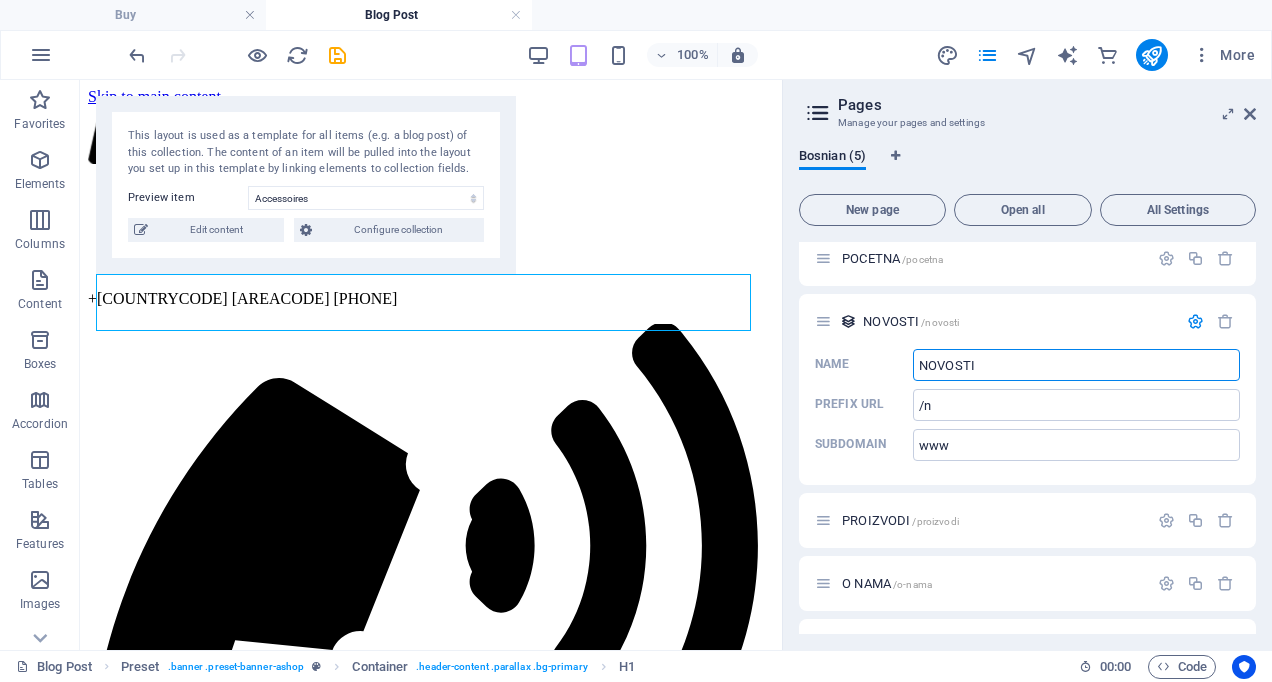 type on "NOVOSTI" 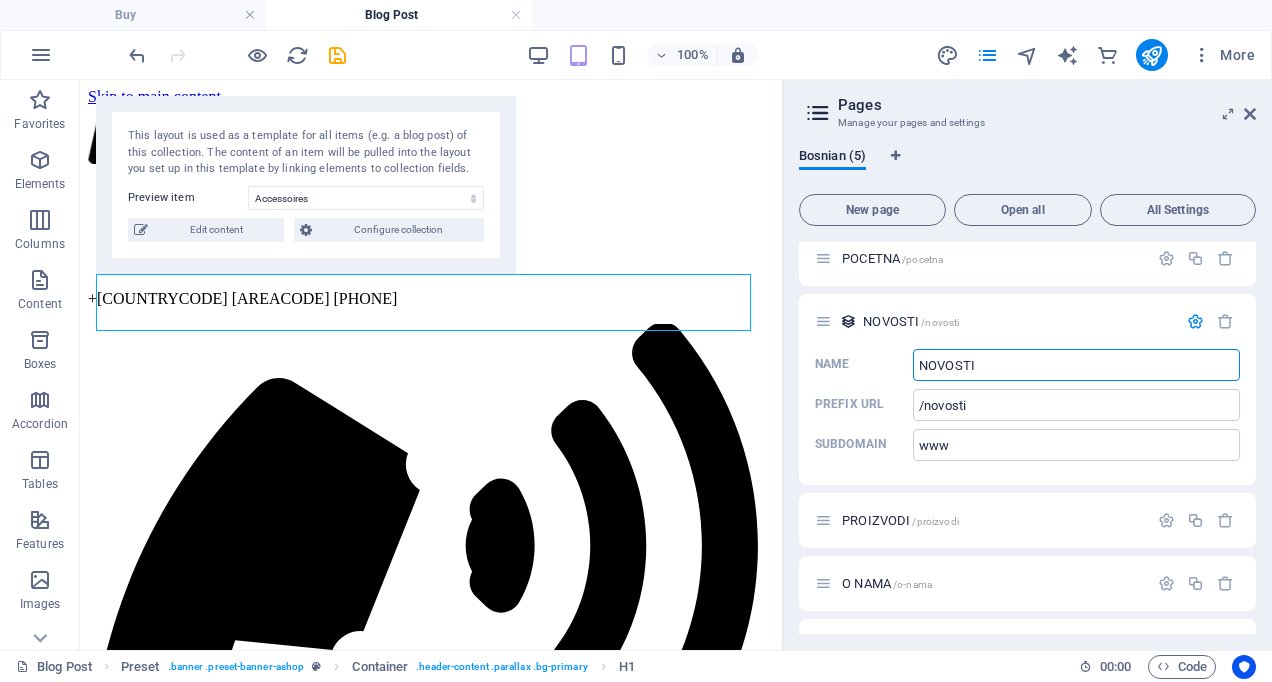type on "NOVOSTI" 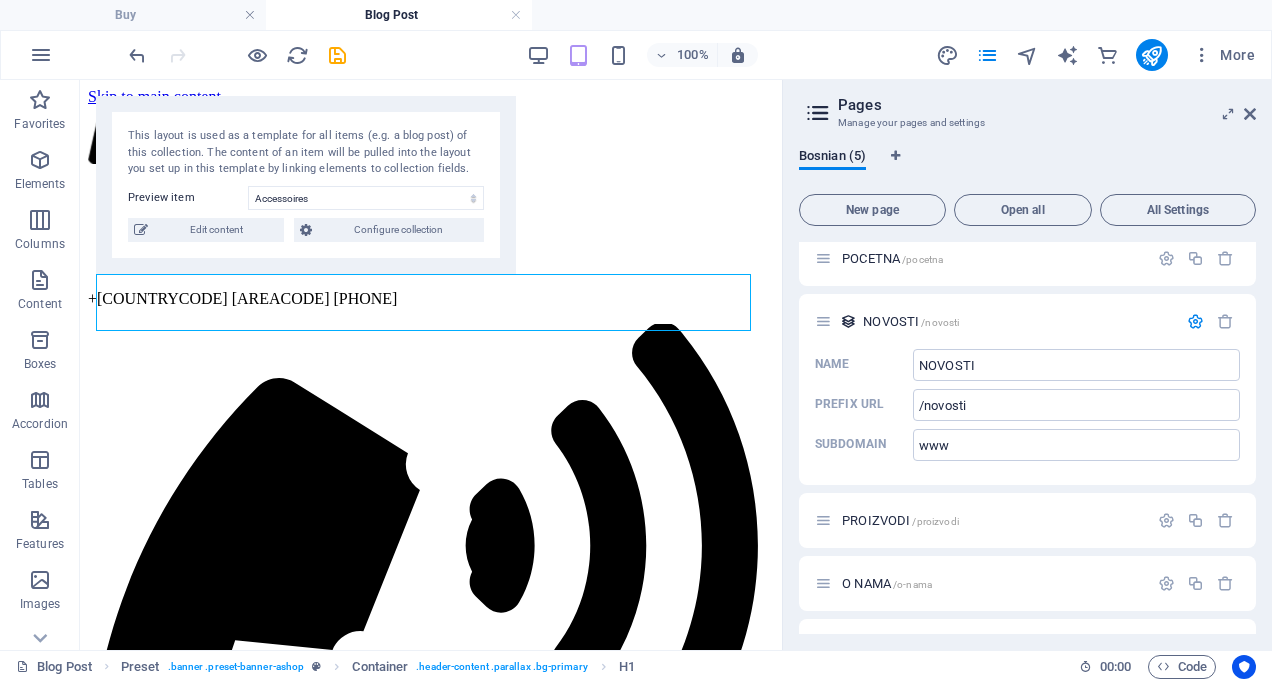 click at bounding box center [1195, 321] 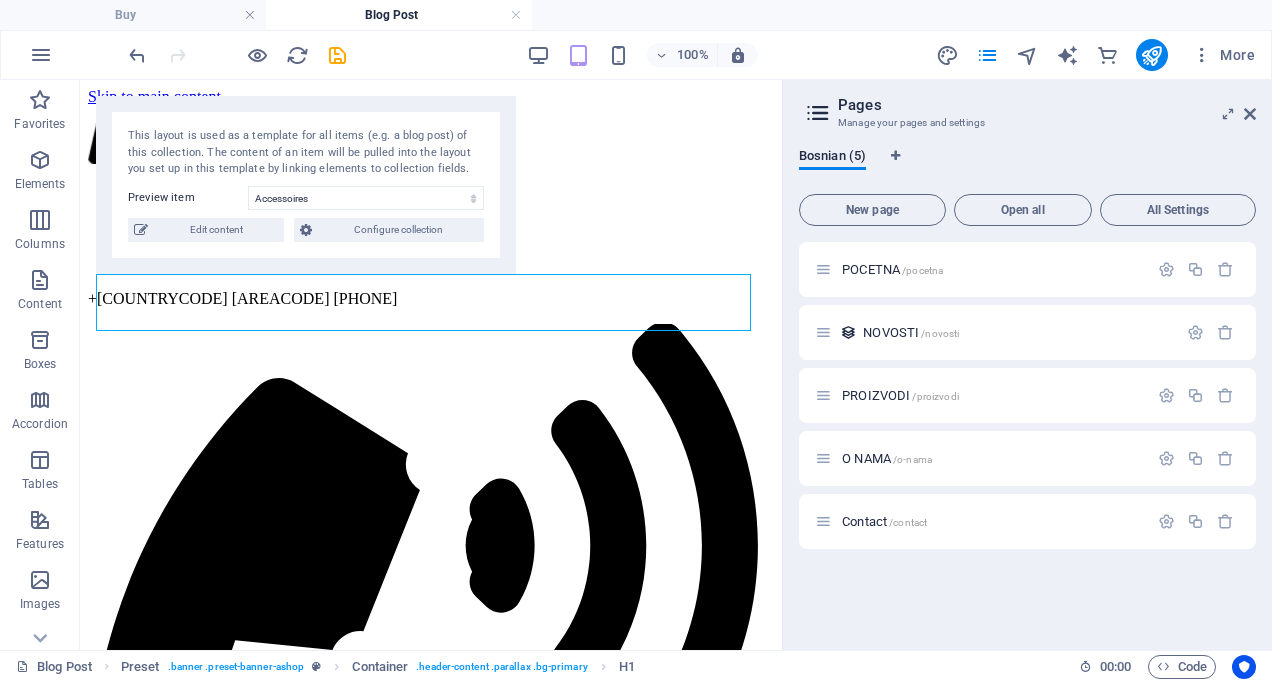 scroll, scrollTop: 0, scrollLeft: 0, axis: both 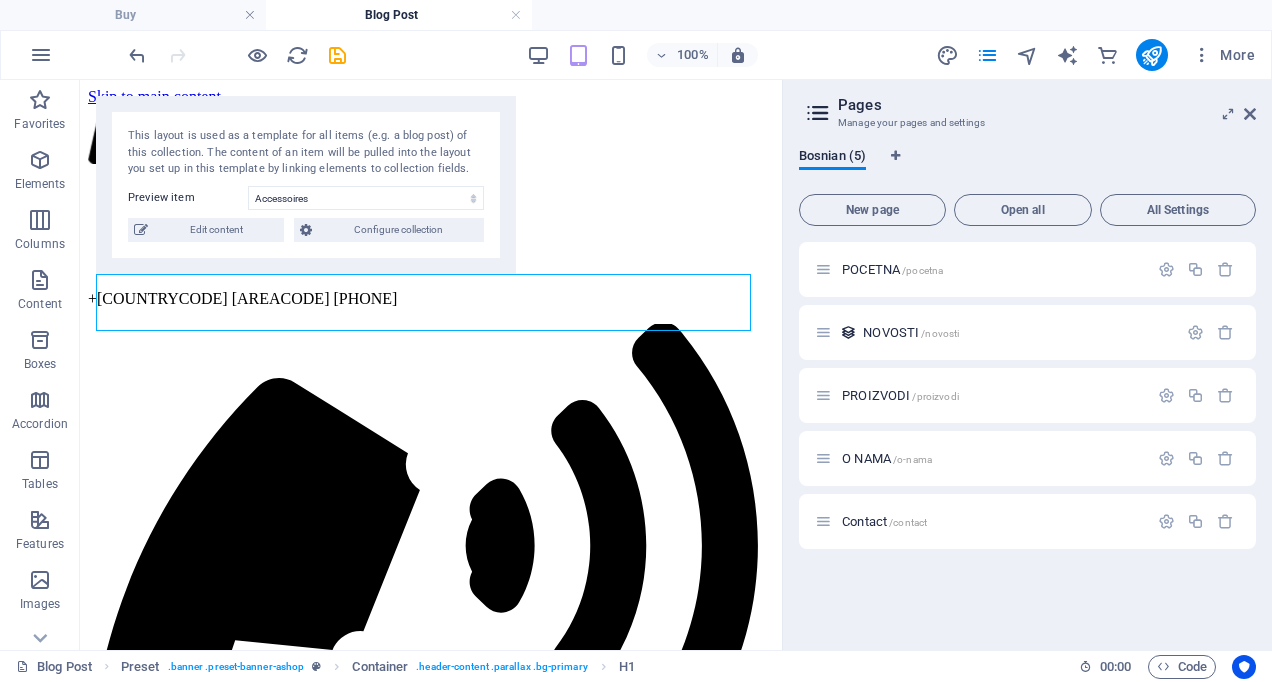 click at bounding box center (1166, 521) 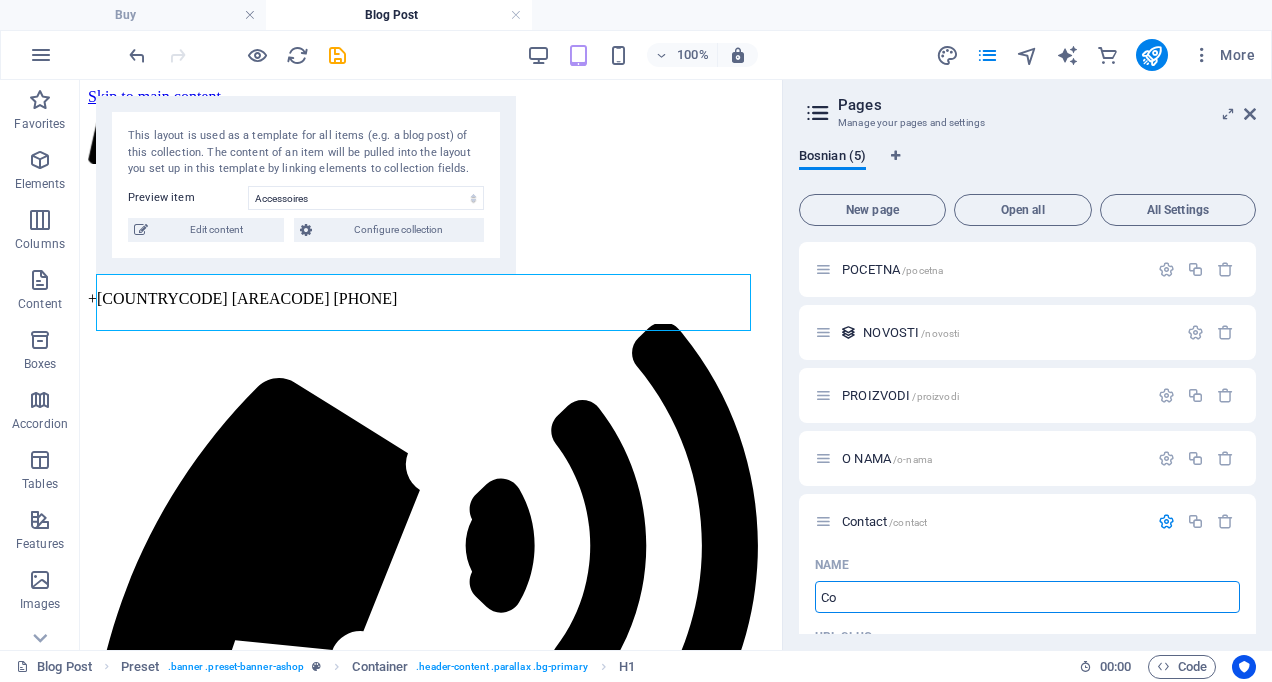 type on "C" 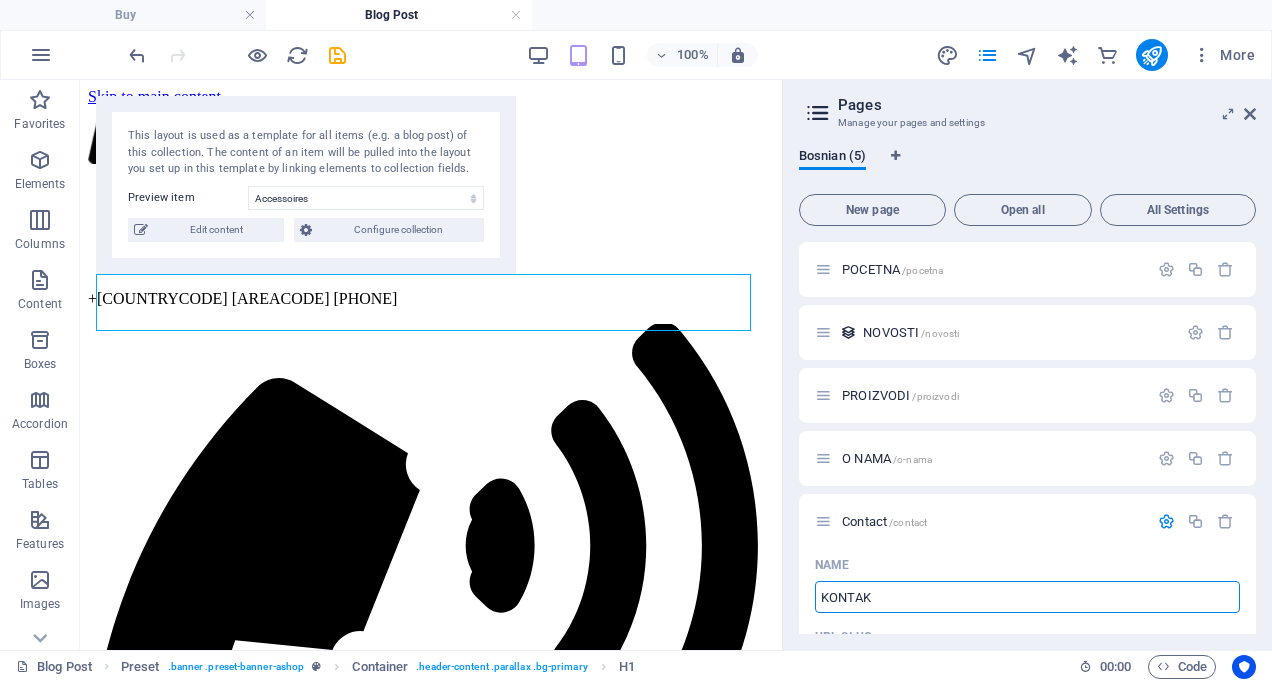 type on "KONTAKT" 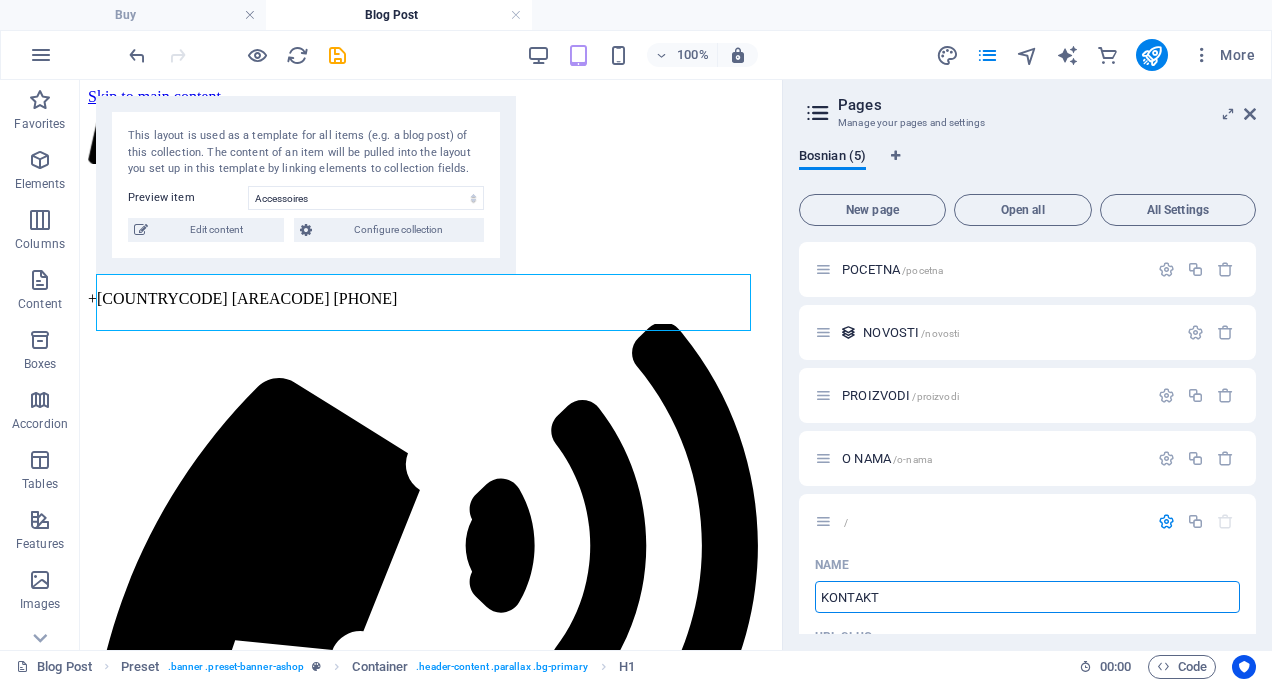type on "/" 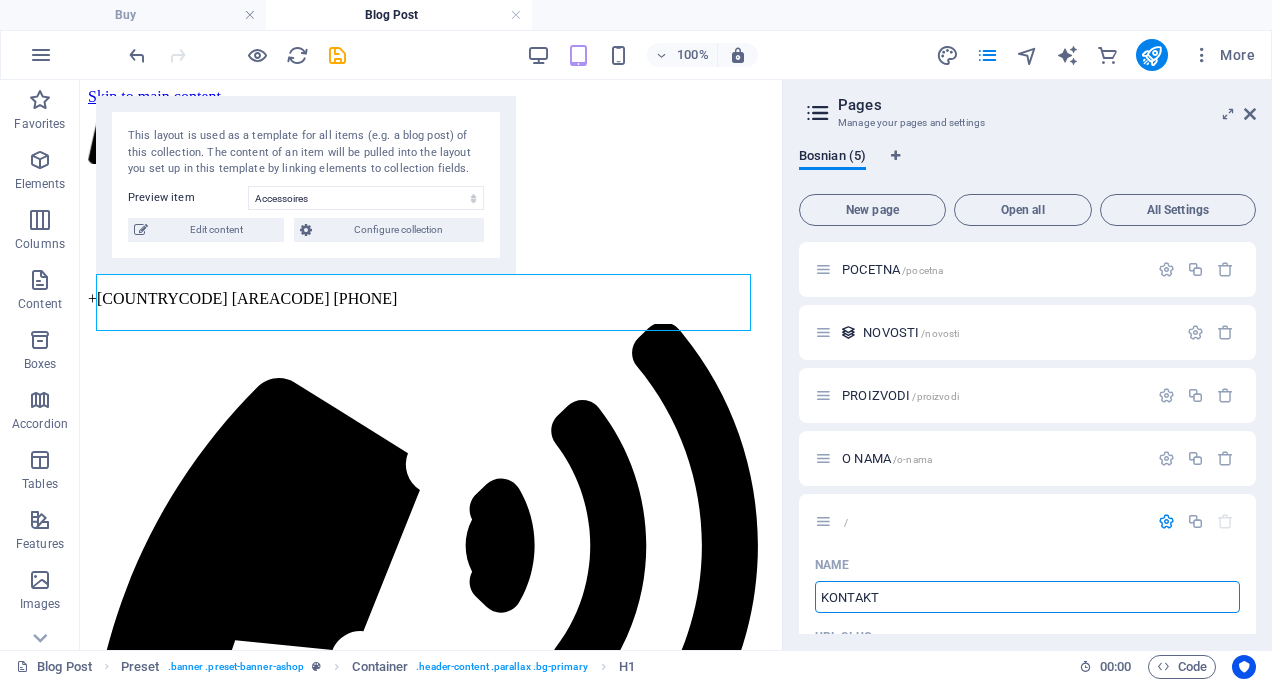 click at bounding box center [1166, 521] 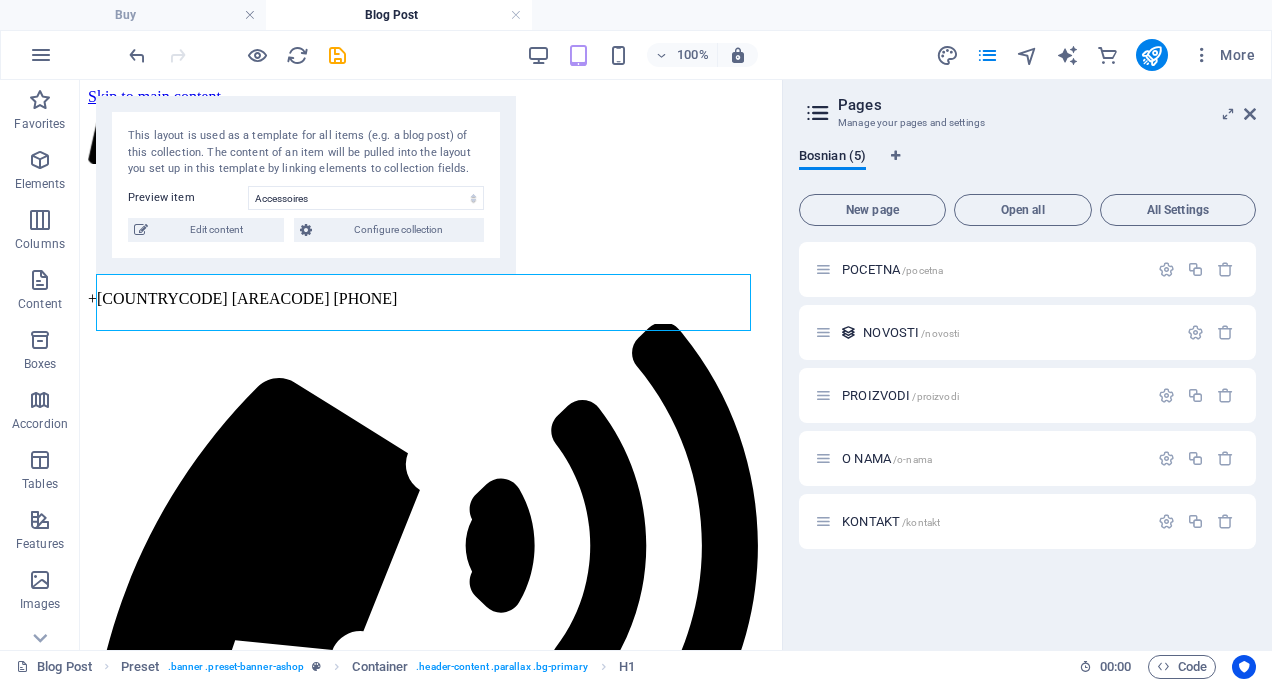 click at bounding box center [1250, 114] 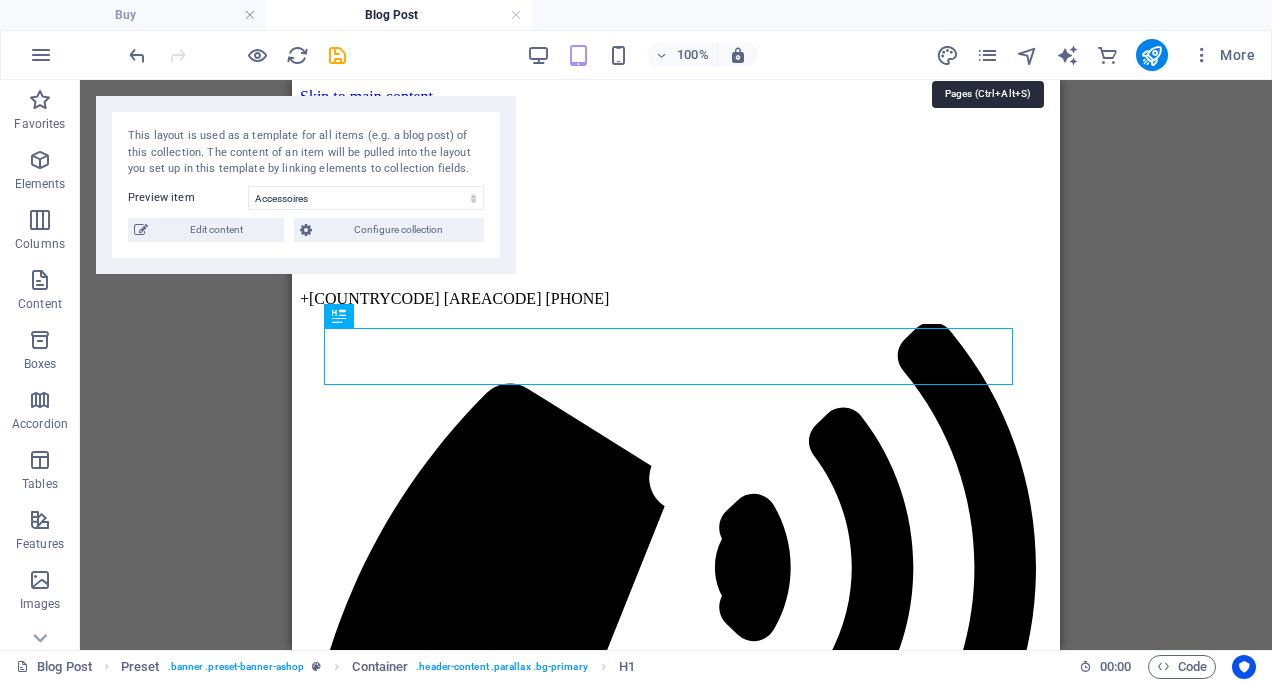 click at bounding box center [987, 55] 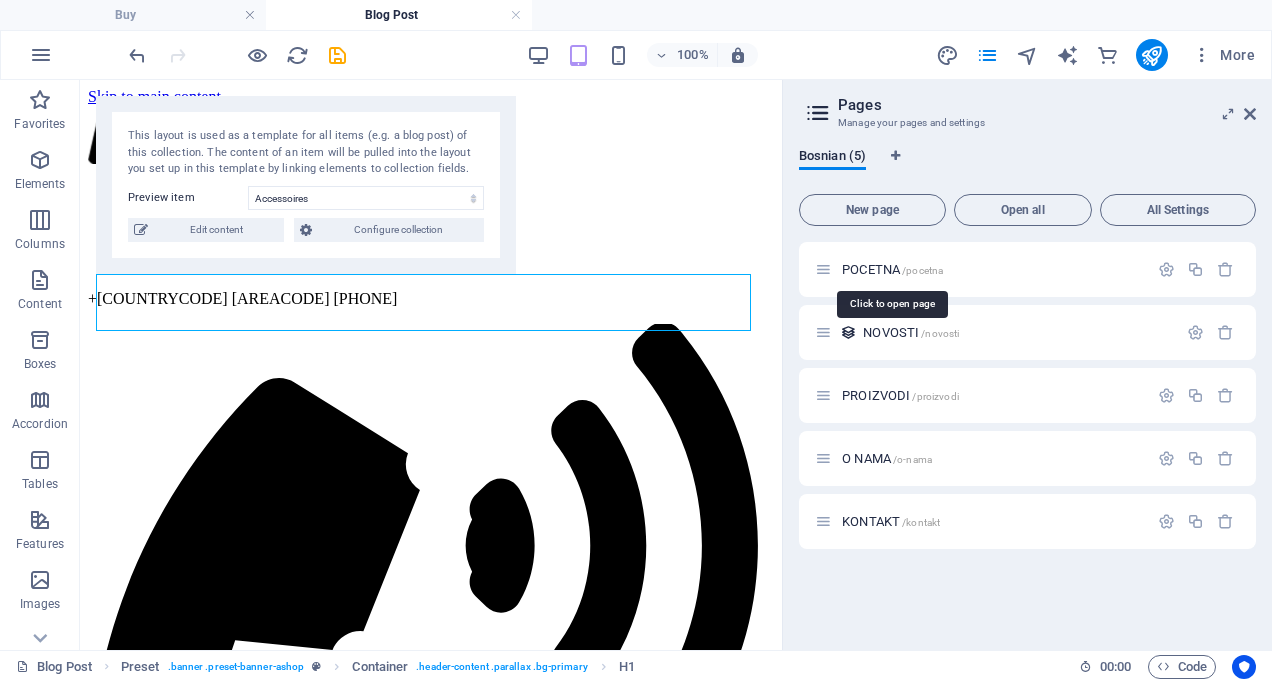 click on "POCETNA /pocetna" at bounding box center [892, 269] 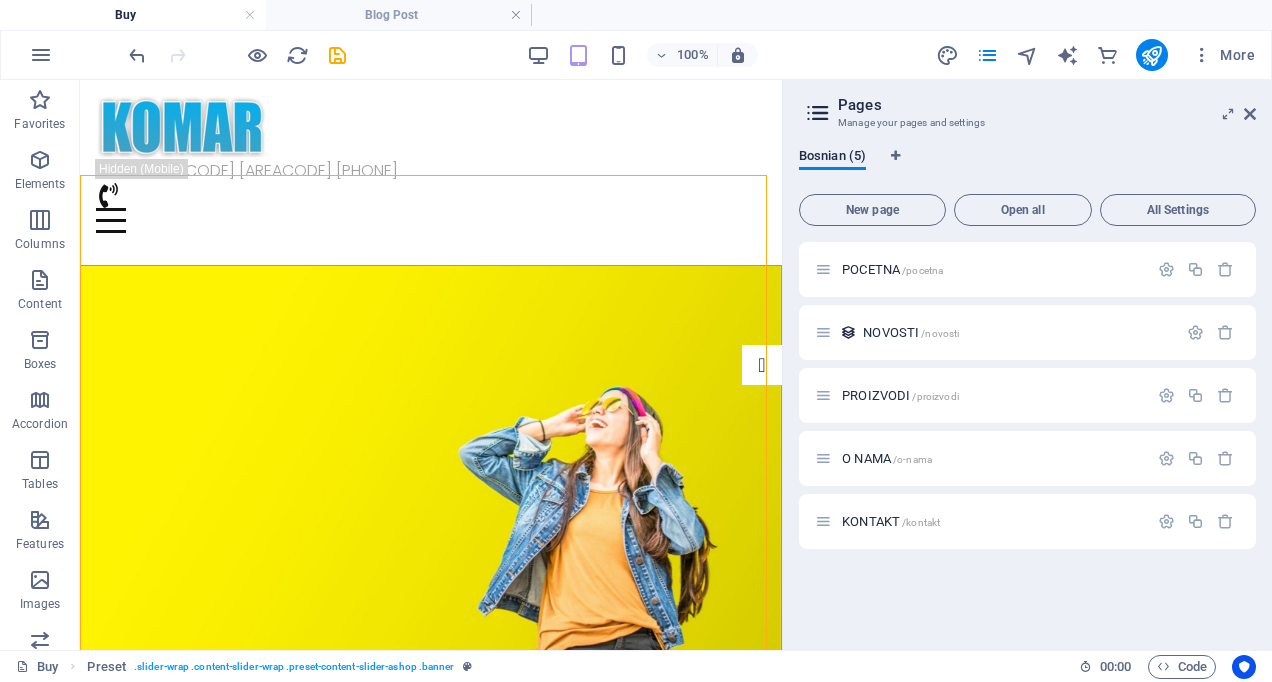 click at bounding box center (1250, 114) 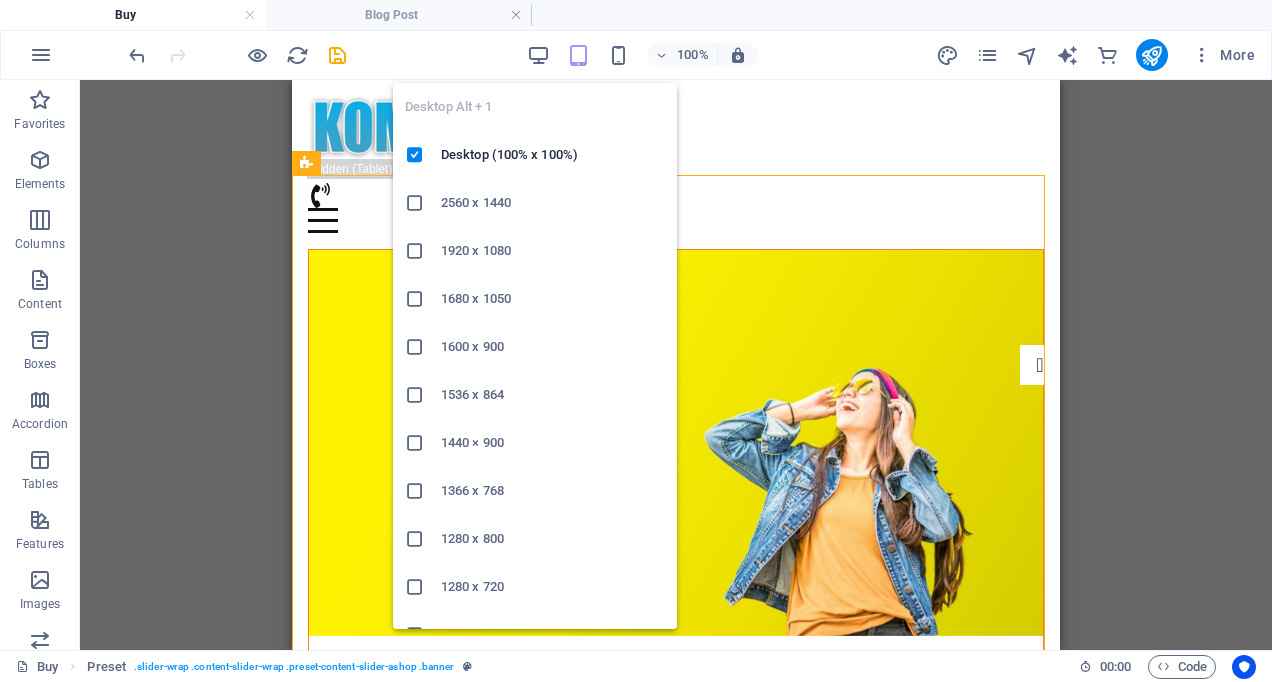 click at bounding box center [538, 55] 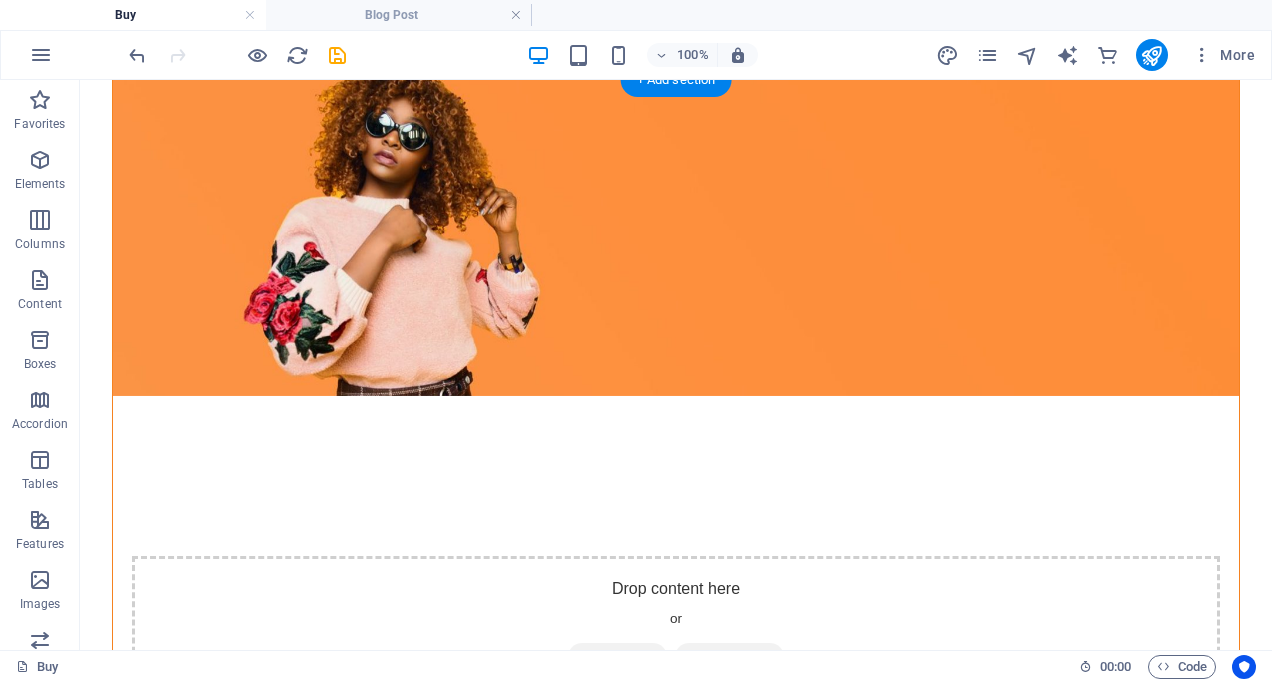 scroll, scrollTop: 0, scrollLeft: 0, axis: both 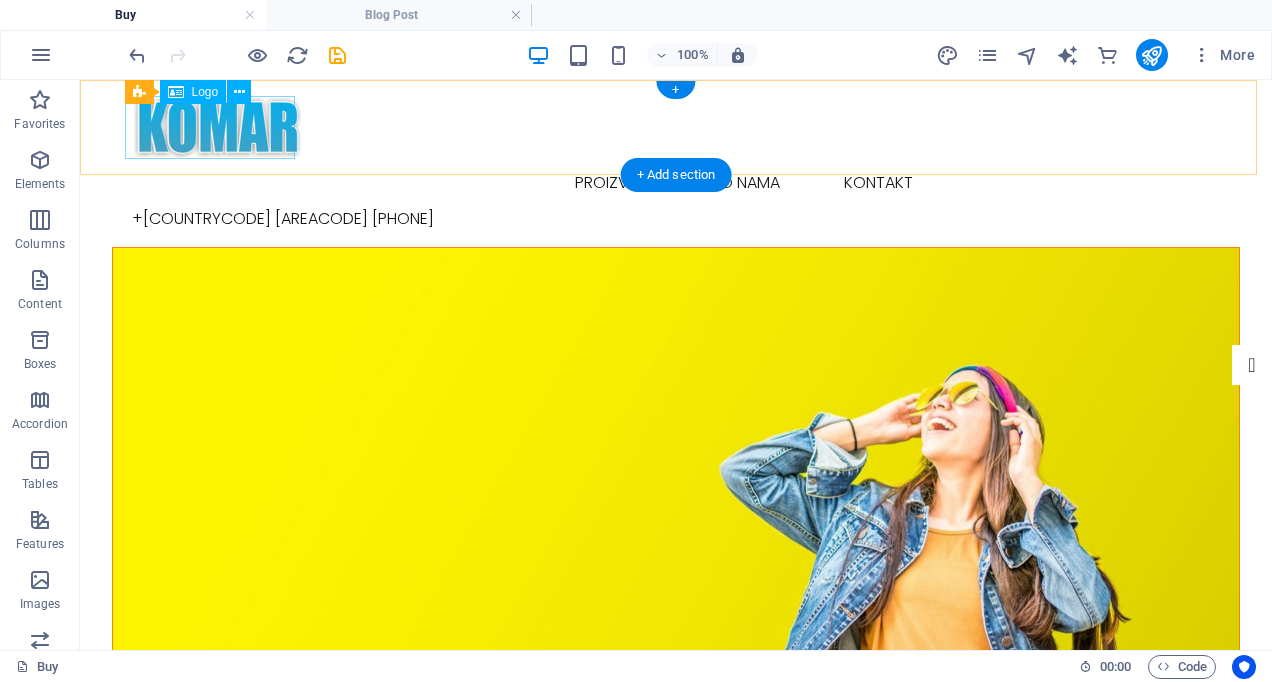 click at bounding box center [676, 127] 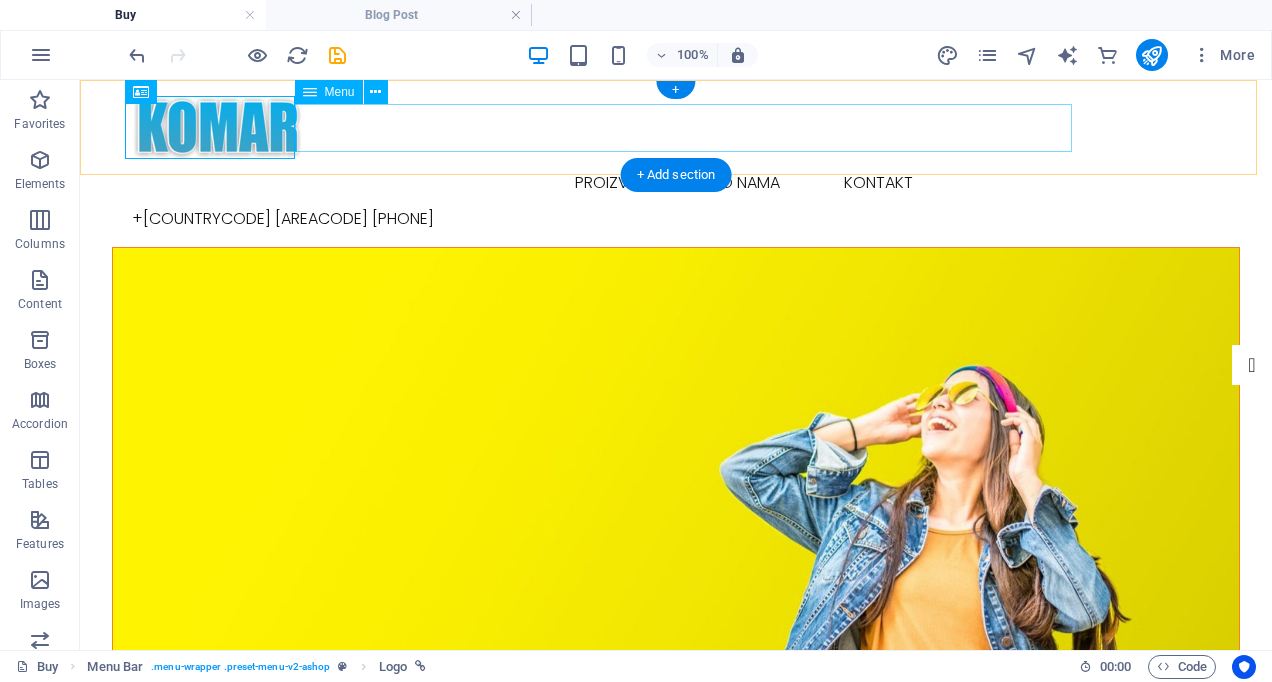 click on "POCETNA PROIZVODI O NAMA KONTAKT" at bounding box center [676, 183] 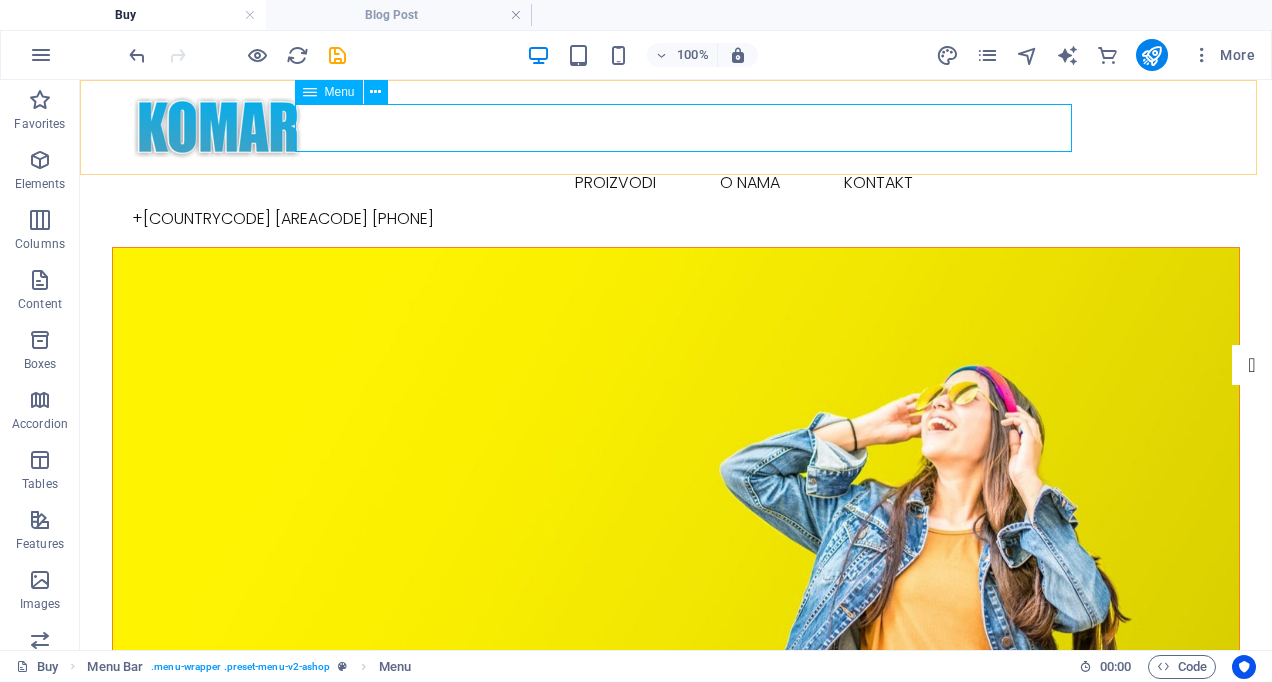 click at bounding box center (375, 92) 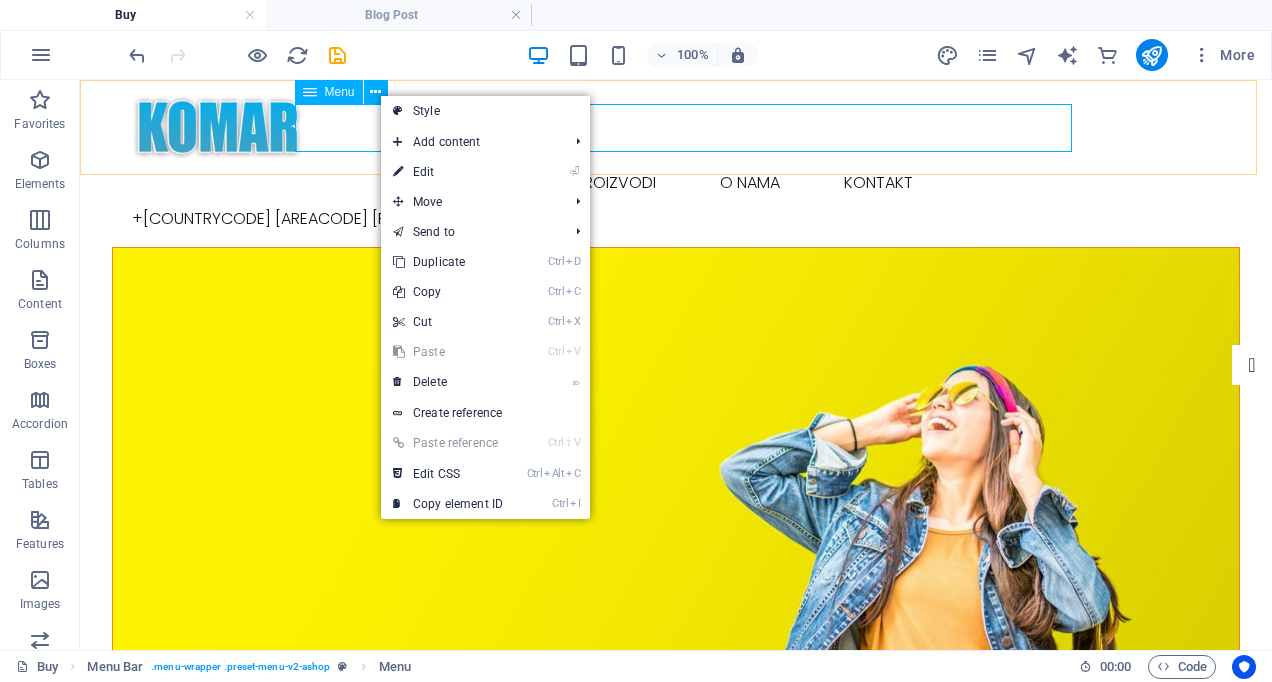 click at bounding box center (375, 92) 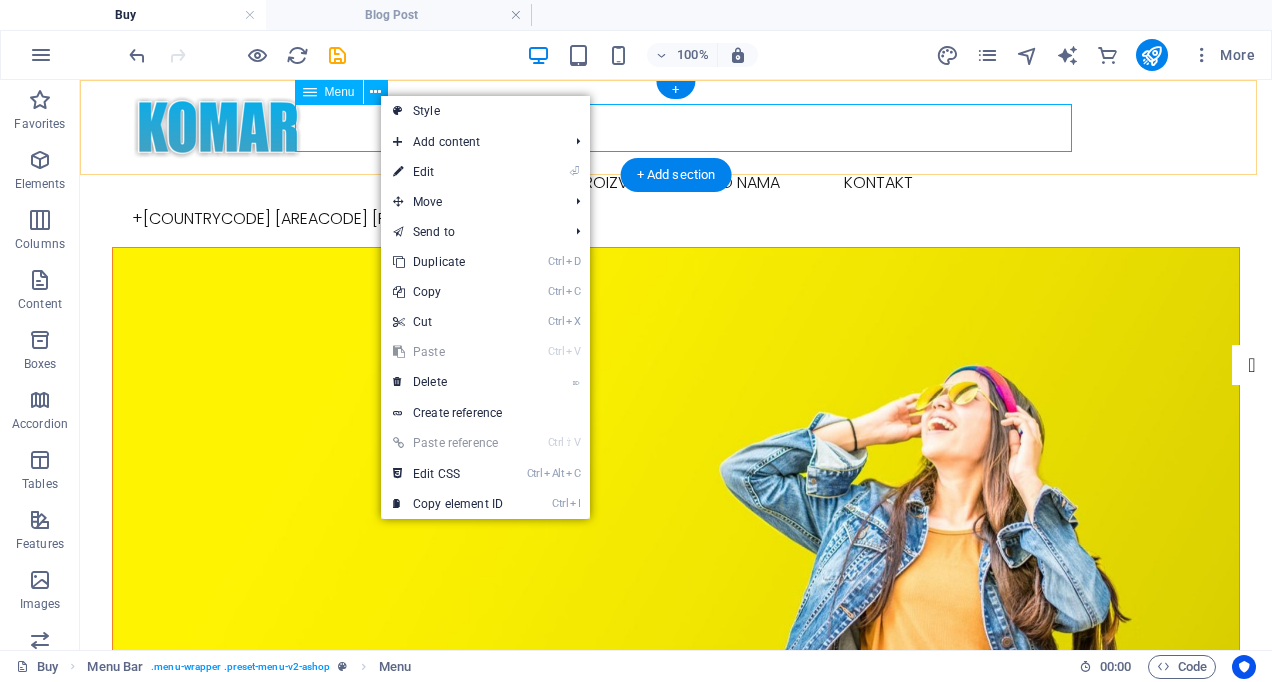 click on "POCETNA PROIZVODI O NAMA KONTAKT" at bounding box center (676, 183) 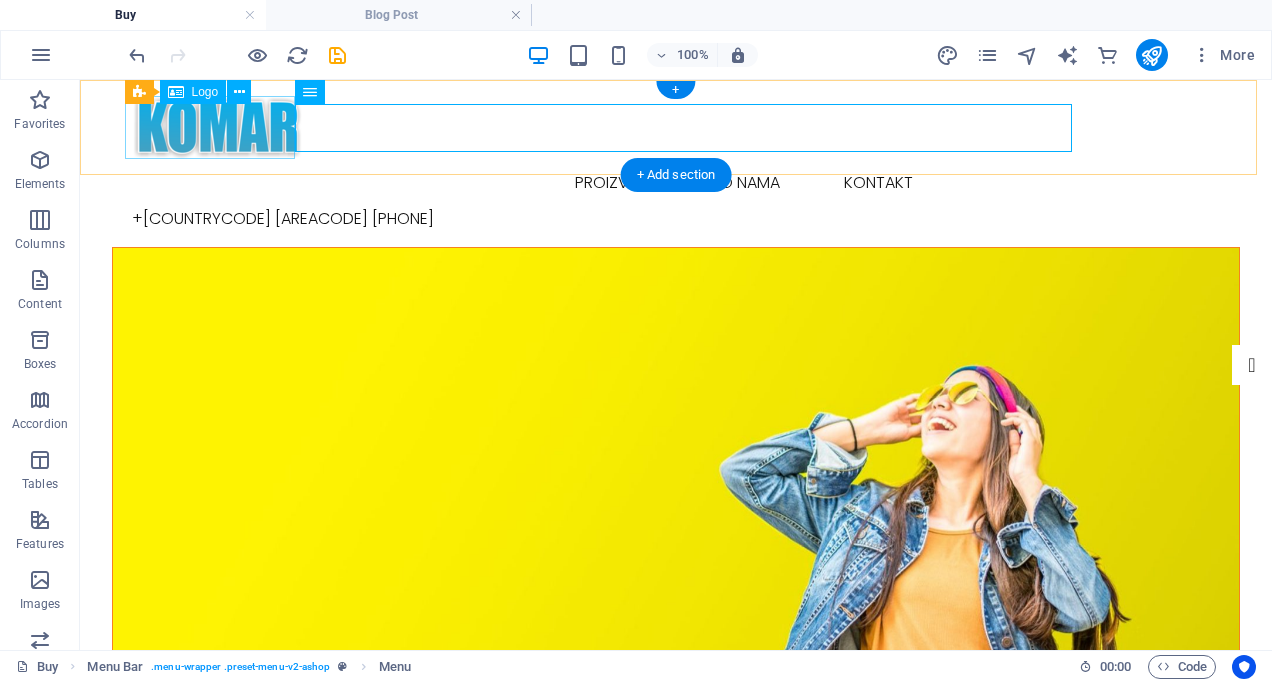 click at bounding box center [676, 127] 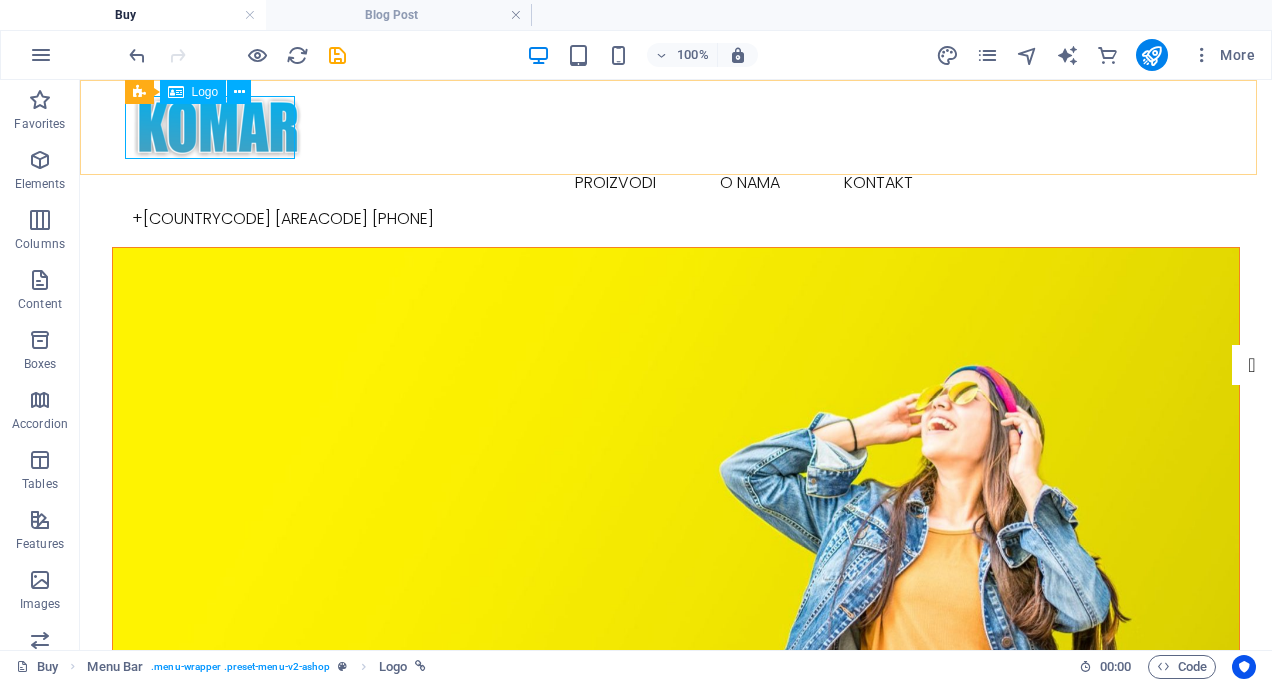 click at bounding box center [239, 92] 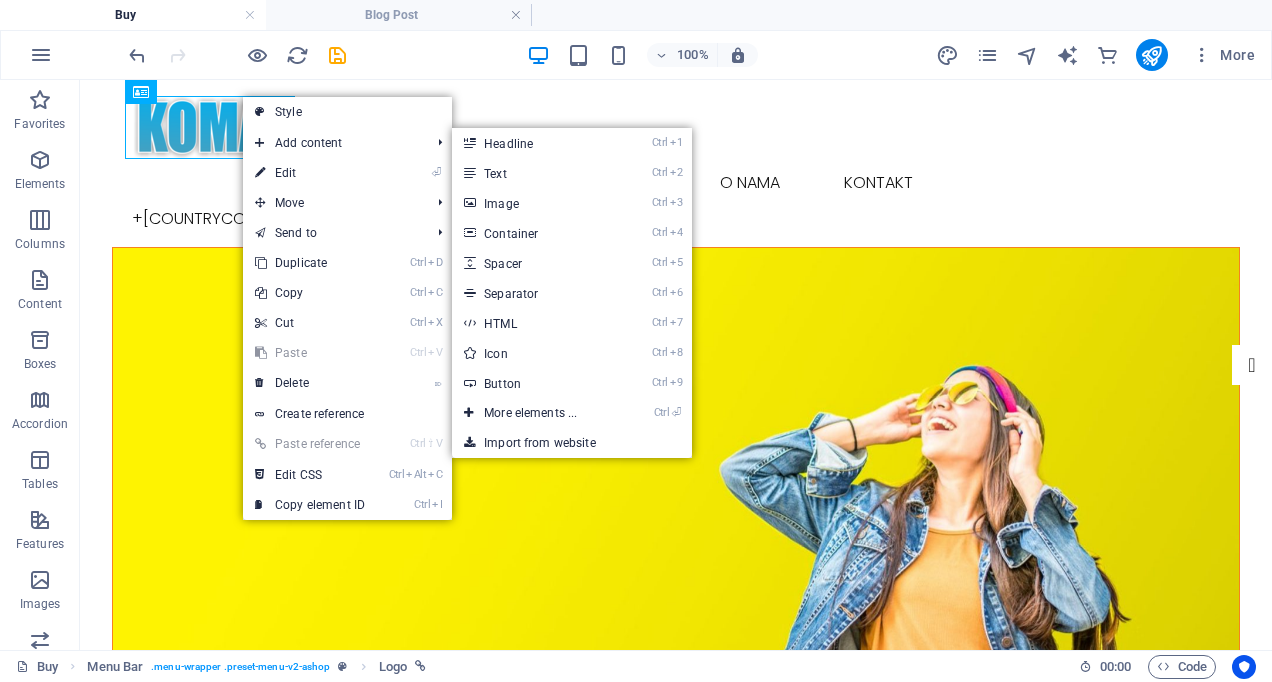 click on "Ctrl 2  Text" at bounding box center (534, 173) 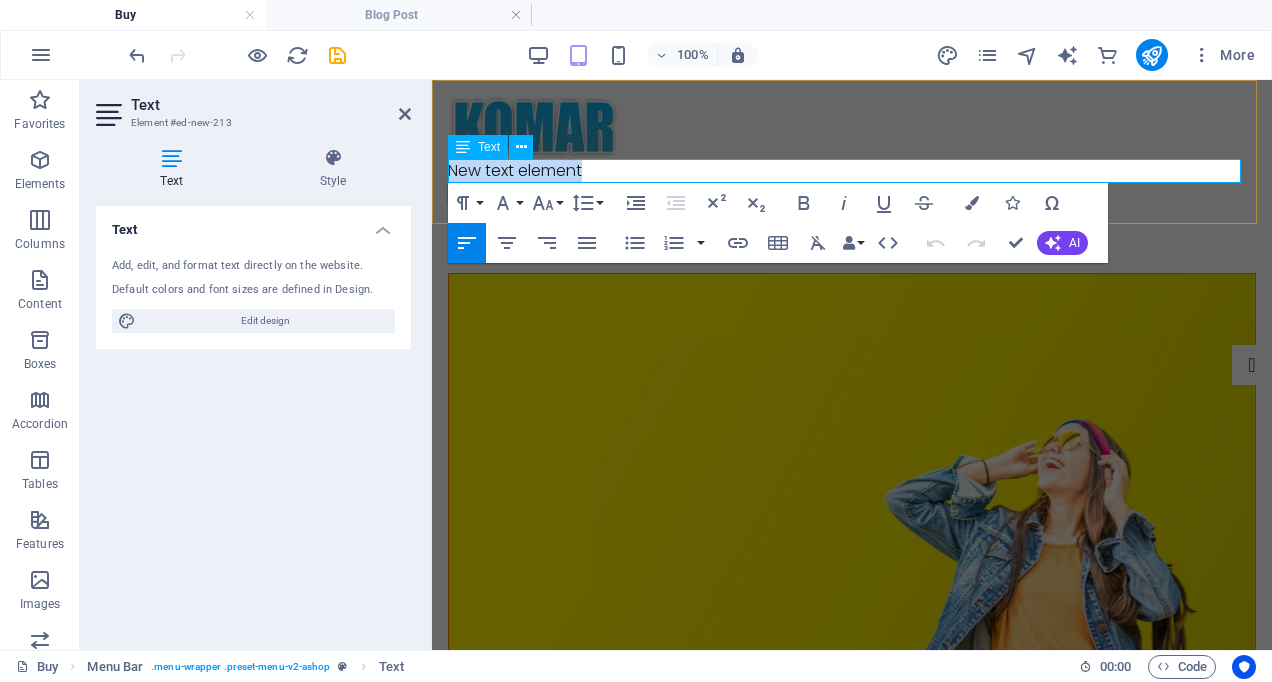 type 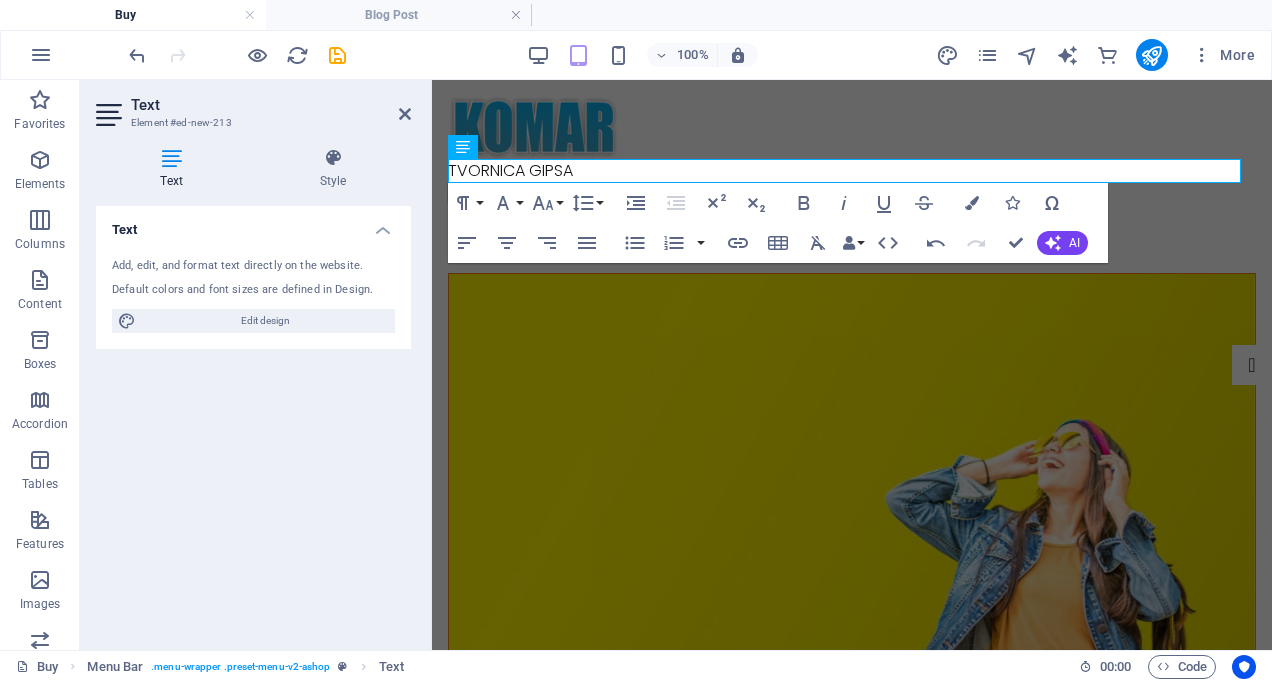 click at bounding box center (852, 506) 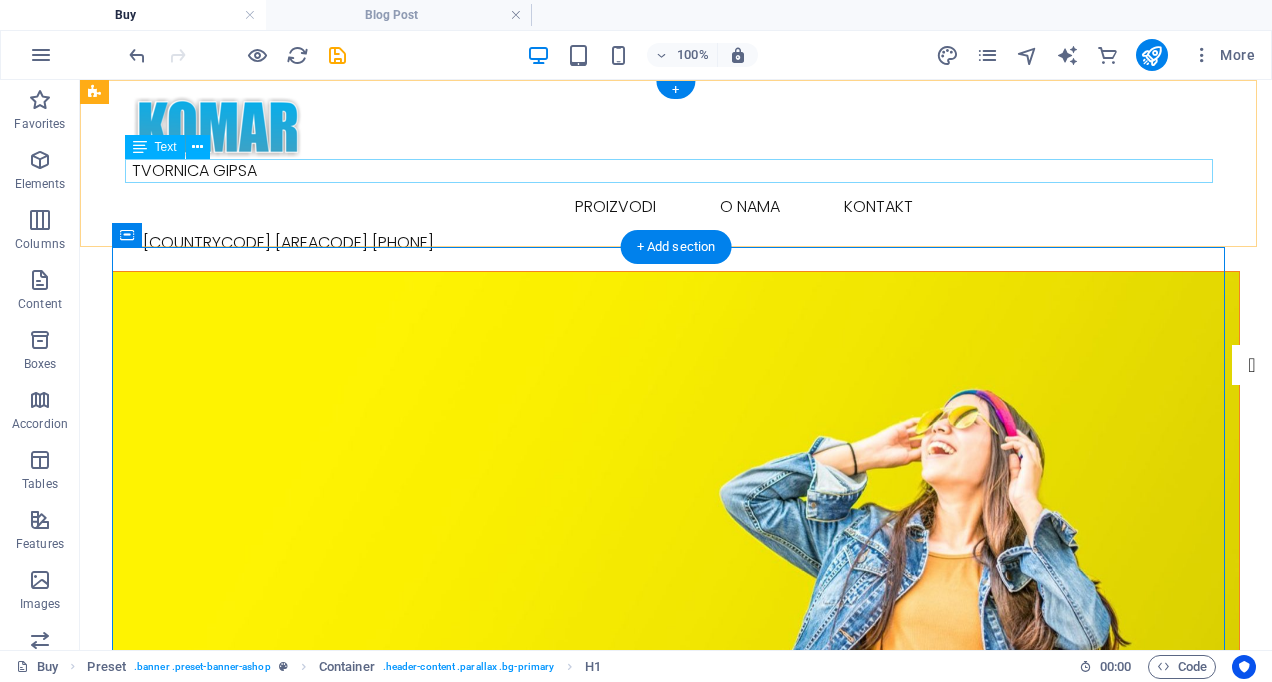 click on "TVORNICA GIPSA" at bounding box center [676, 171] 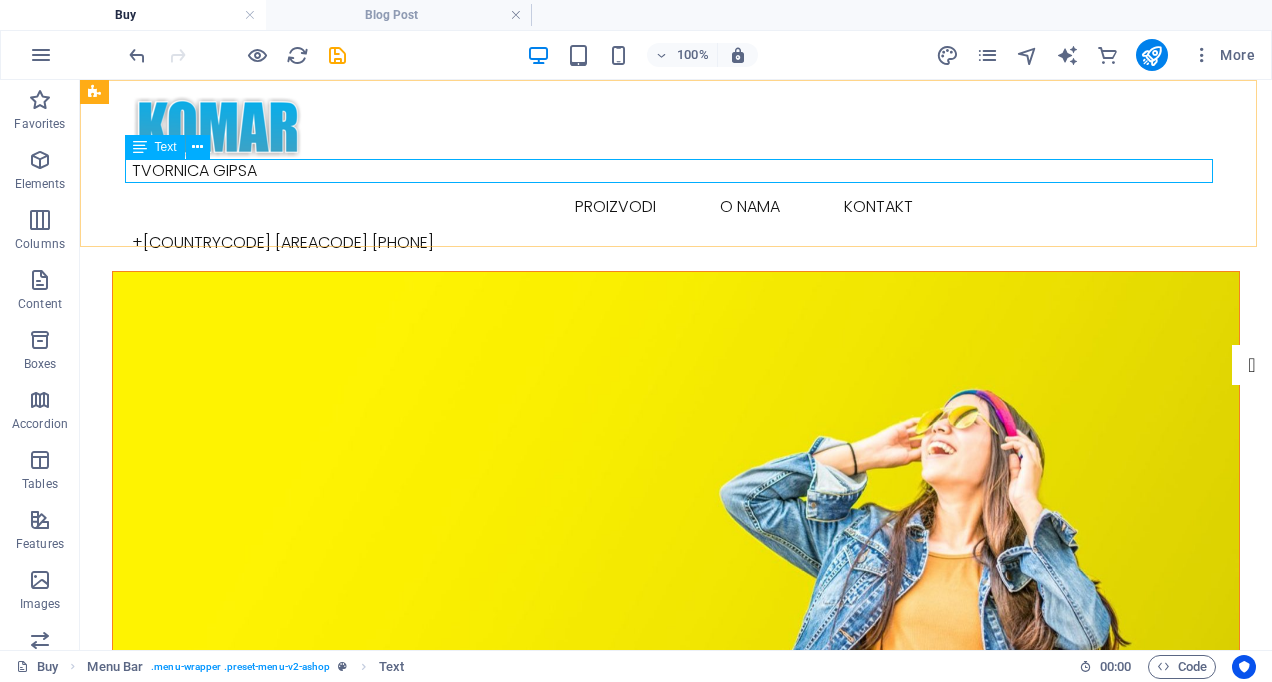 click at bounding box center [197, 147] 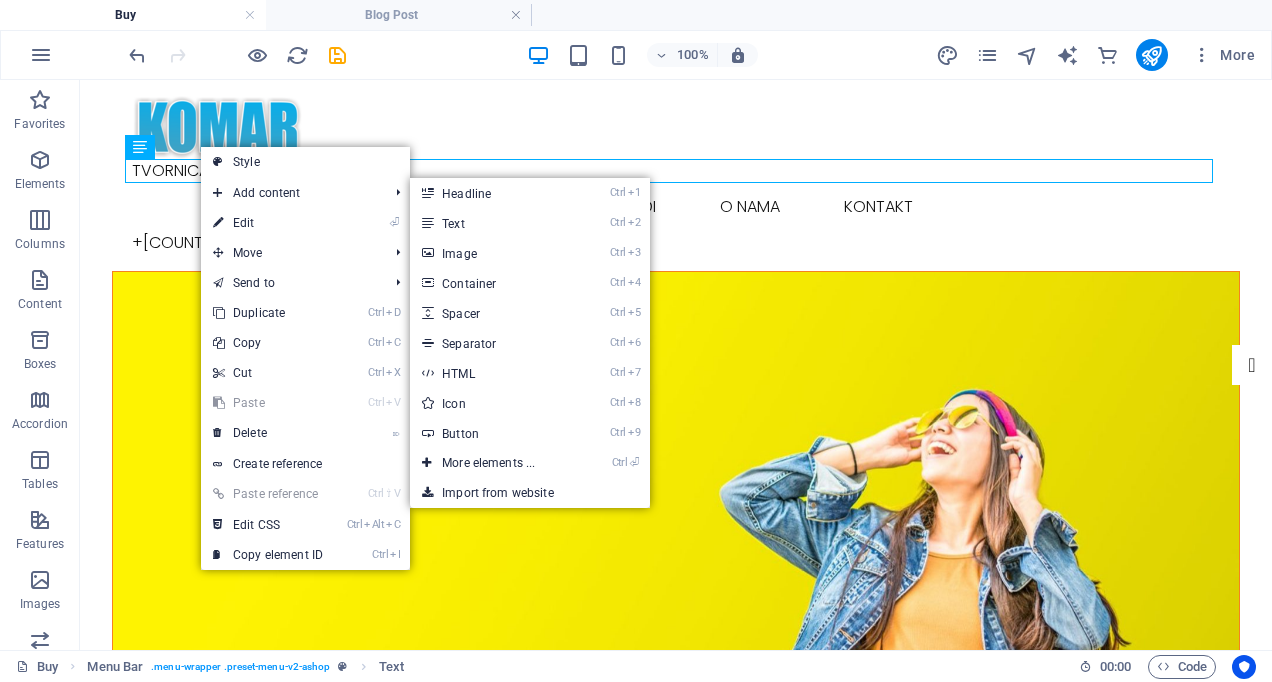 click on "Style" at bounding box center [305, 162] 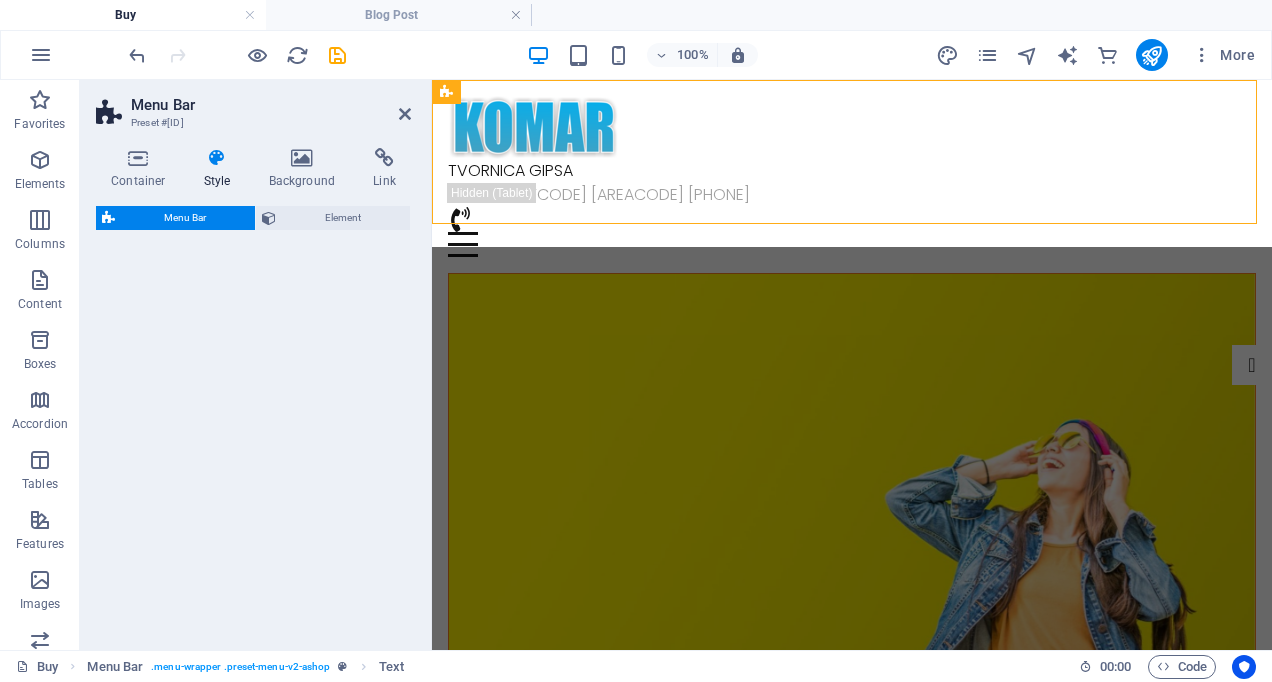 click on "Element" at bounding box center [343, 218] 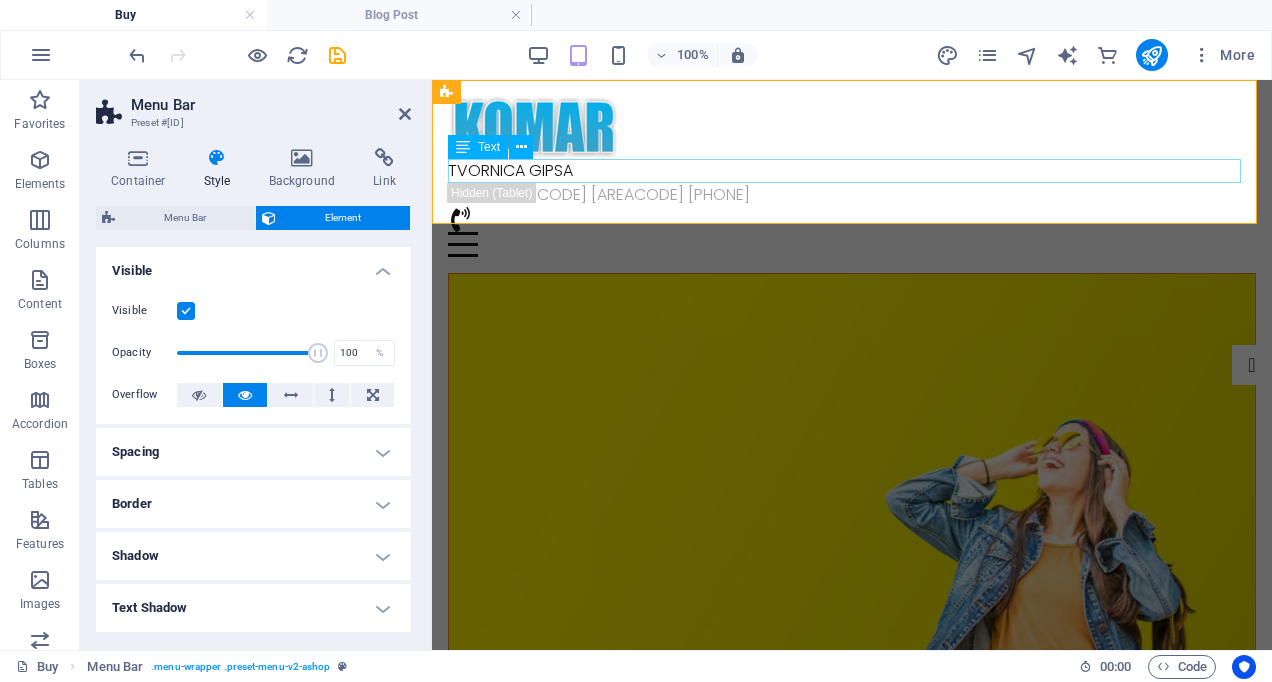 click on "TVORNICA GIPSA" at bounding box center [852, 171] 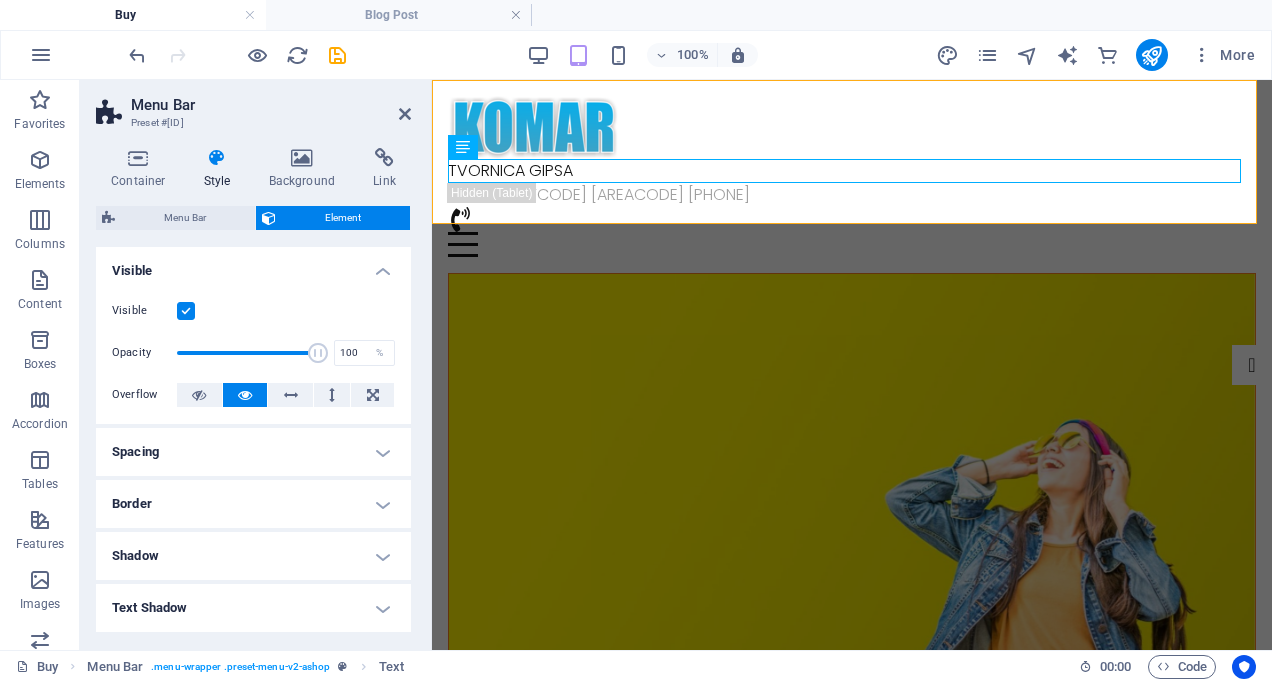 click at bounding box center [405, 114] 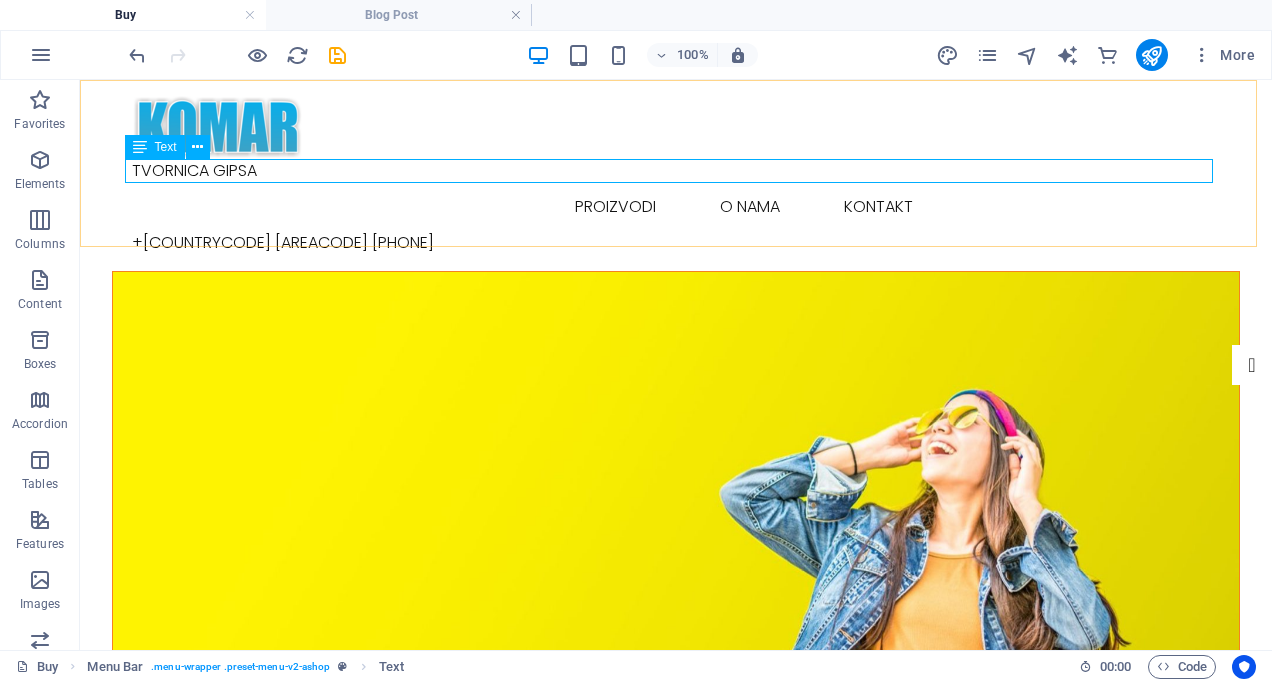 click at bounding box center [198, 147] 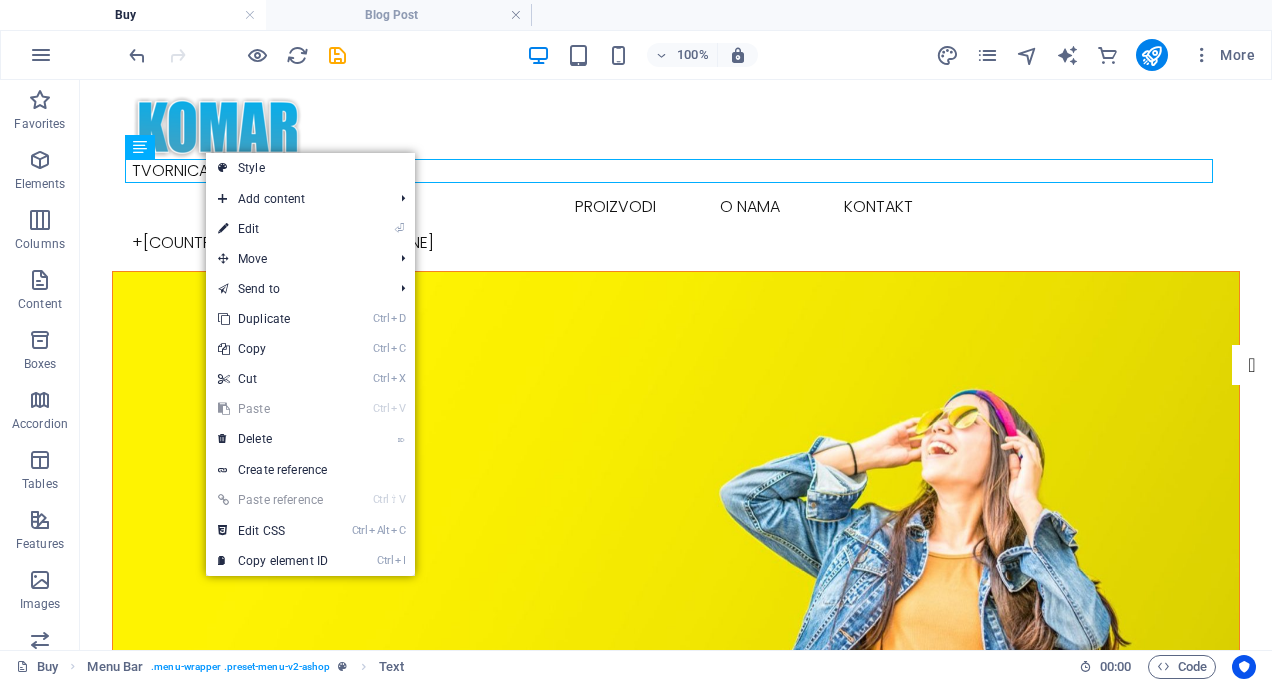 click on "⌦  Delete" at bounding box center [273, 439] 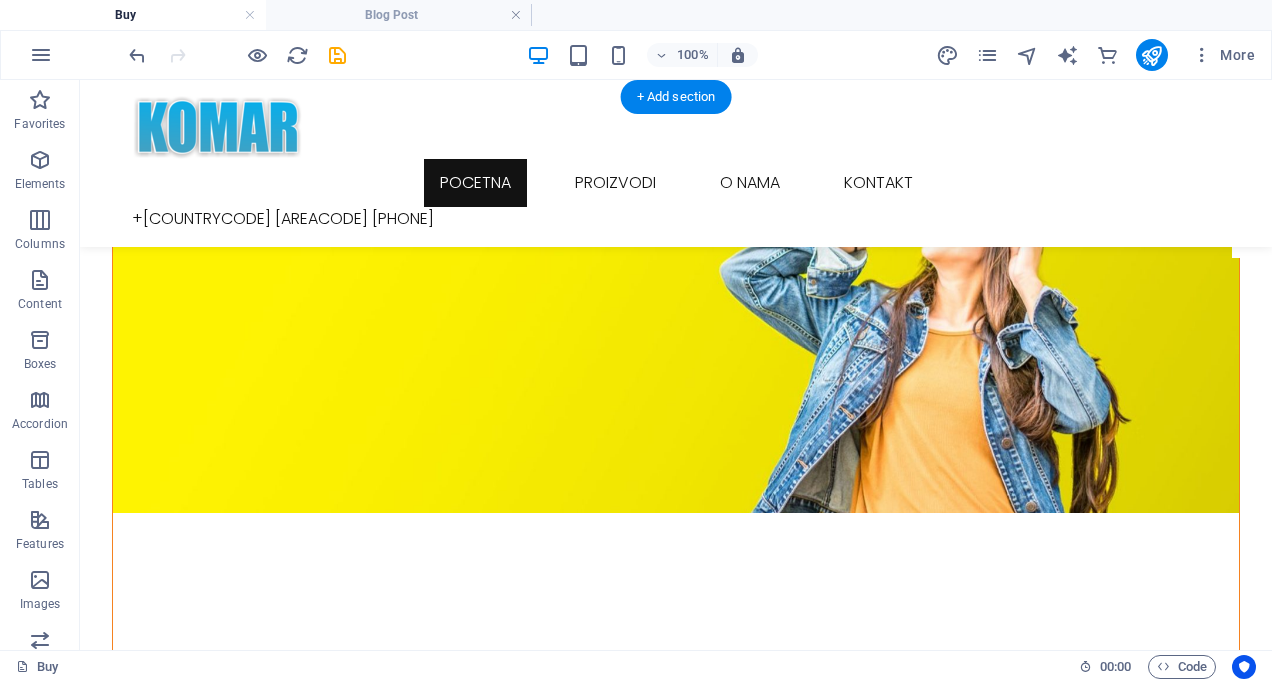 scroll, scrollTop: 0, scrollLeft: 0, axis: both 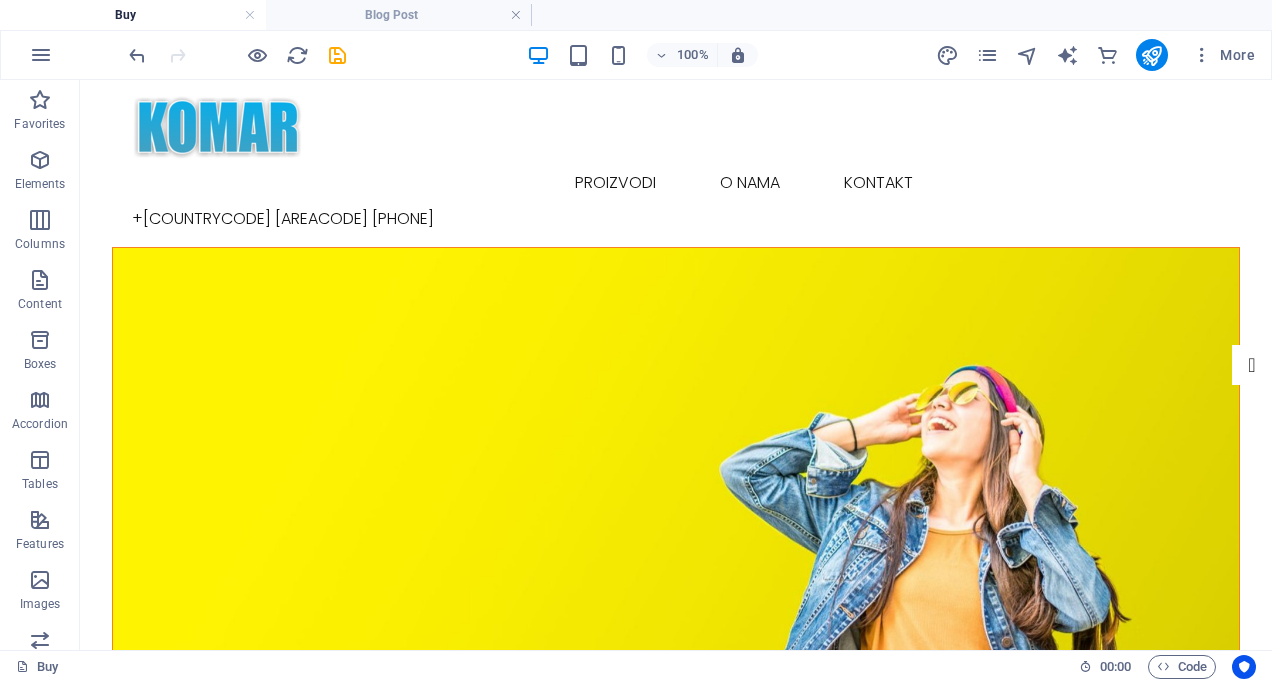 click at bounding box center (1202, 55) 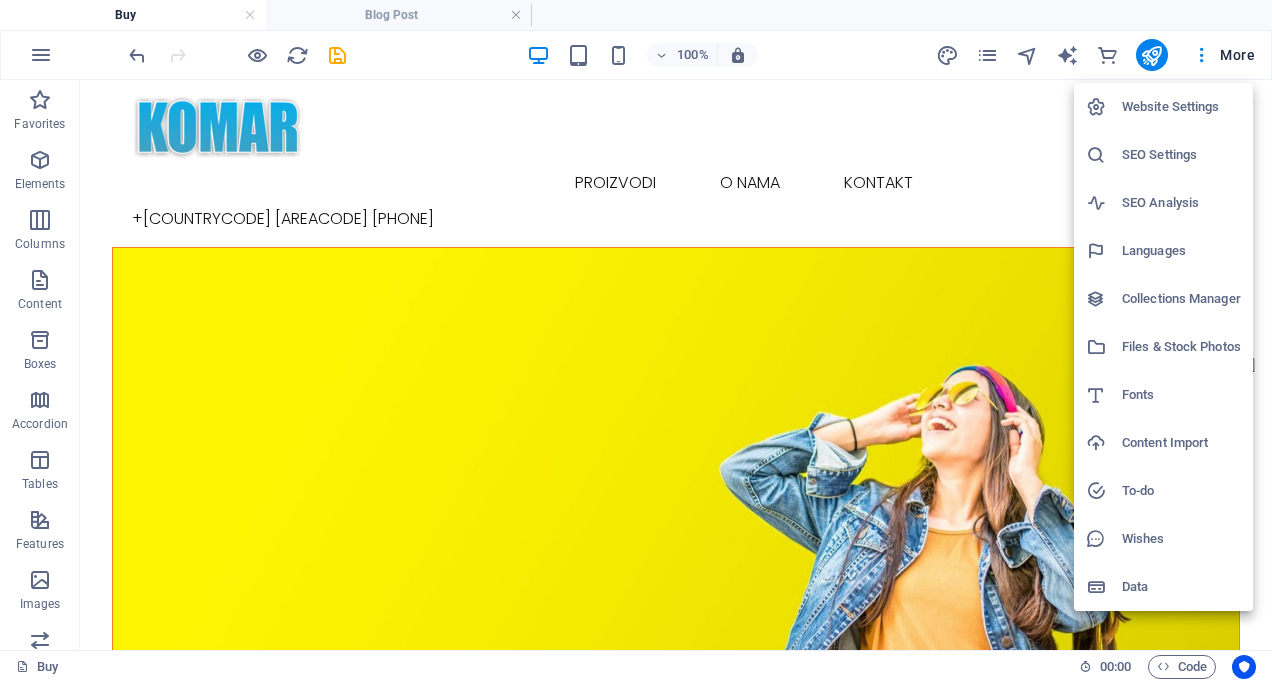 click on "Content Import" at bounding box center [1181, 443] 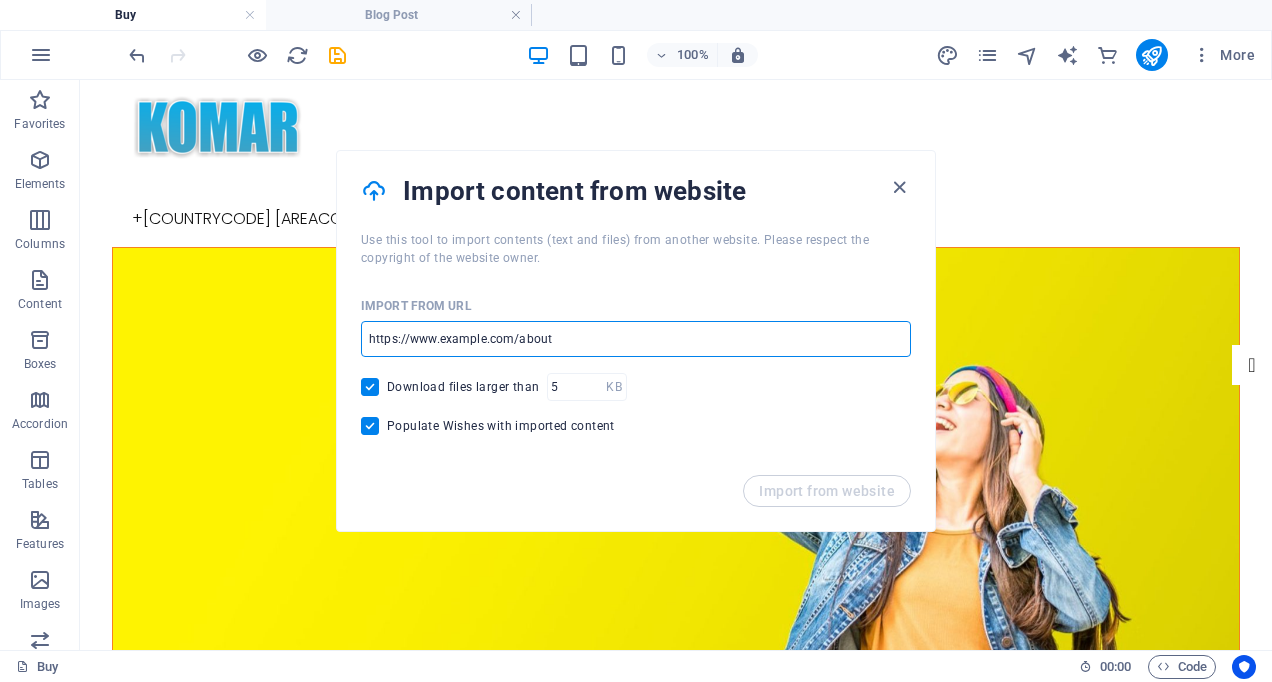 click at bounding box center [636, 339] 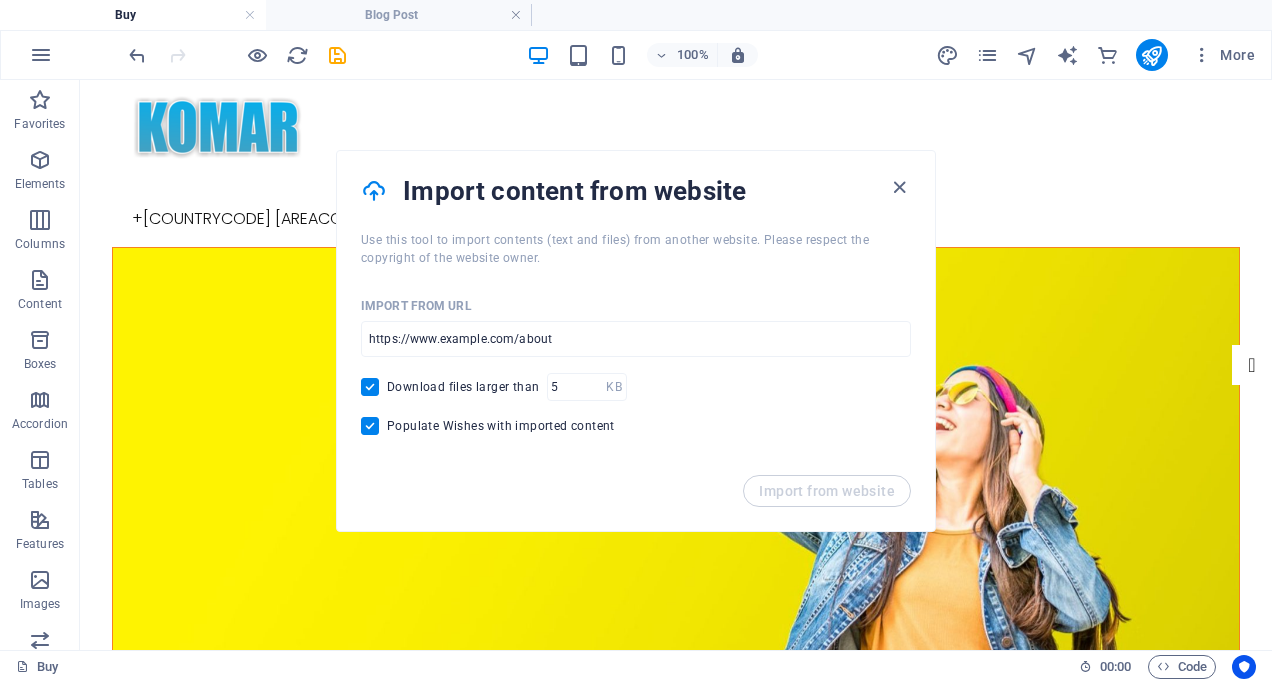 click on "Import from URL ​ Download files larger than KB ​ Populate Wishes with imported content" at bounding box center [636, 371] 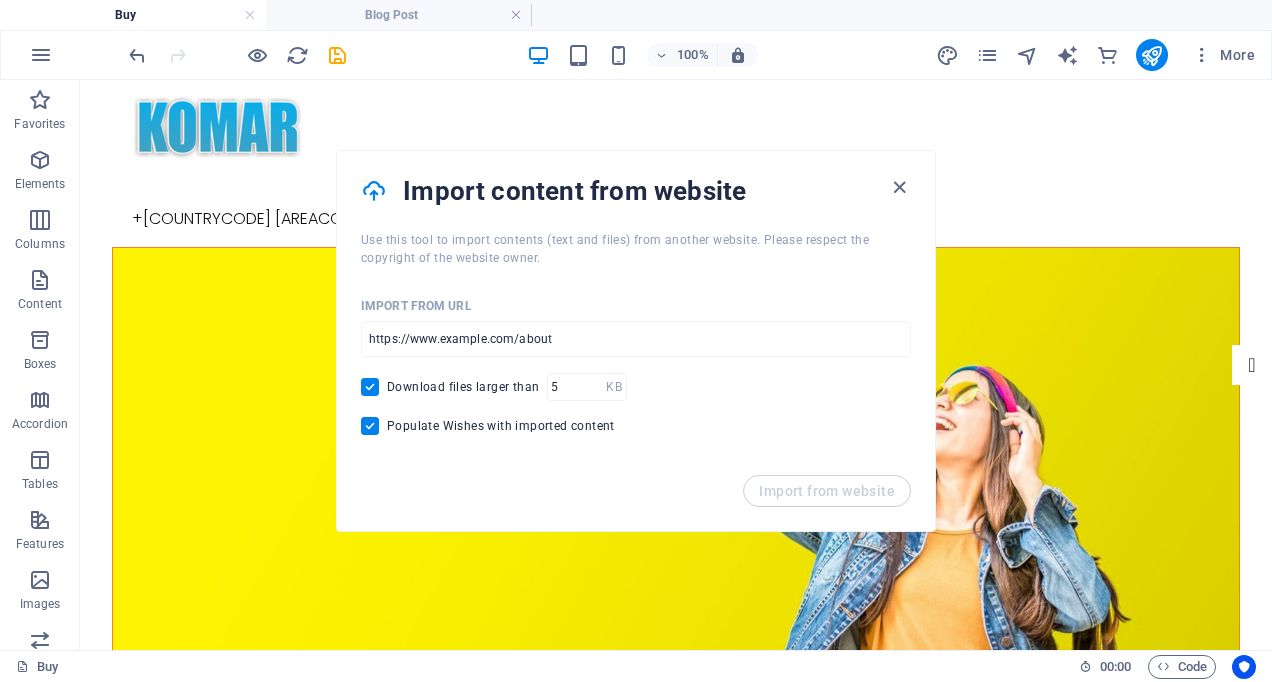 click at bounding box center (899, 187) 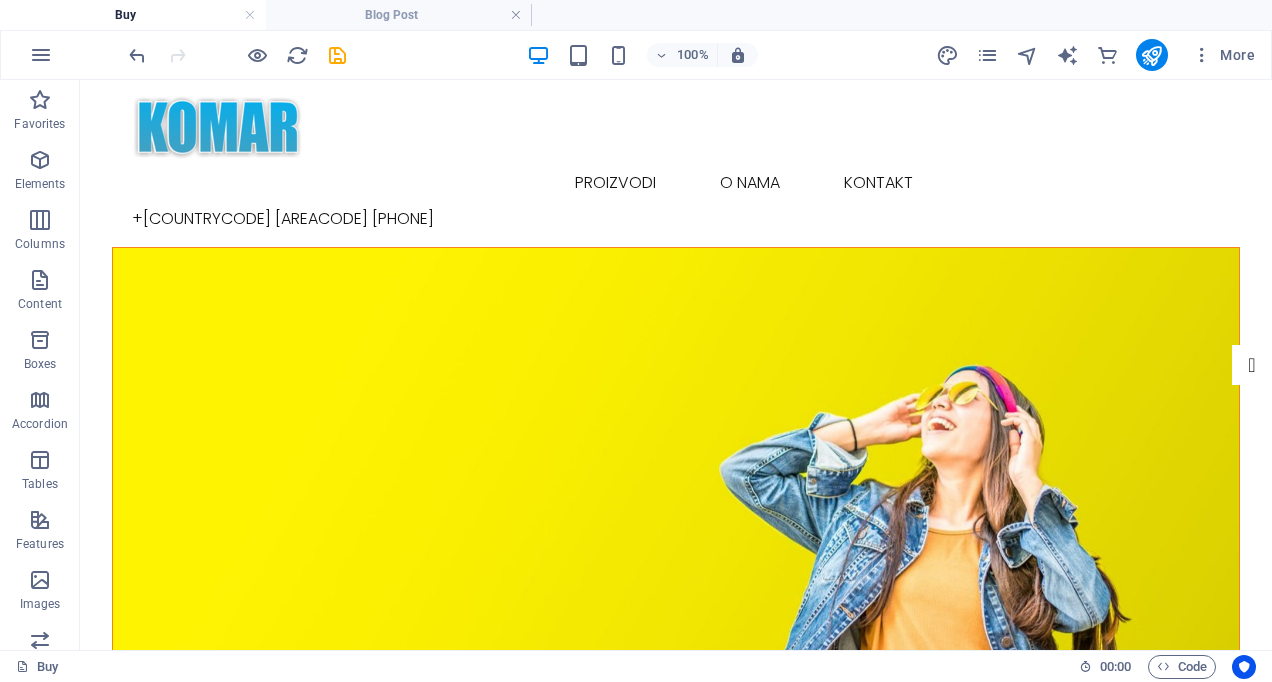 click on "More" at bounding box center [1223, 55] 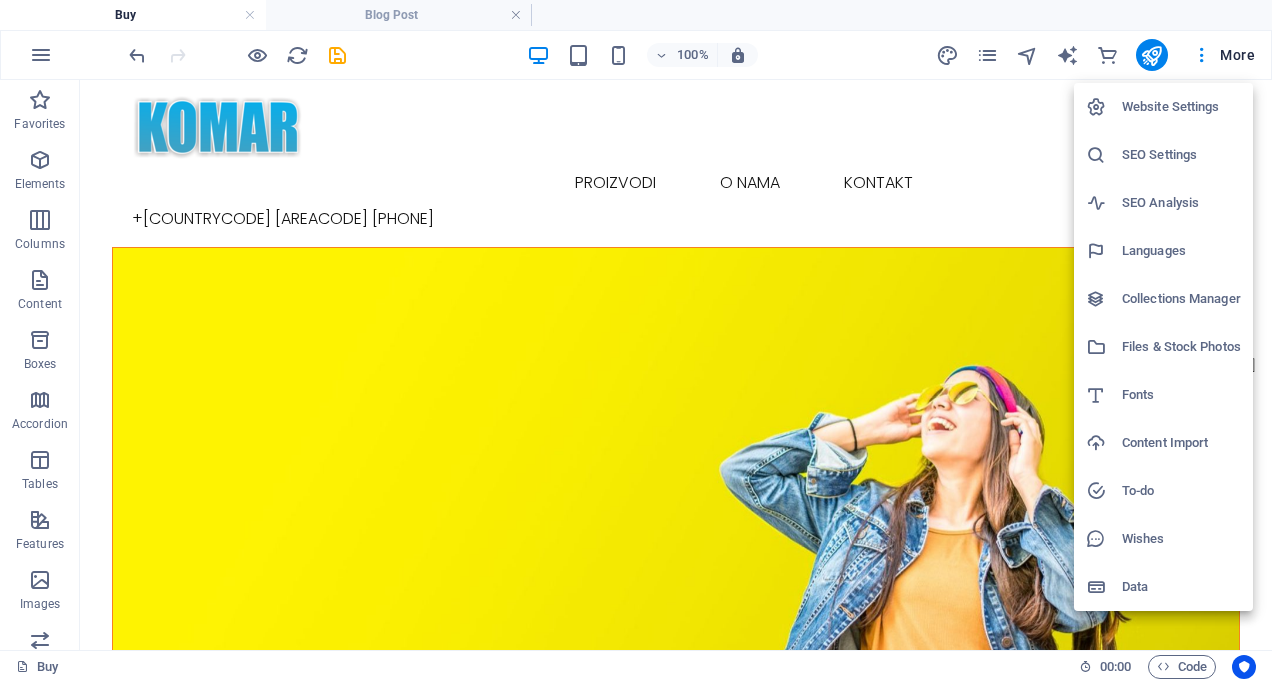 click on "Data" at bounding box center (1181, 587) 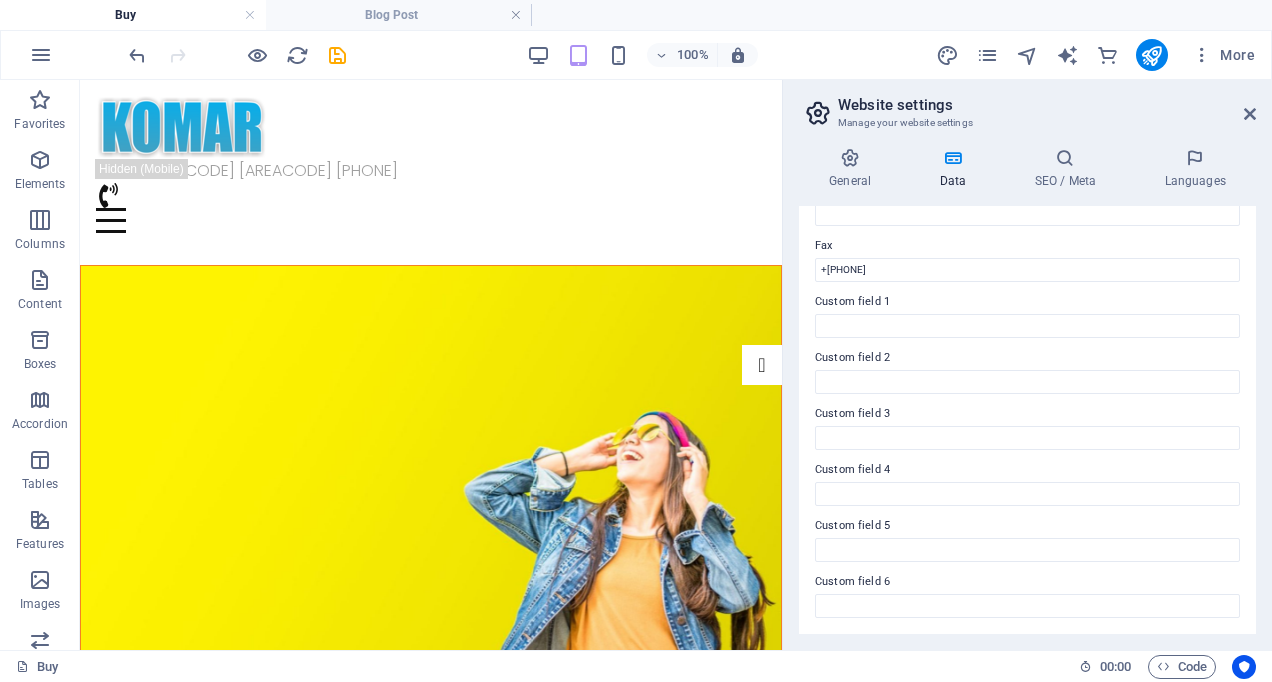 scroll, scrollTop: 0, scrollLeft: 0, axis: both 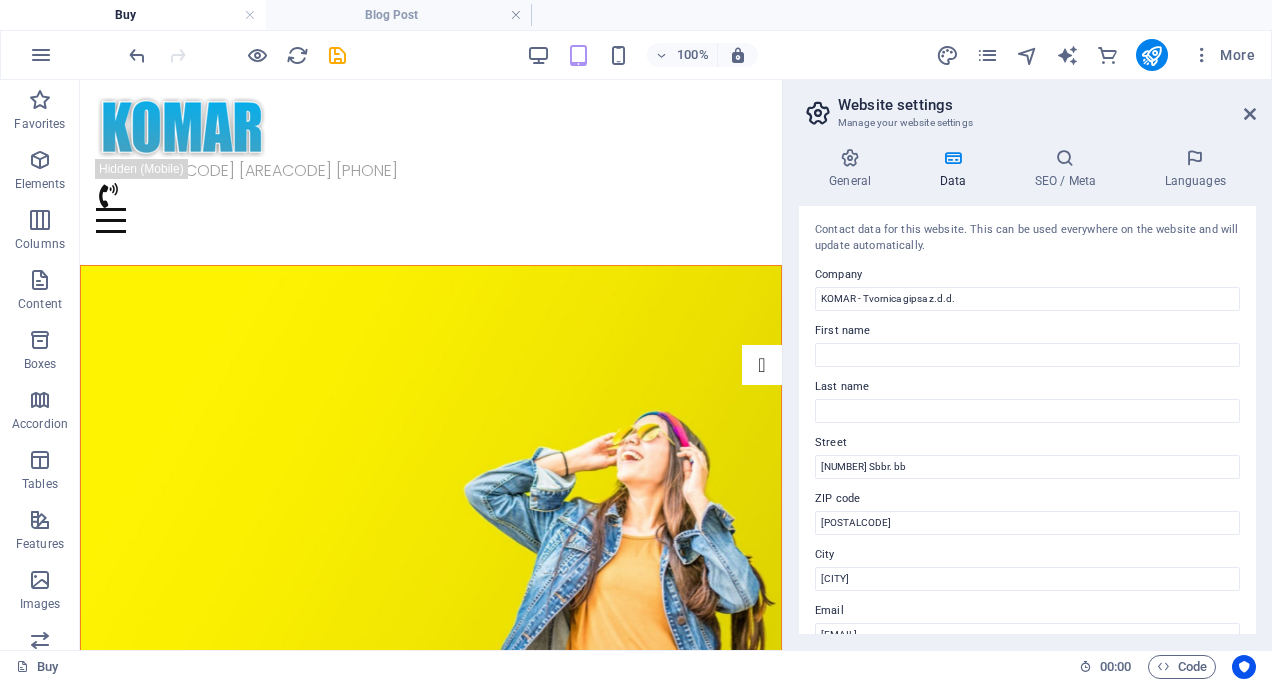 click on "General" at bounding box center (854, 169) 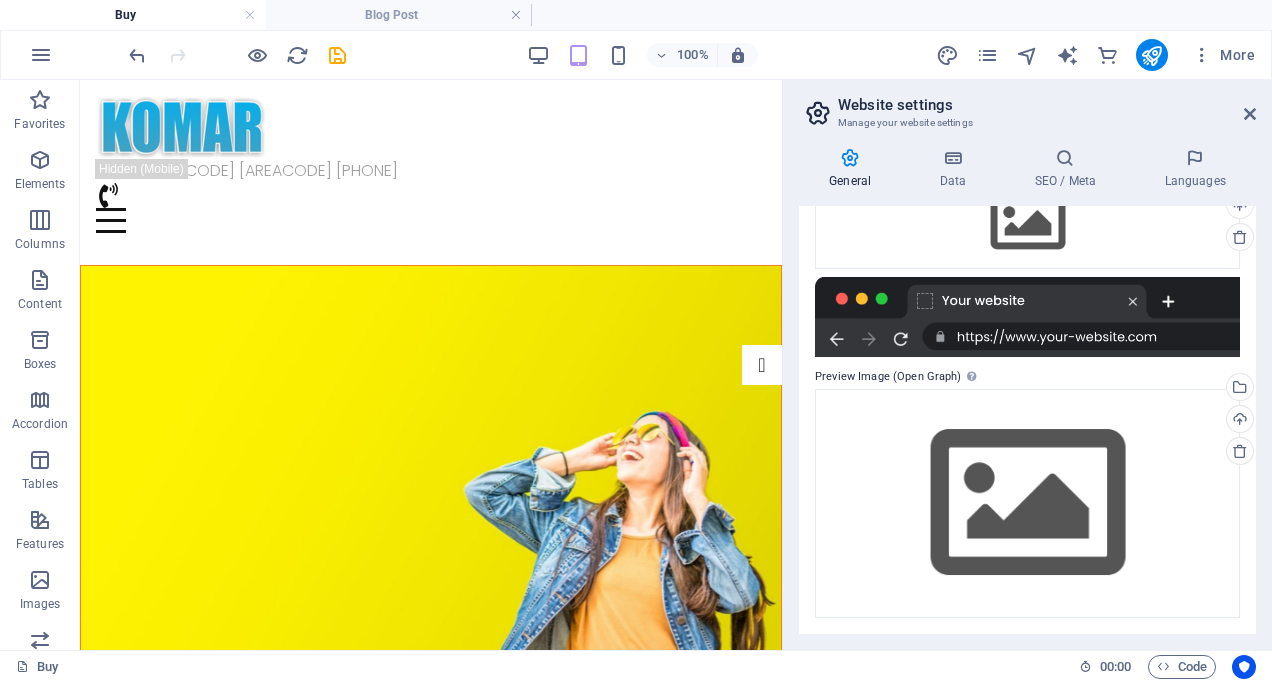 scroll, scrollTop: 0, scrollLeft: 0, axis: both 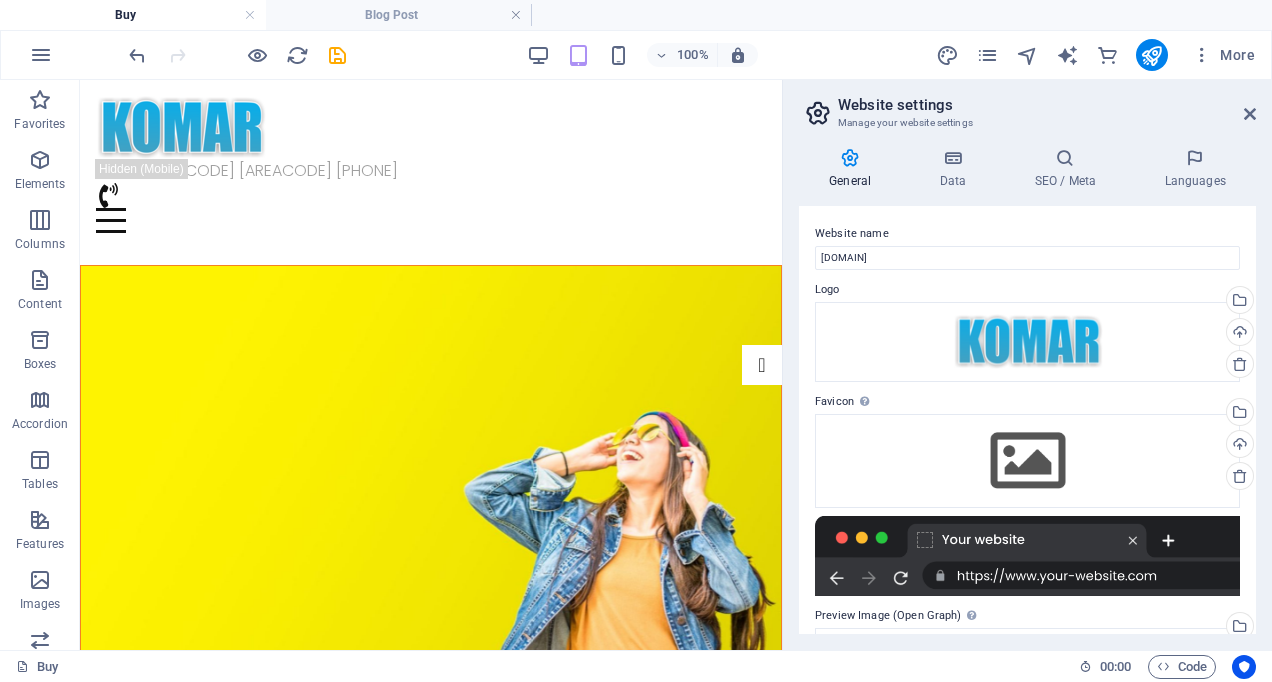 click at bounding box center [1065, 158] 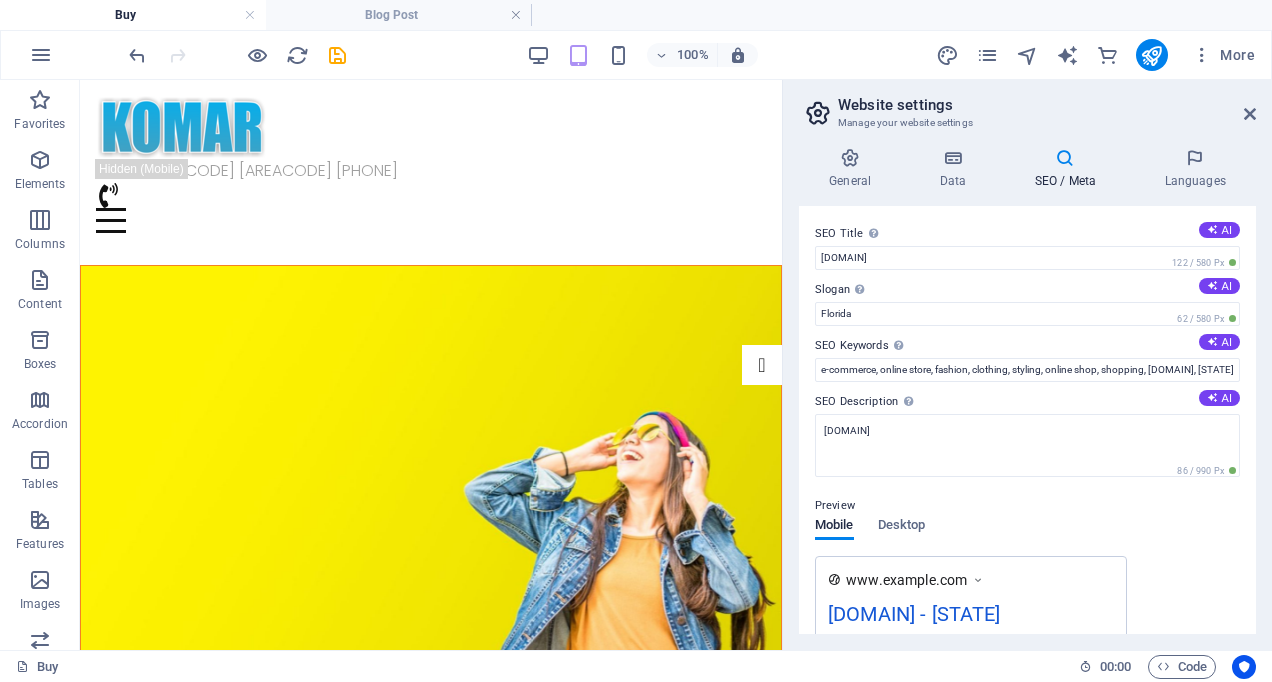 click at bounding box center [1195, 158] 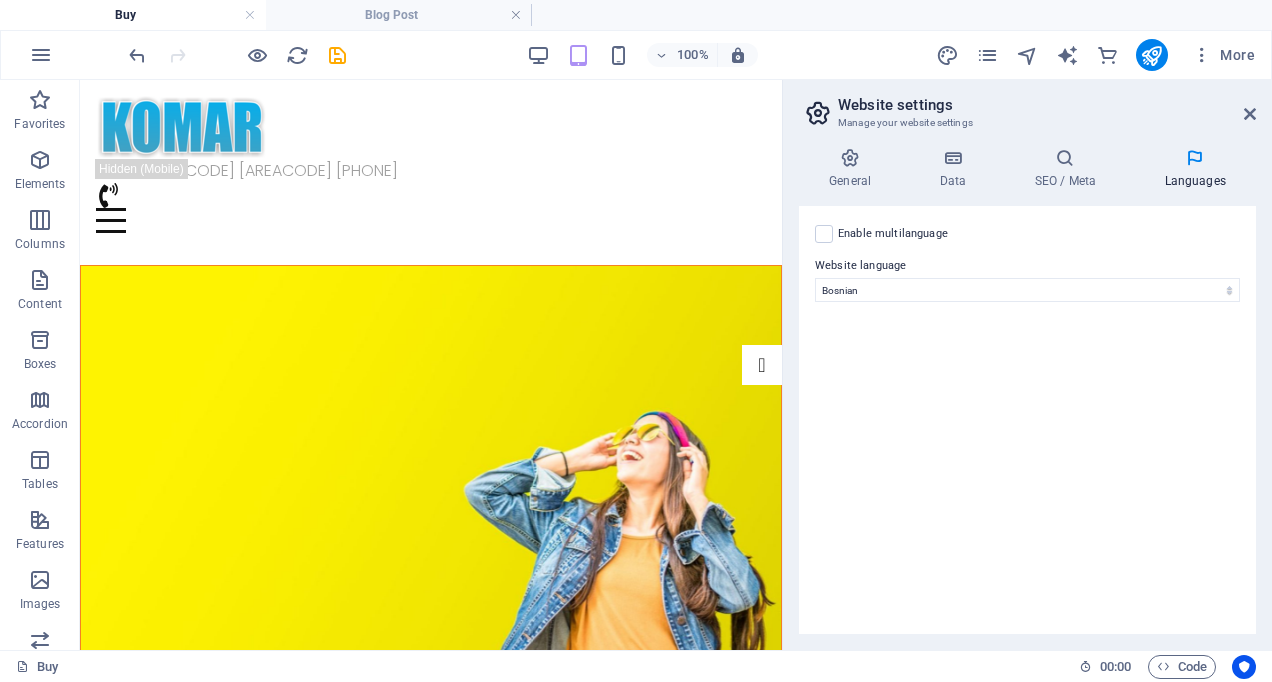 click at bounding box center [1250, 114] 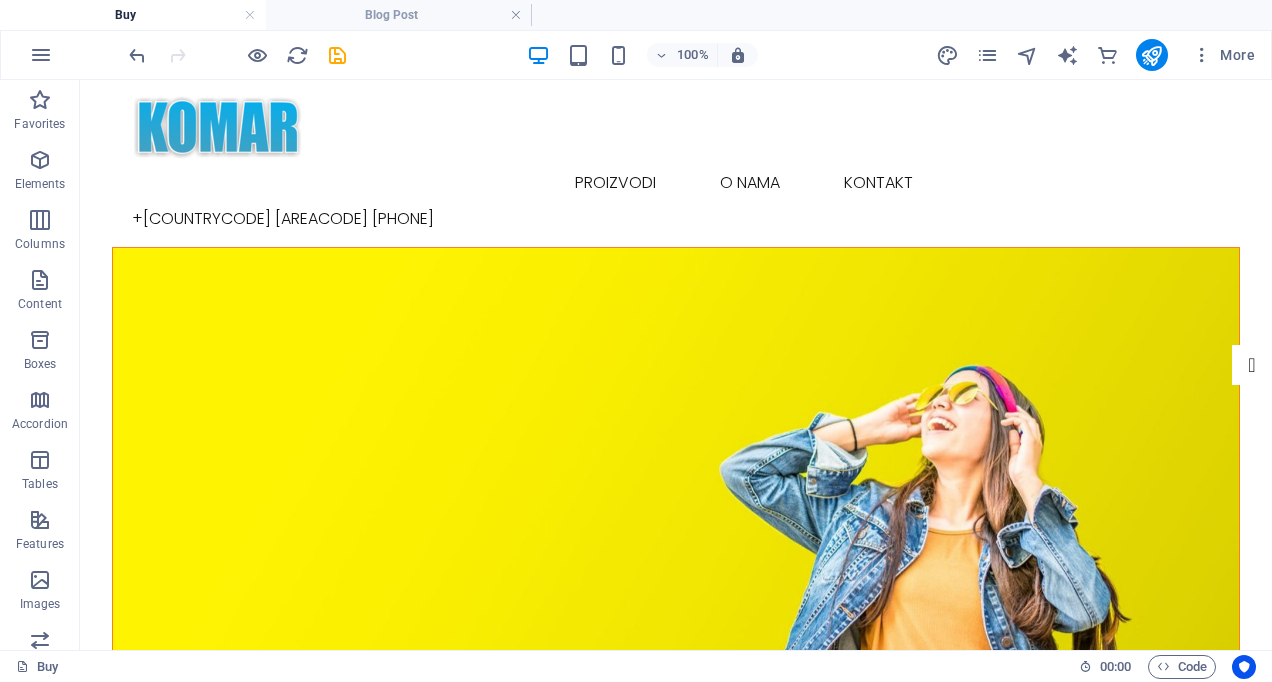 click on "More" at bounding box center [1223, 55] 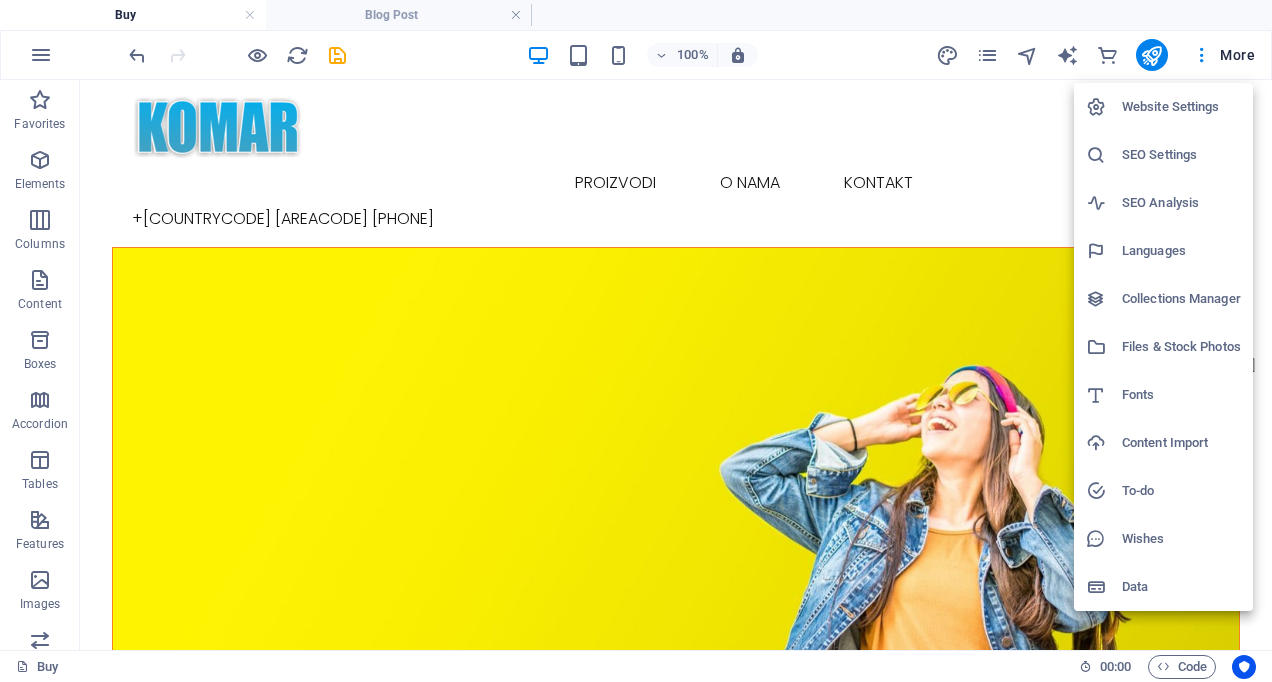 click on "Content Import" at bounding box center [1181, 443] 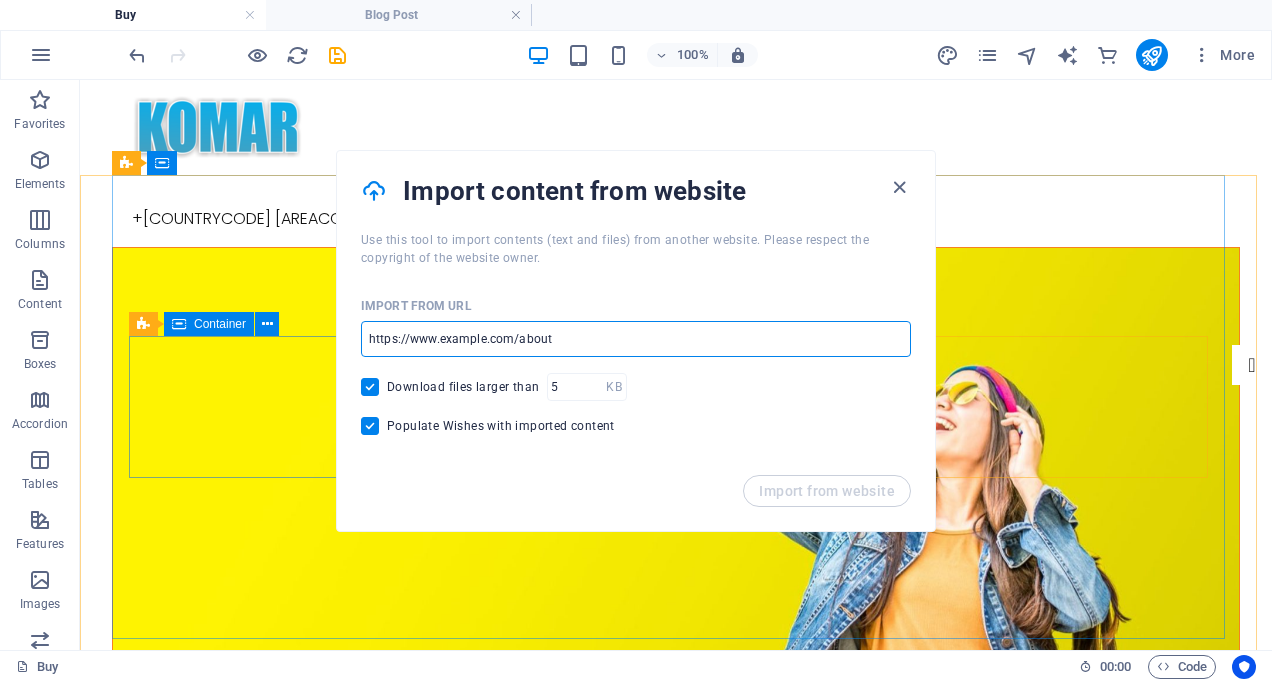 drag, startPoint x: 722, startPoint y: 427, endPoint x: 428, endPoint y: 453, distance: 295.14743 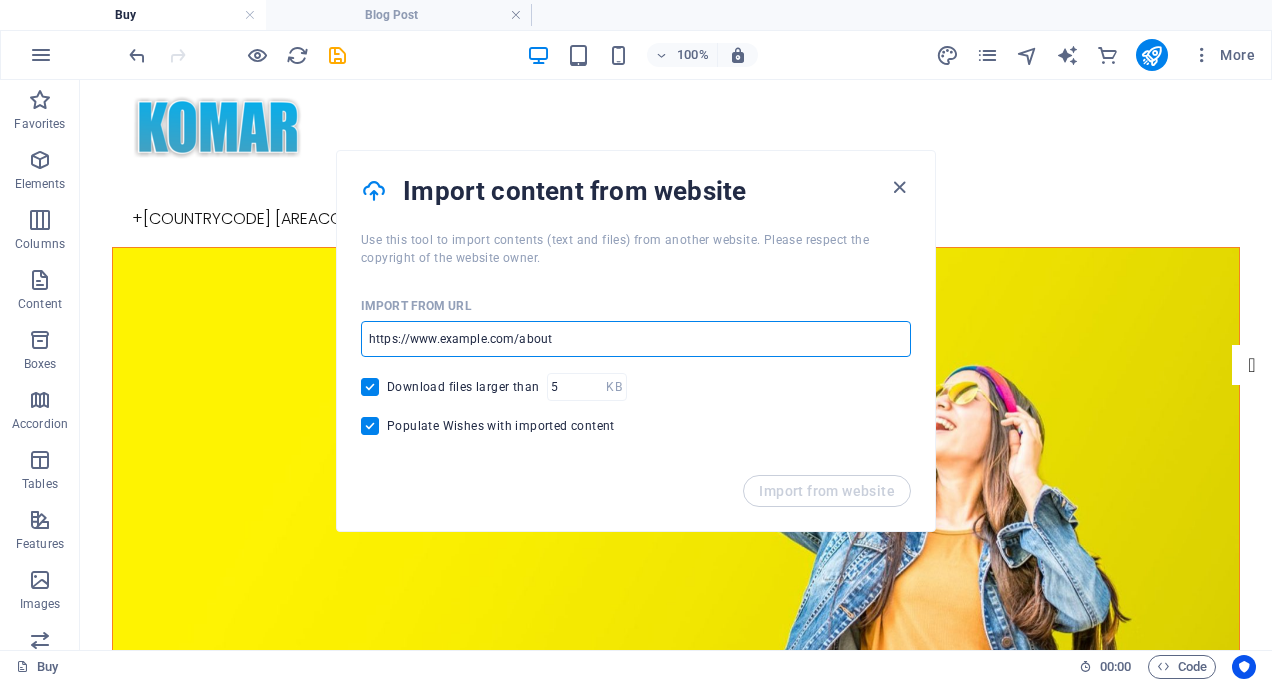 click at bounding box center (636, 339) 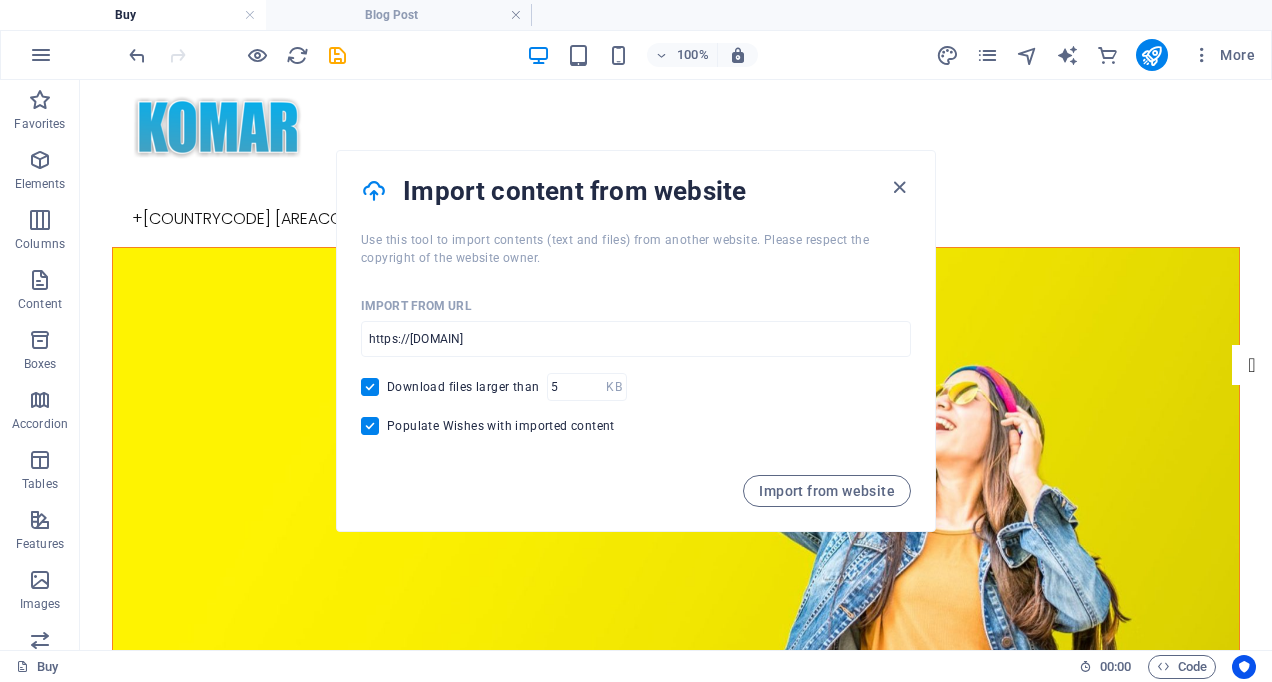 click on "Import from website" at bounding box center (827, 491) 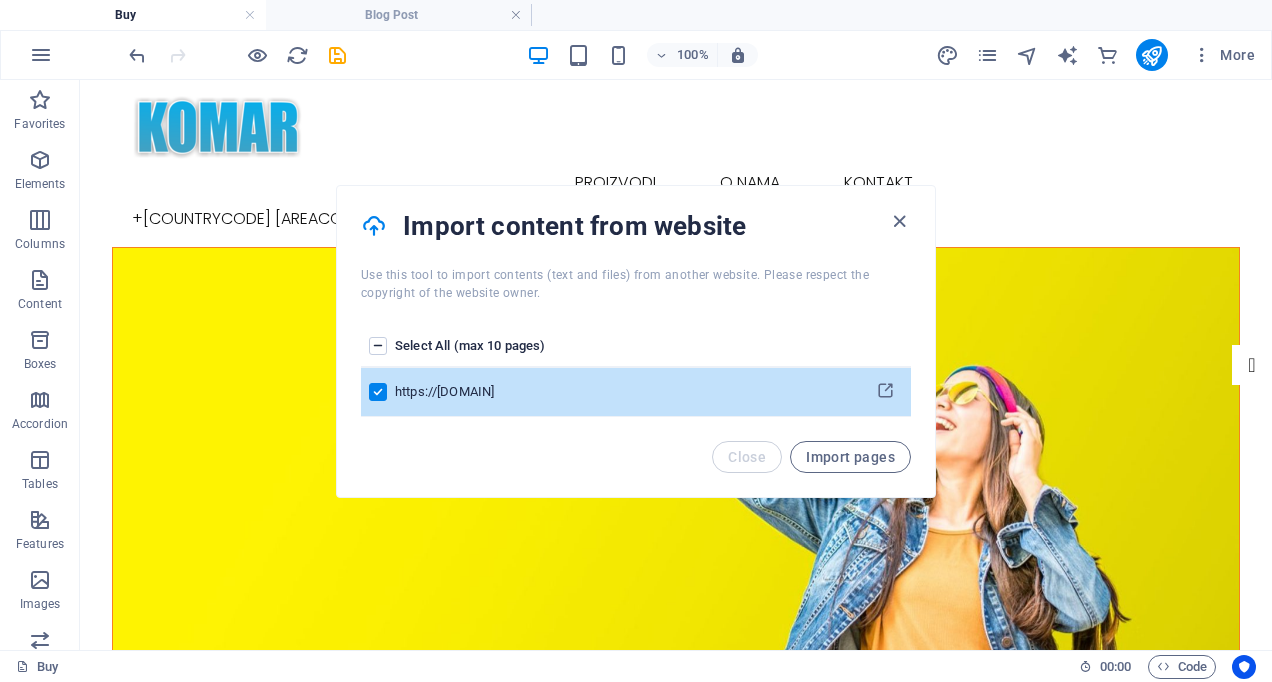 click at bounding box center [885, 391] 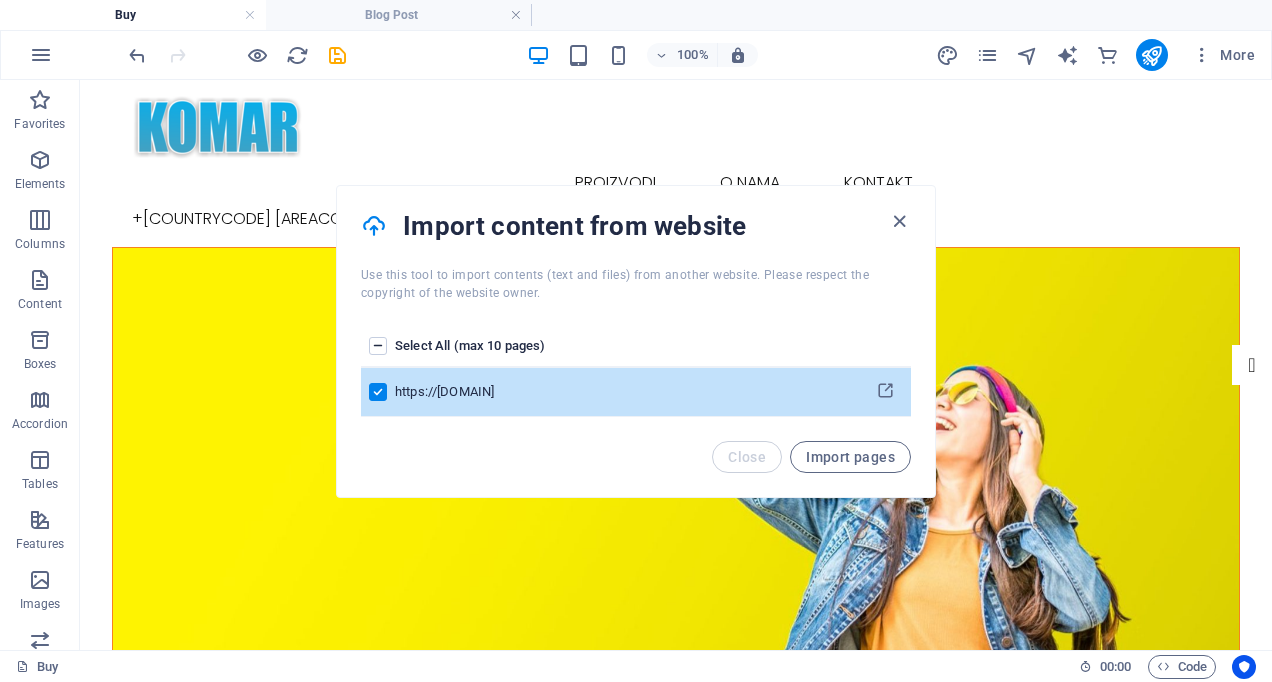 click on "Import pages" at bounding box center [850, 457] 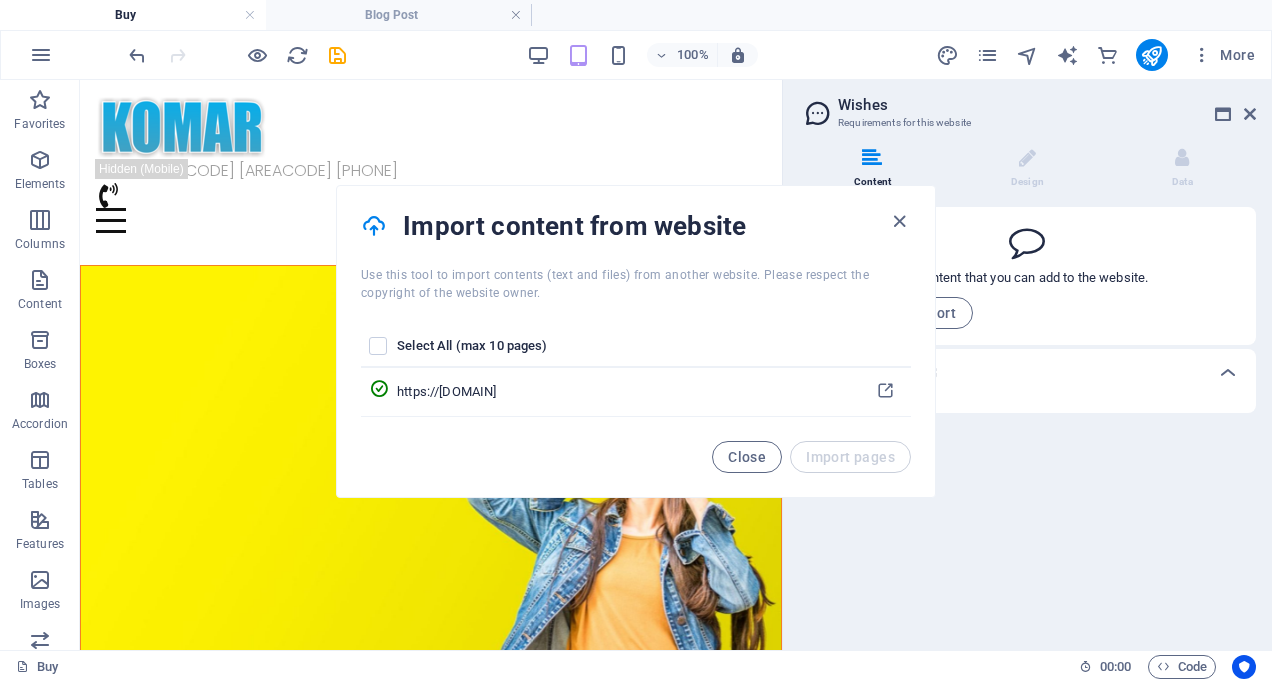 click on "Close" at bounding box center [747, 457] 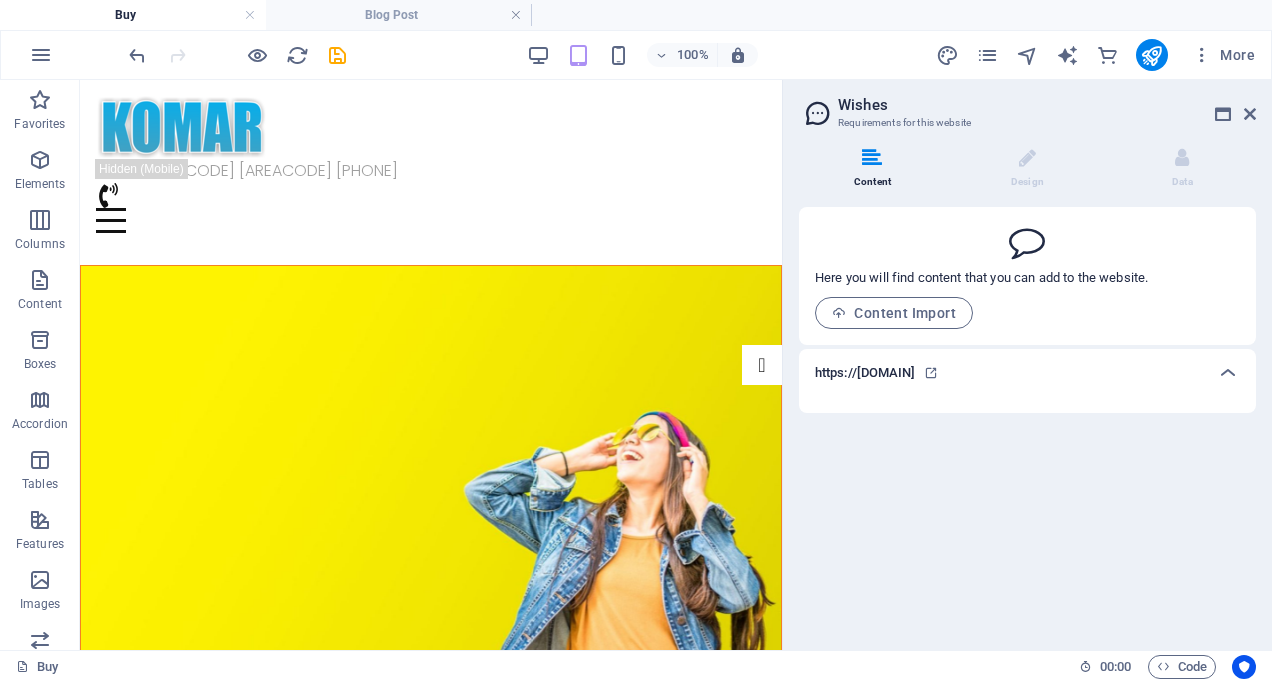 click at bounding box center [1027, 158] 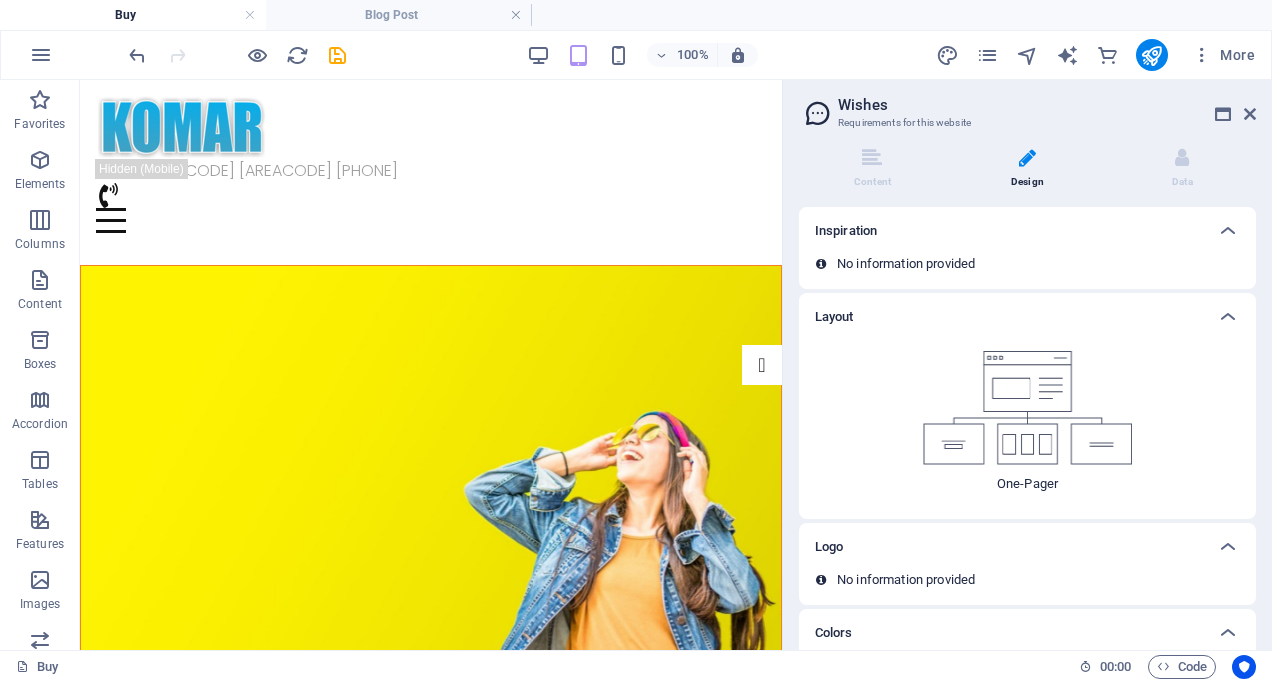 scroll, scrollTop: 57, scrollLeft: 0, axis: vertical 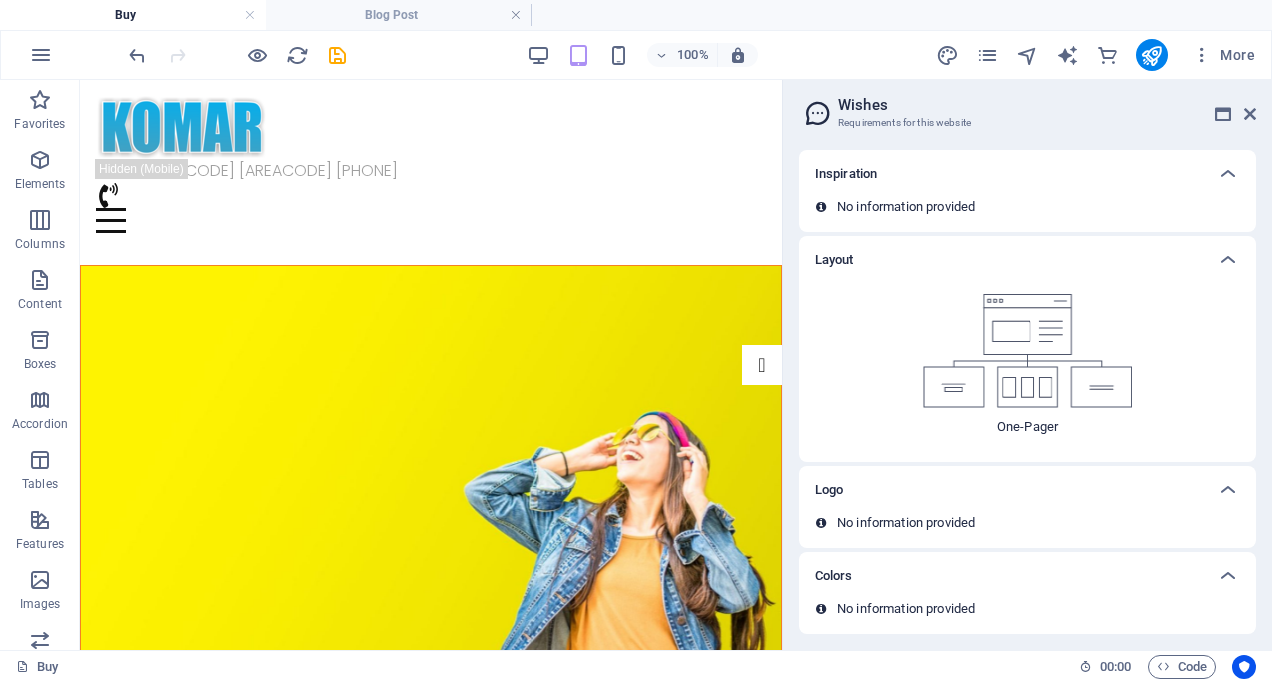 click at bounding box center [1228, 174] 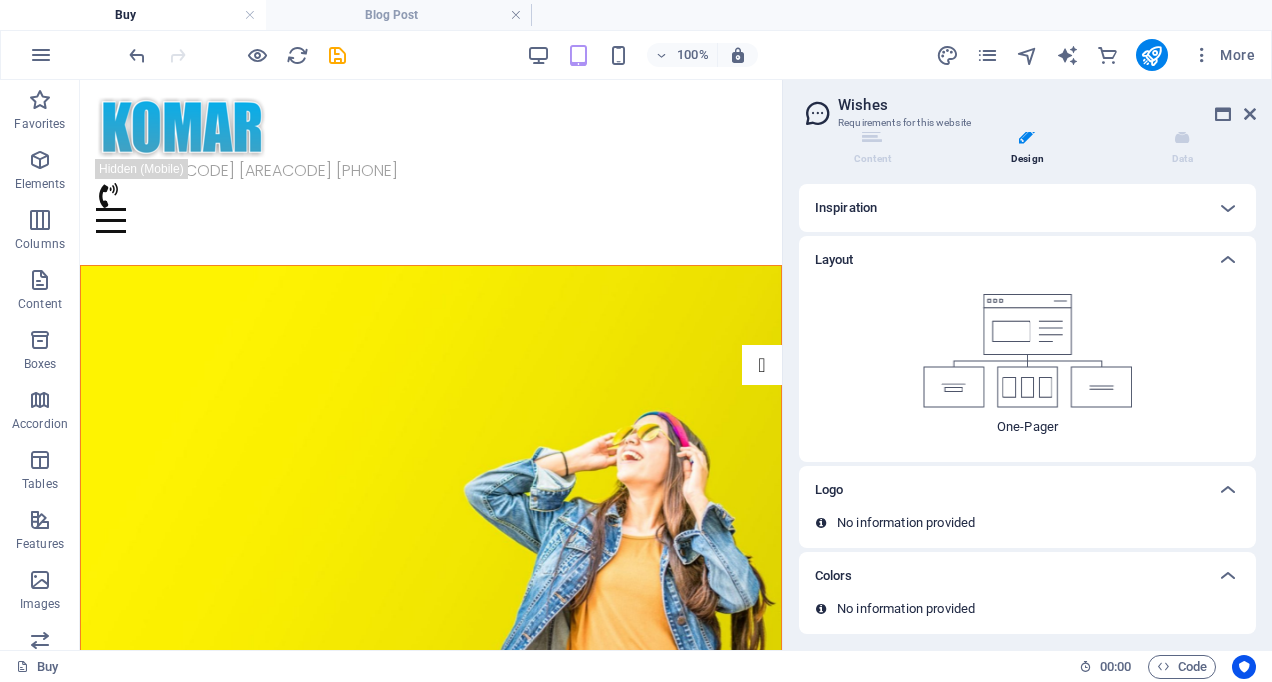 scroll, scrollTop: 23, scrollLeft: 0, axis: vertical 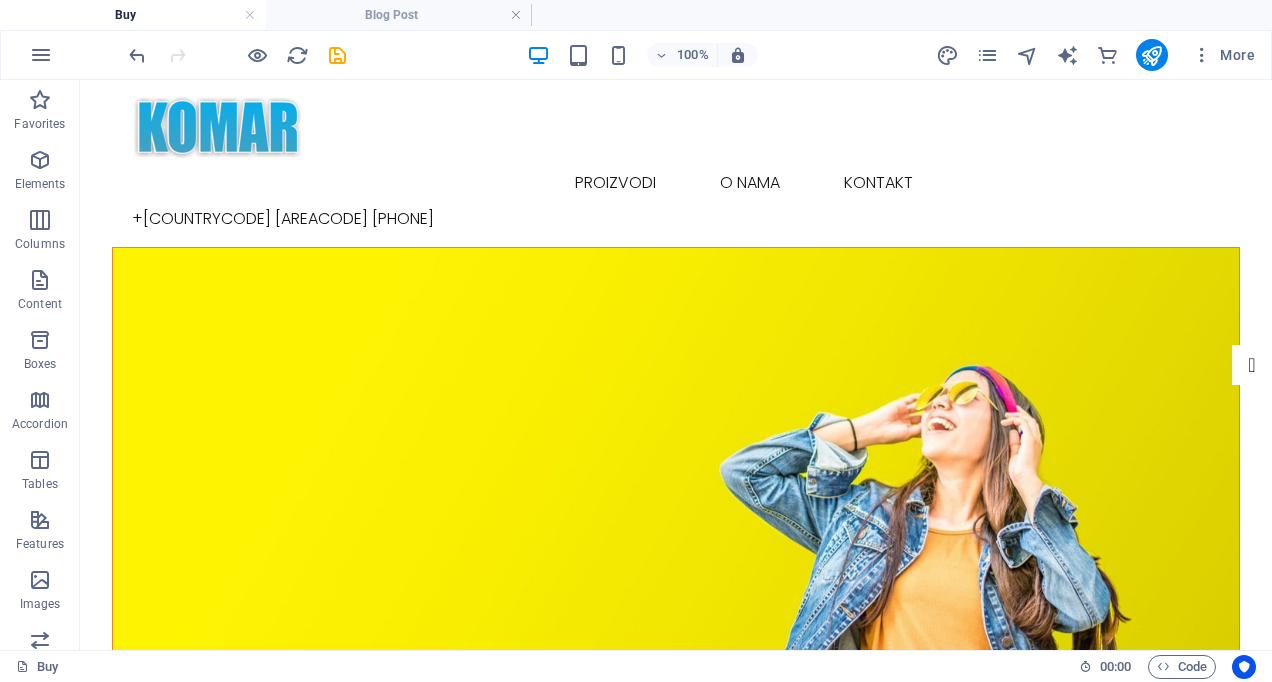 click on "More" at bounding box center (1223, 55) 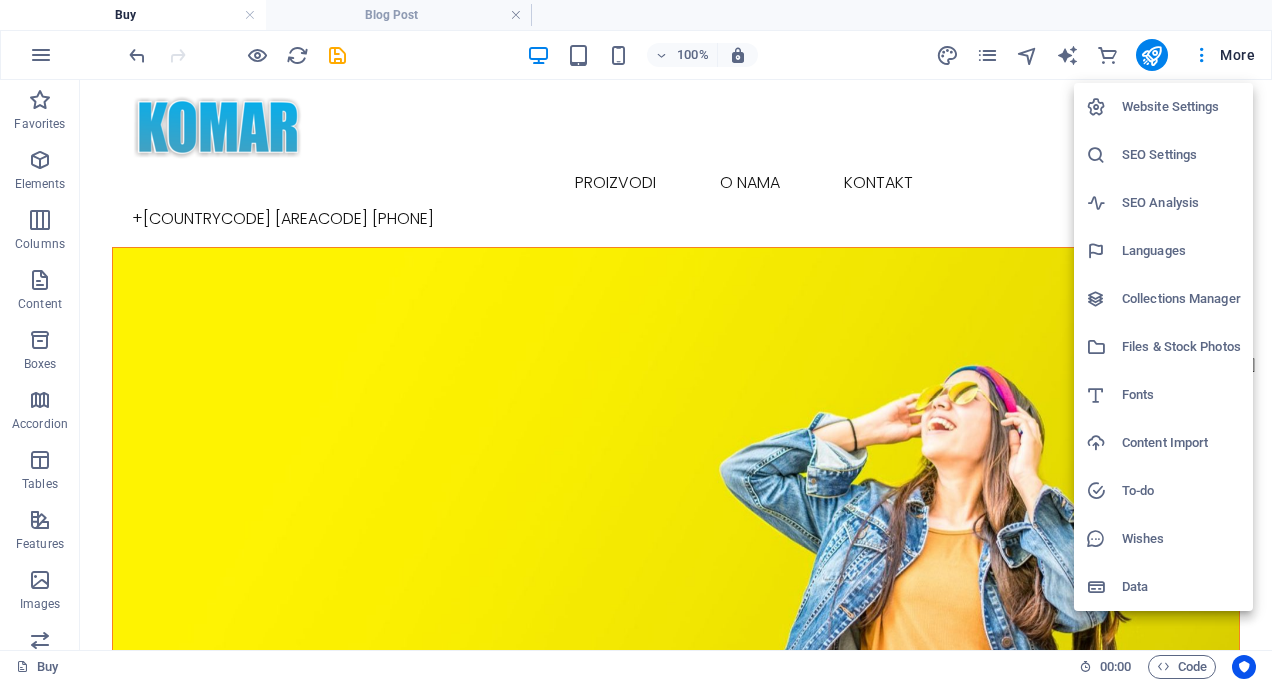 click on "Website Settings" at bounding box center (1181, 107) 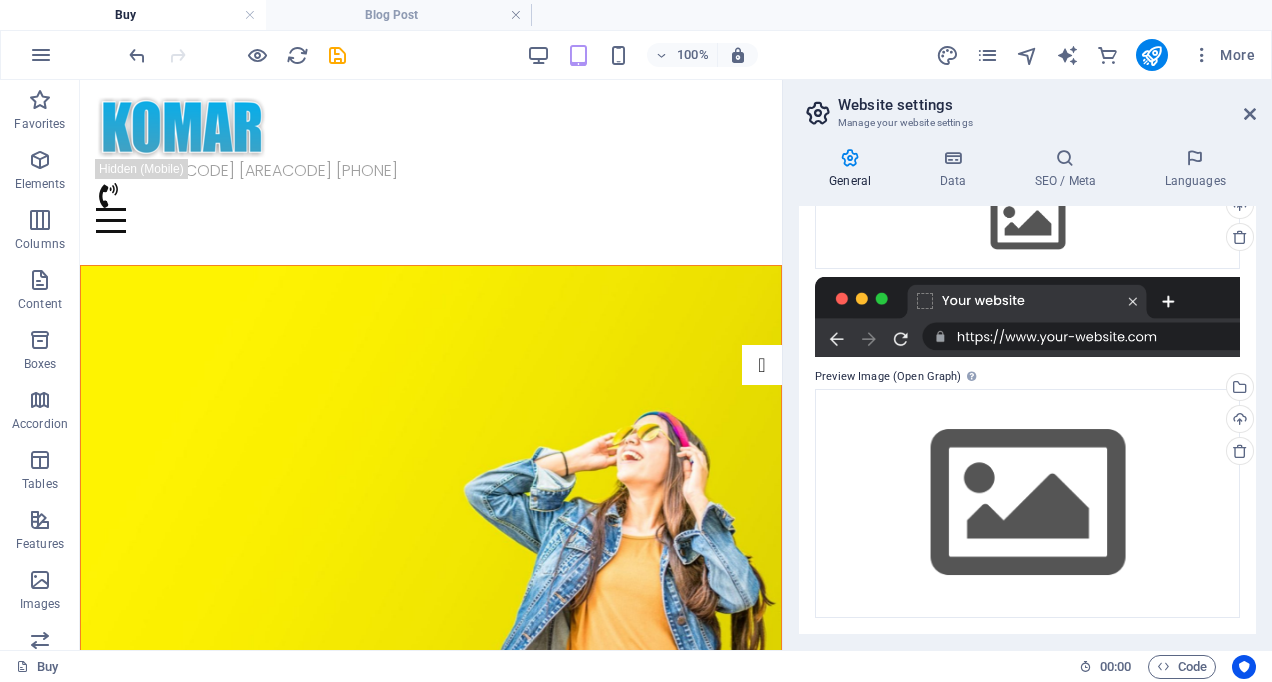 scroll, scrollTop: 0, scrollLeft: 0, axis: both 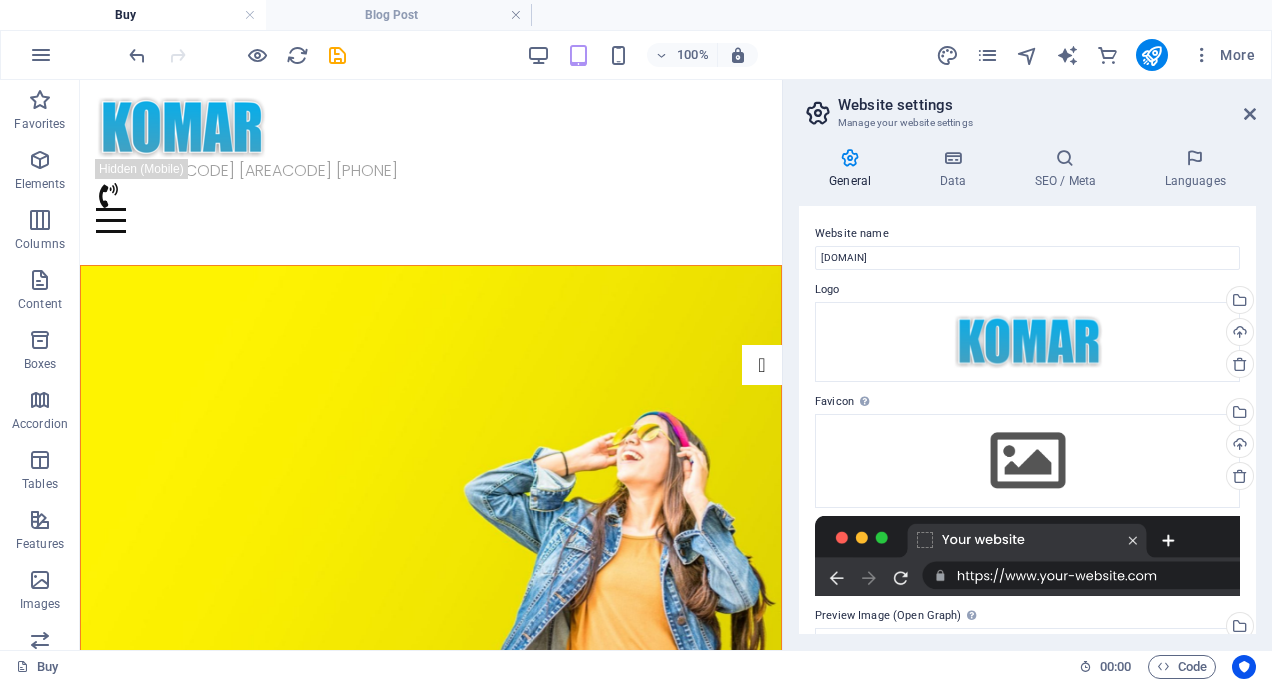 click at bounding box center (952, 158) 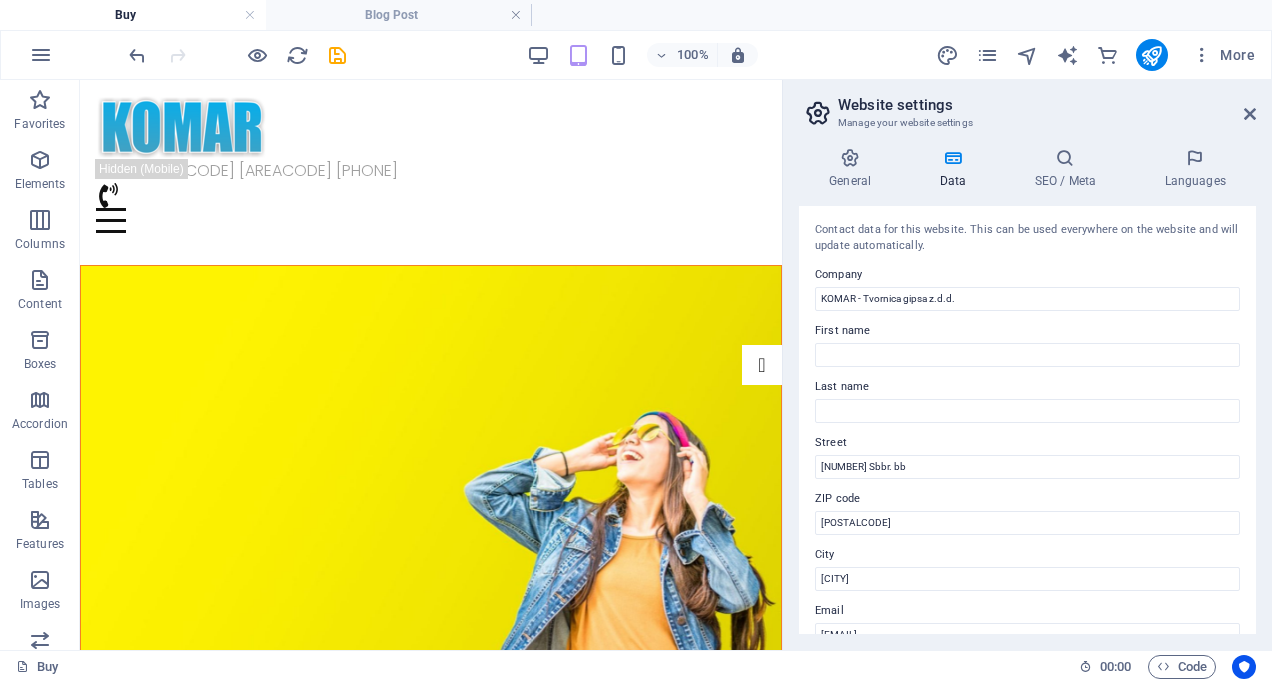 click on "SEO / Meta" at bounding box center [1069, 169] 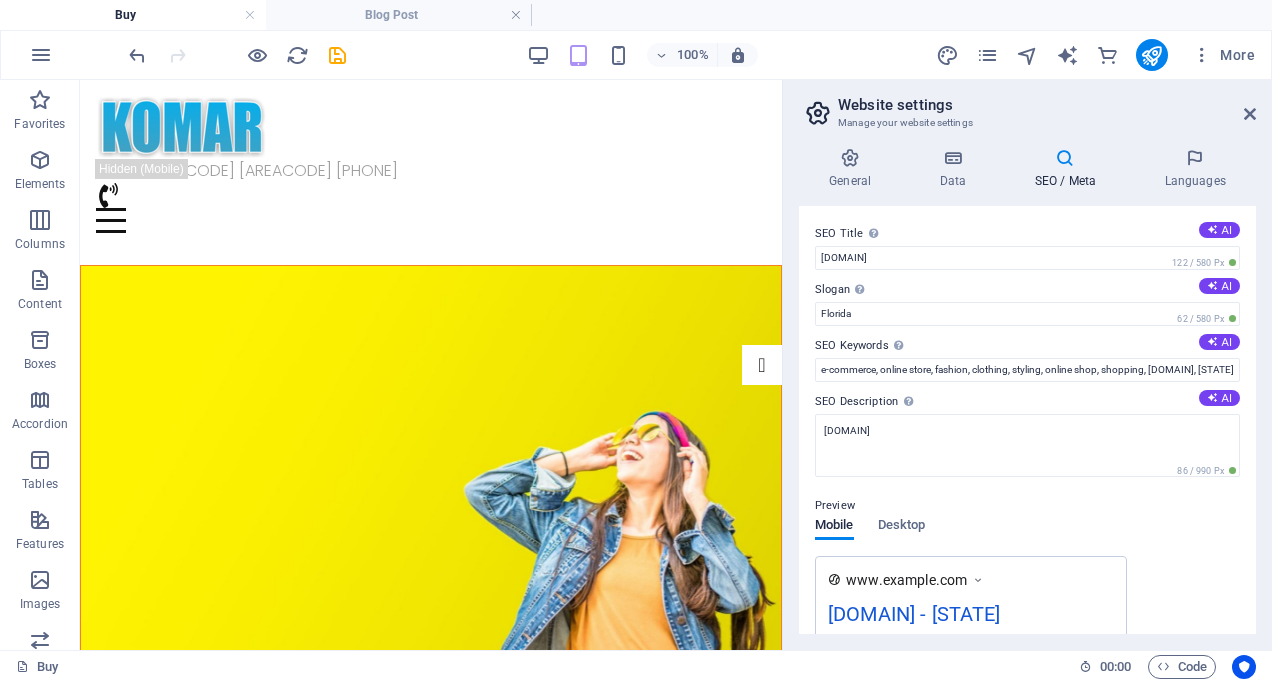 click on "Languages" at bounding box center [1195, 169] 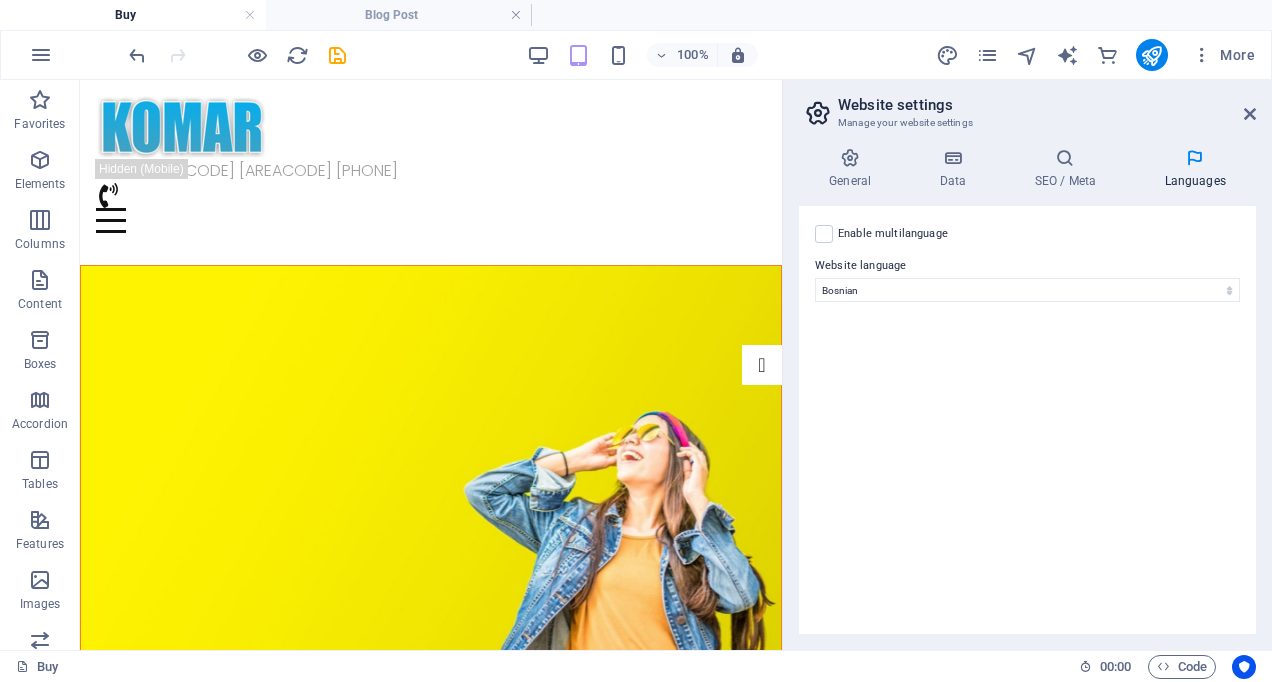 click at bounding box center (1250, 114) 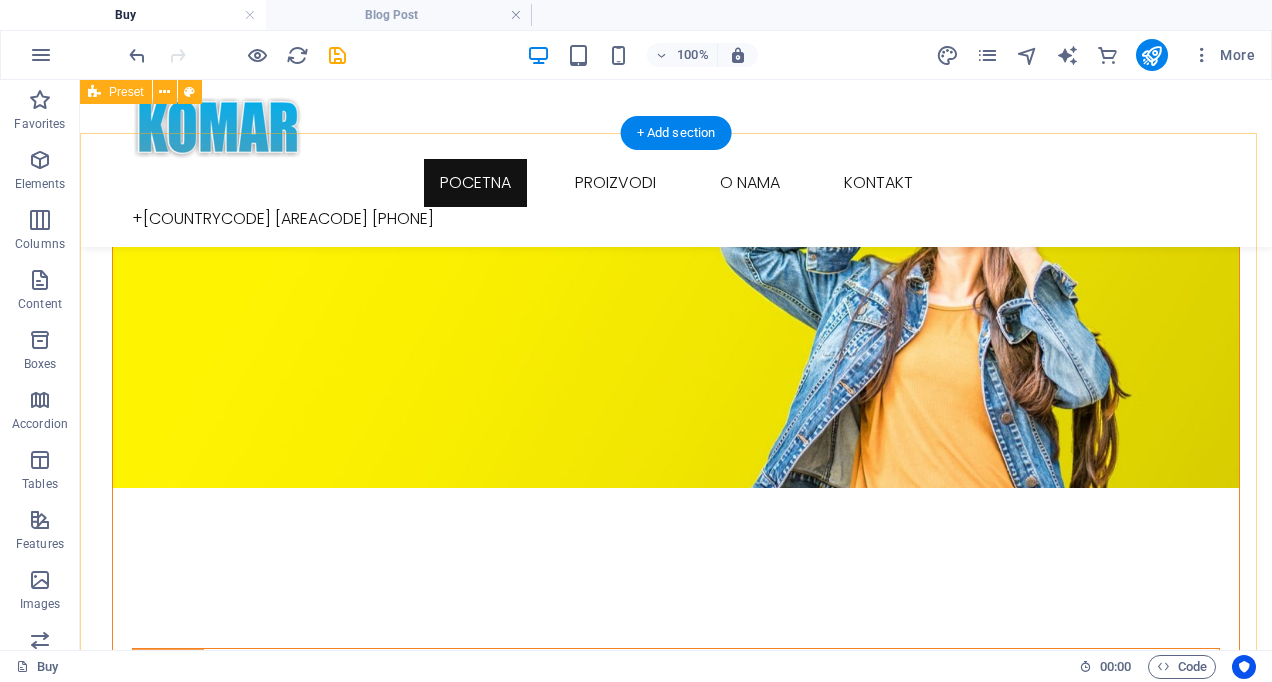 scroll, scrollTop: 12, scrollLeft: 0, axis: vertical 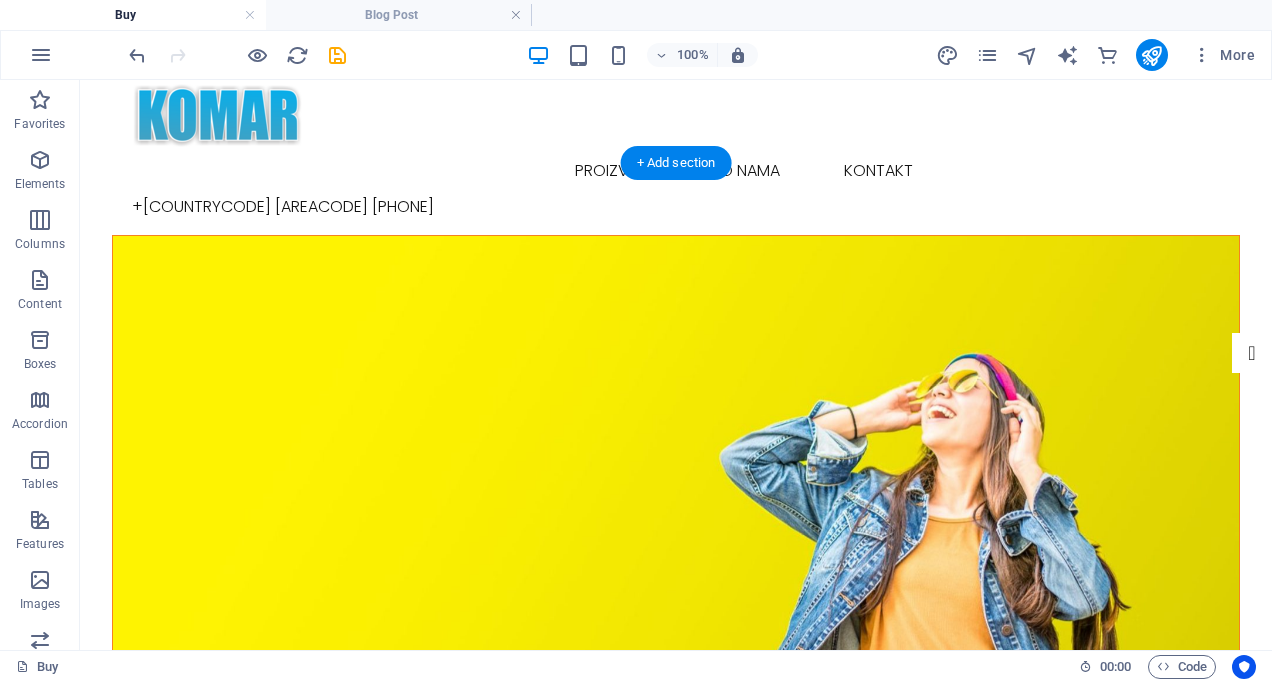 click at bounding box center (676, 468) 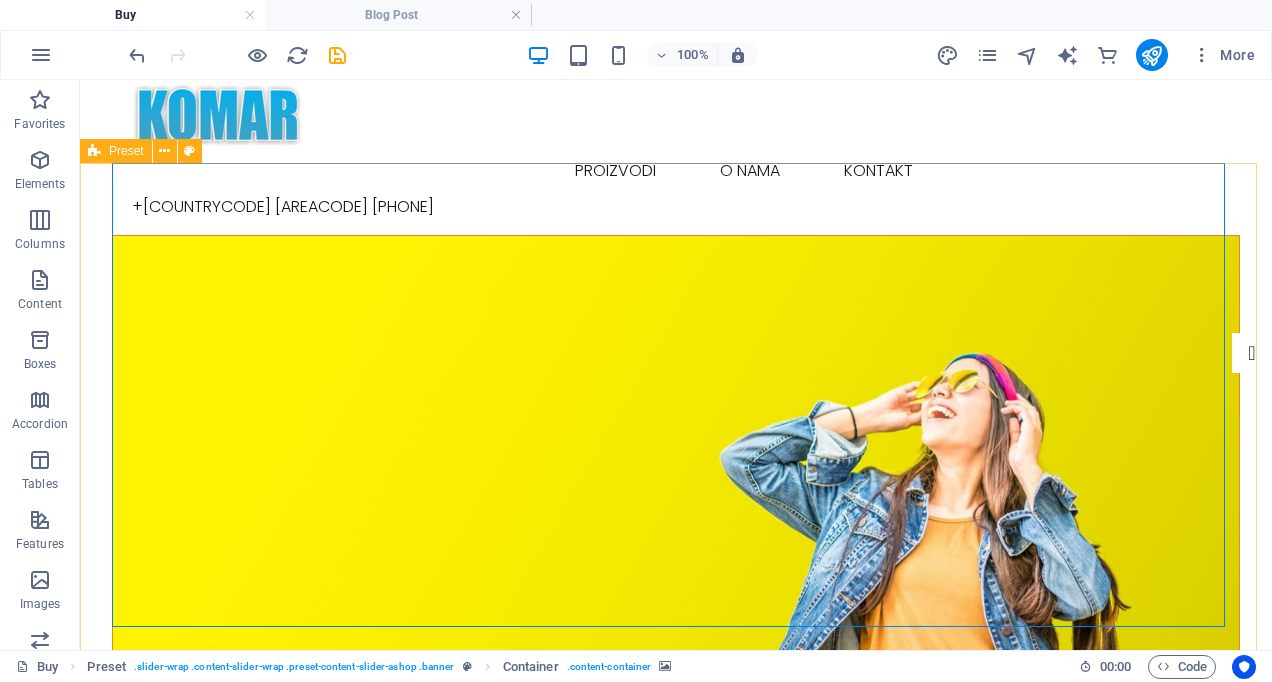 click at bounding box center (164, 151) 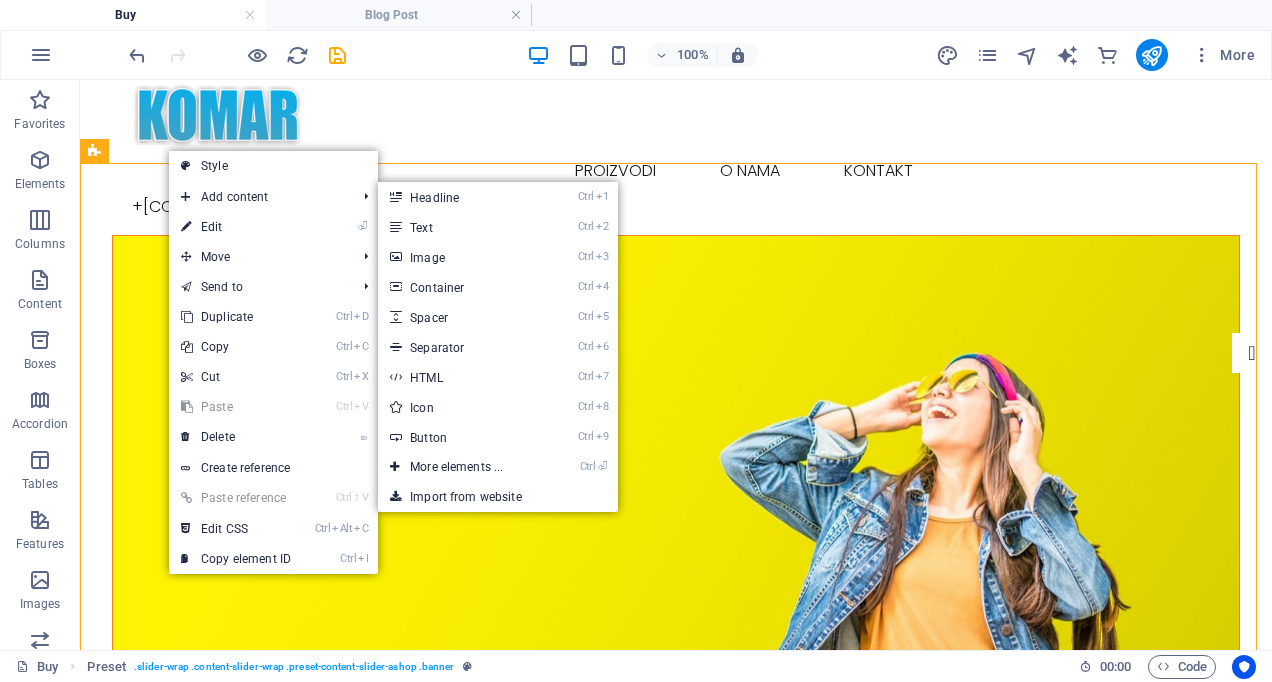 click on "⏎  Edit" at bounding box center (236, 227) 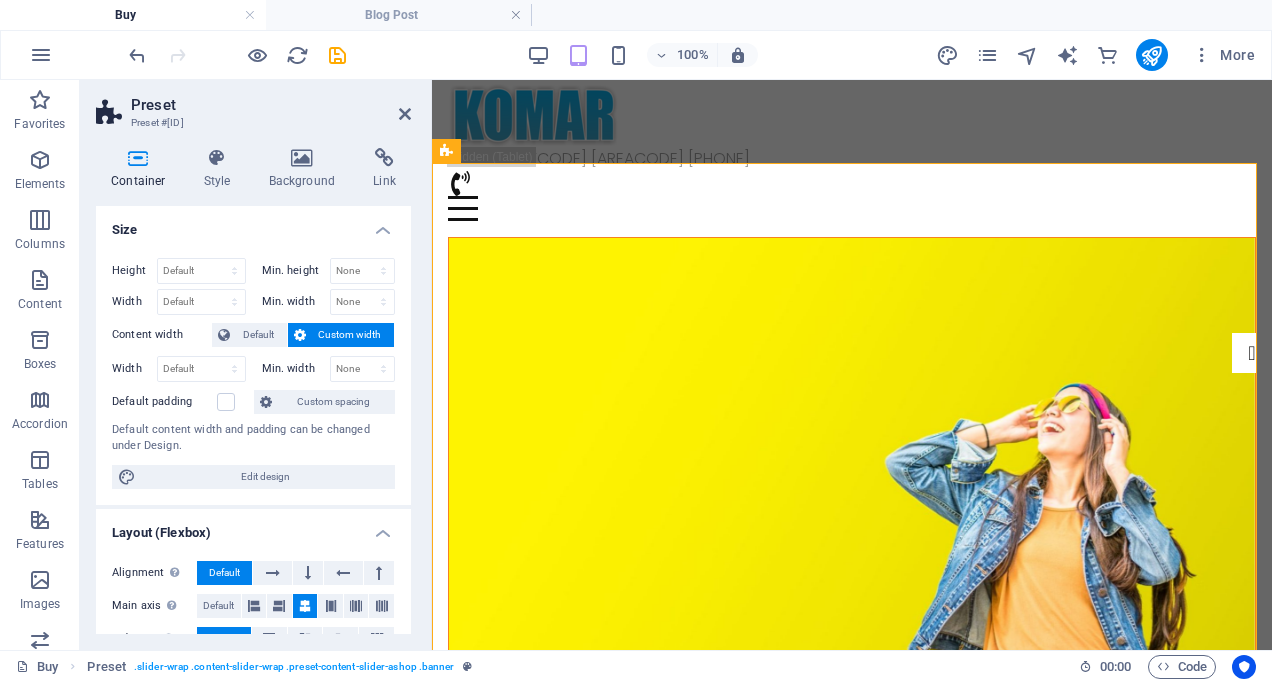 click at bounding box center (405, 114) 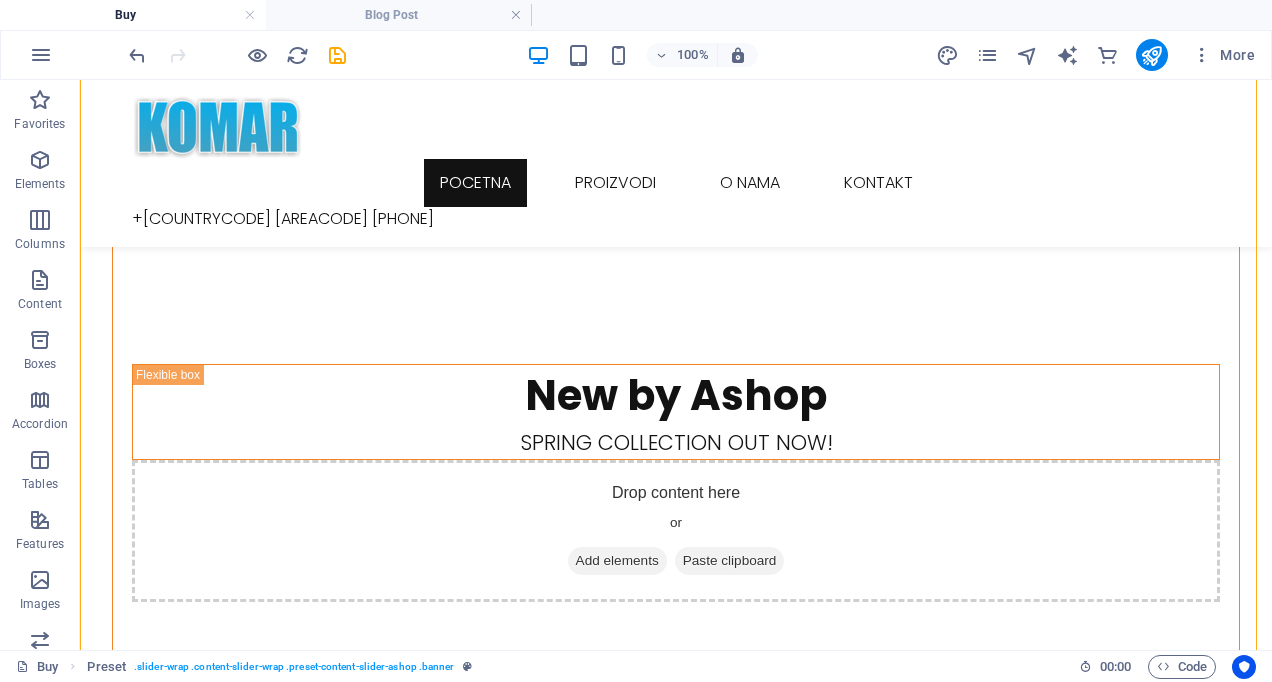 scroll, scrollTop: 438, scrollLeft: 0, axis: vertical 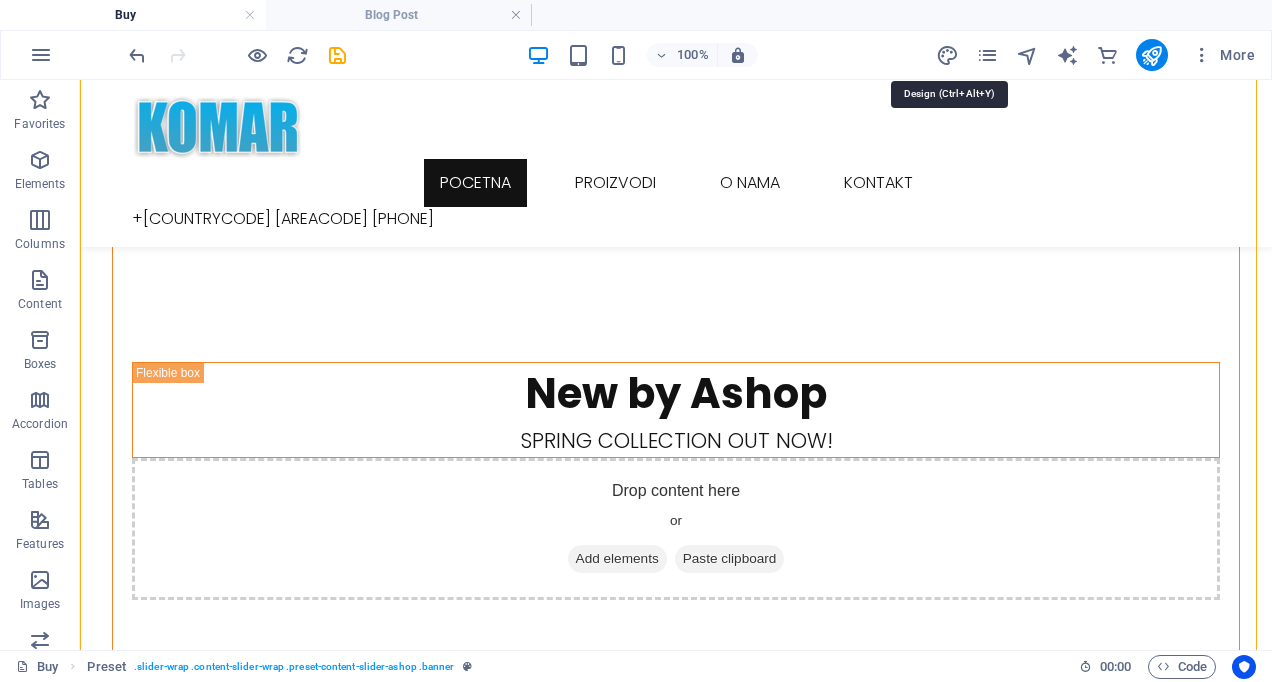 click at bounding box center (947, 55) 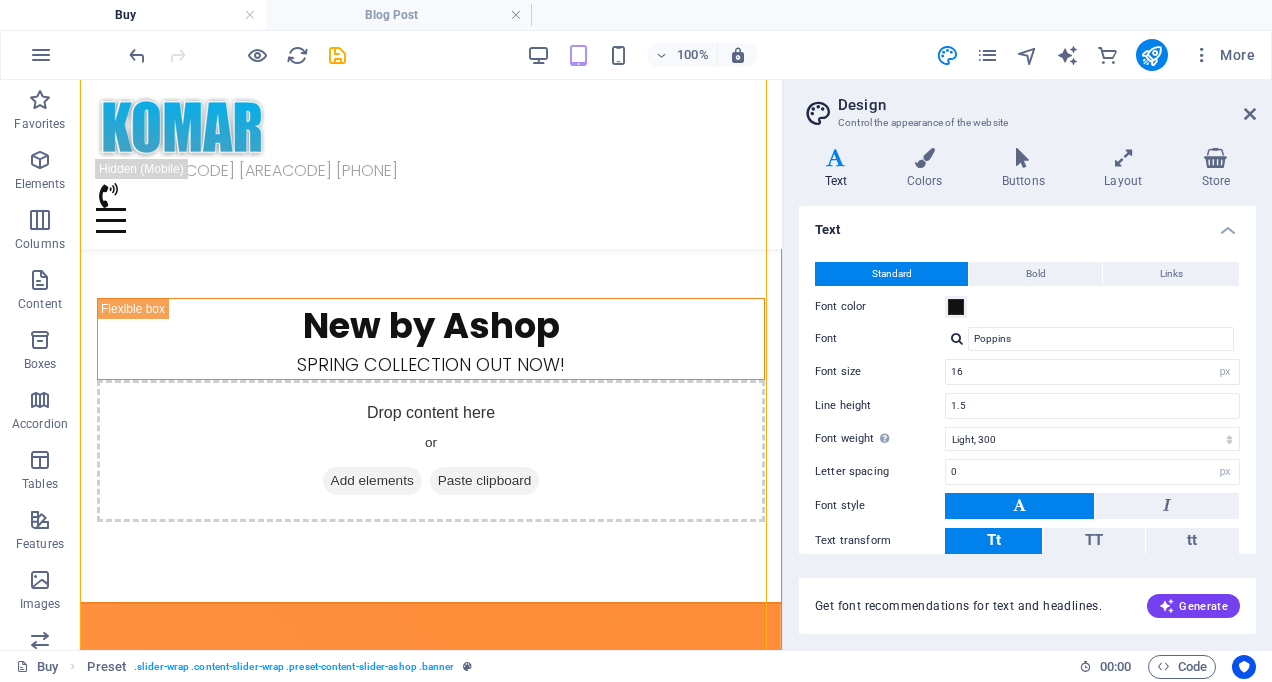 click on "Generate" at bounding box center (1193, 606) 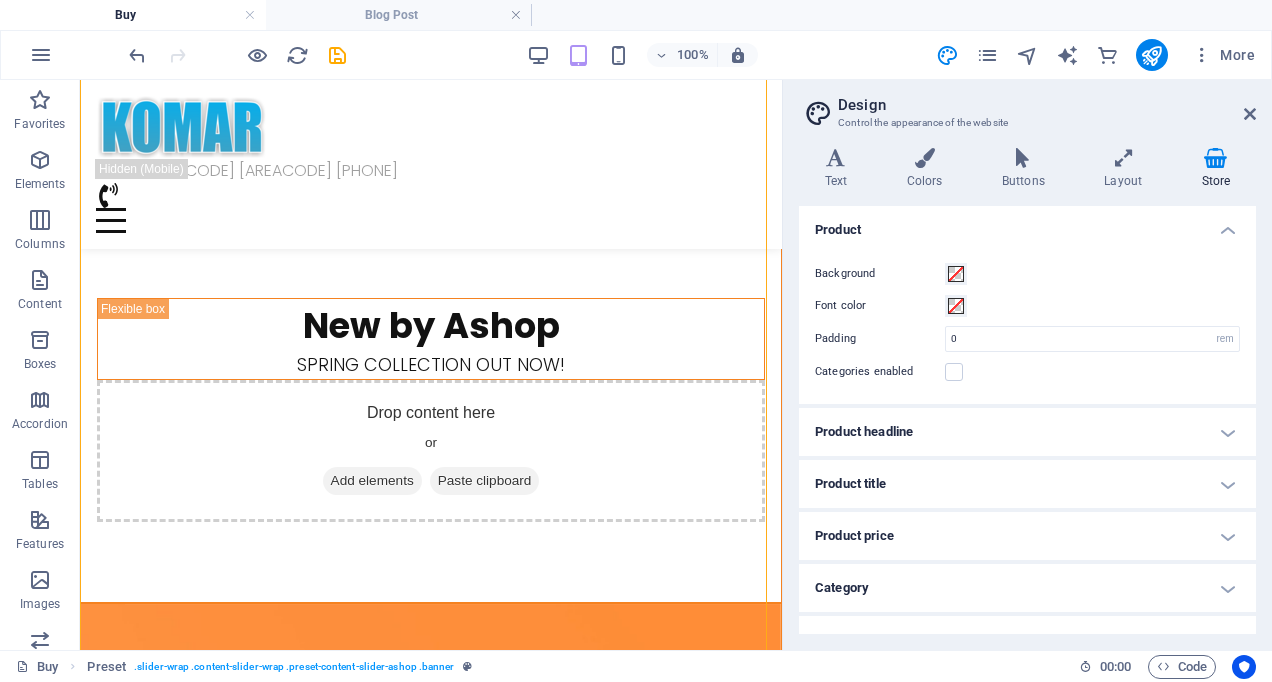 click on "Design Control the appearance of the website" at bounding box center [1029, 106] 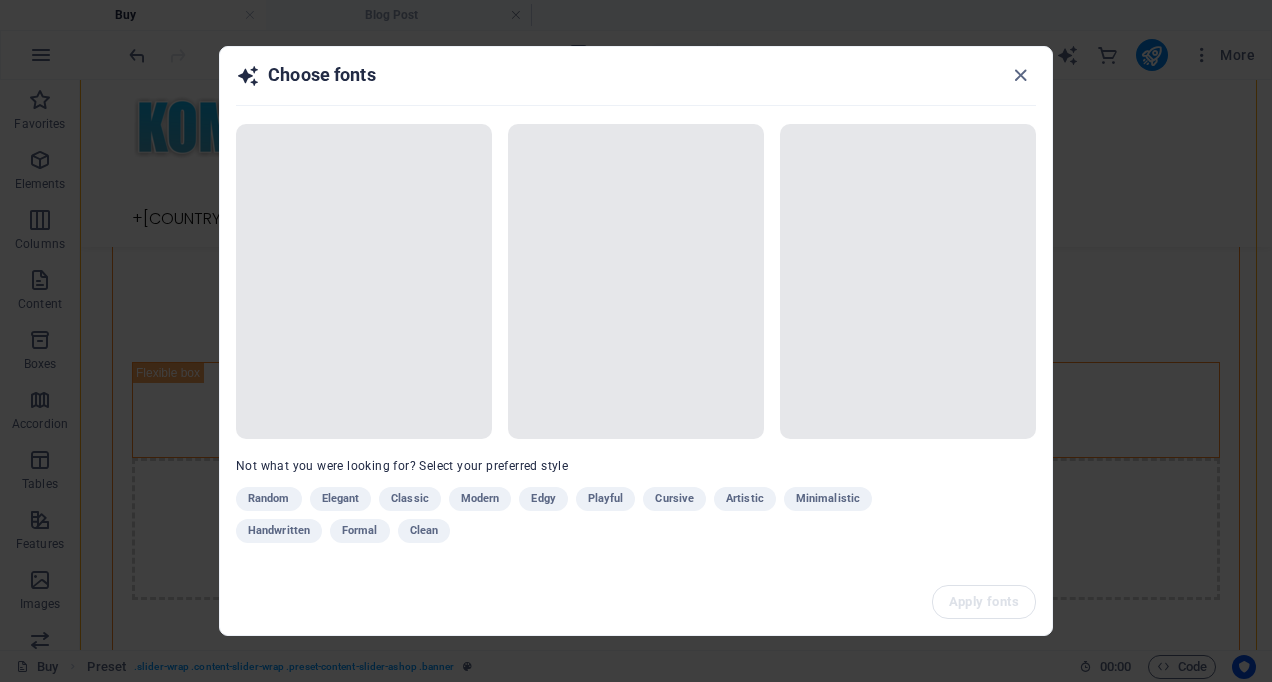 click at bounding box center (1020, 75) 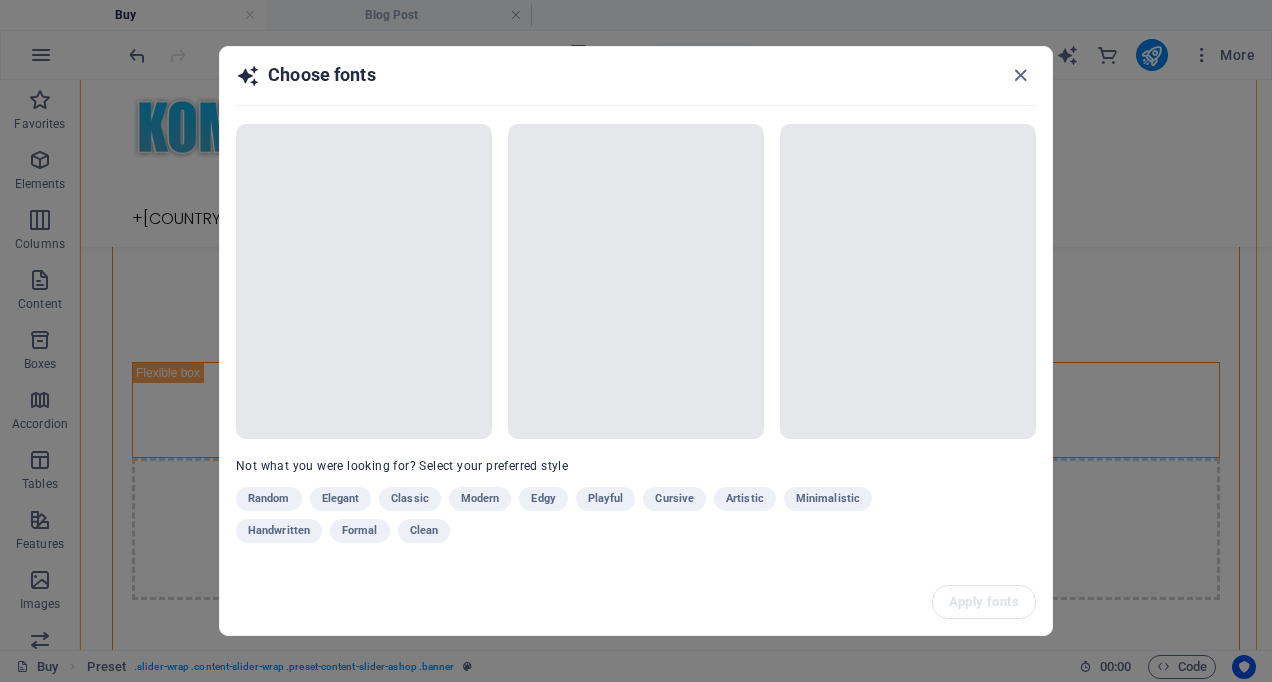 click at bounding box center [1020, 75] 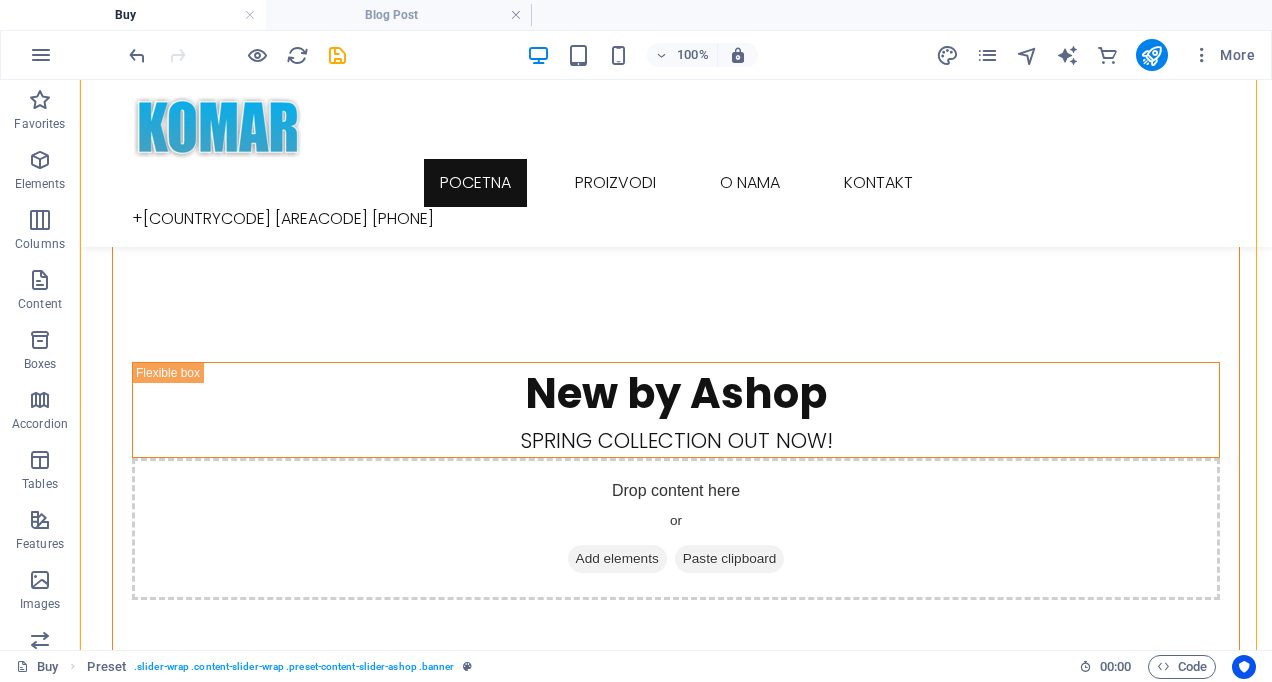 click on "More" at bounding box center [1223, 55] 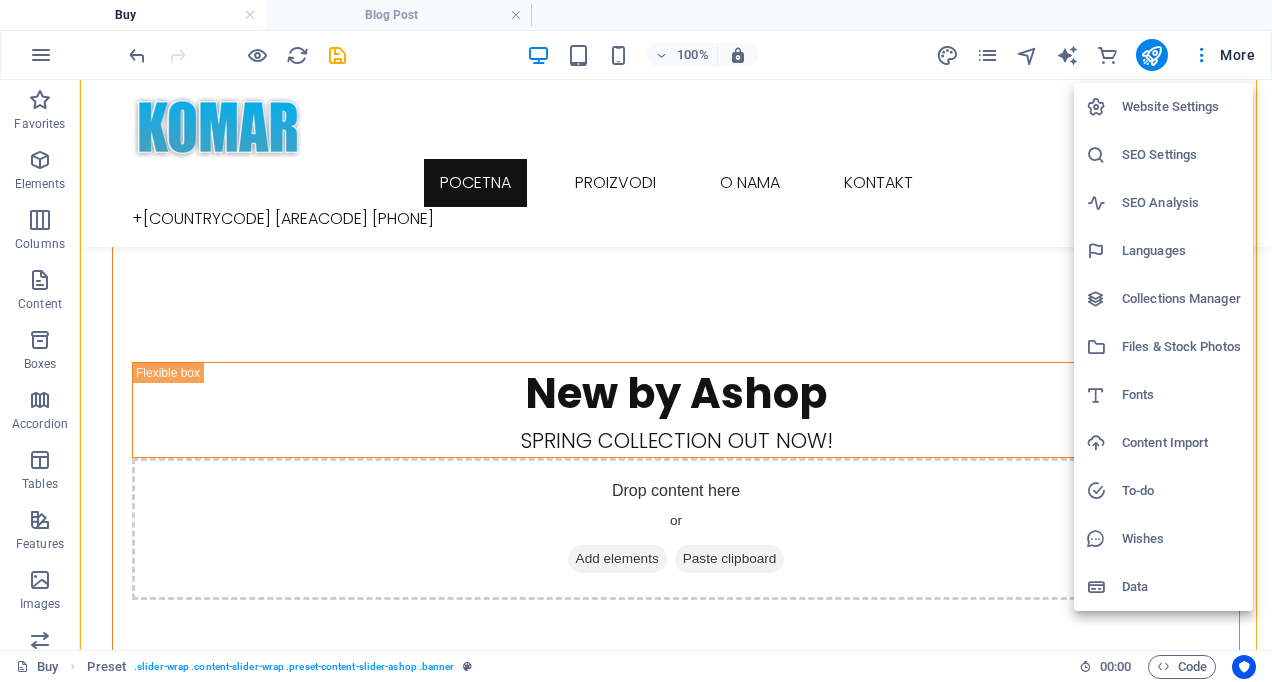 click on "Data" at bounding box center [1181, 587] 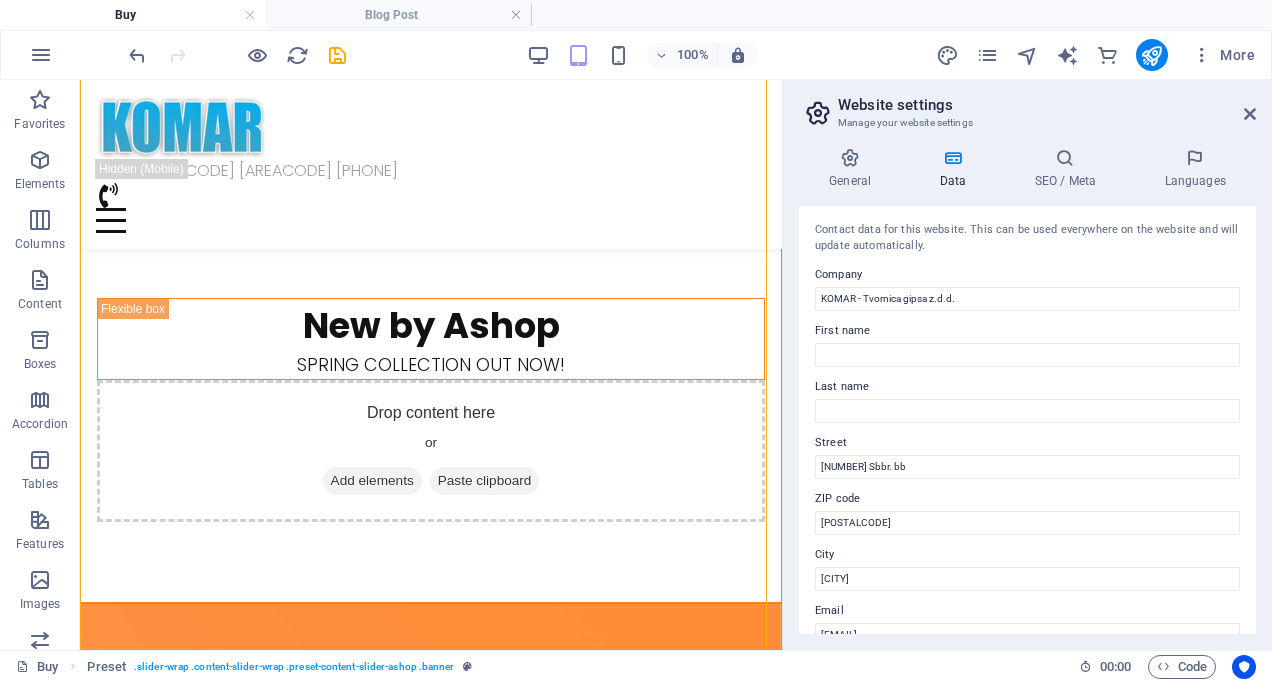 click at bounding box center [1250, 114] 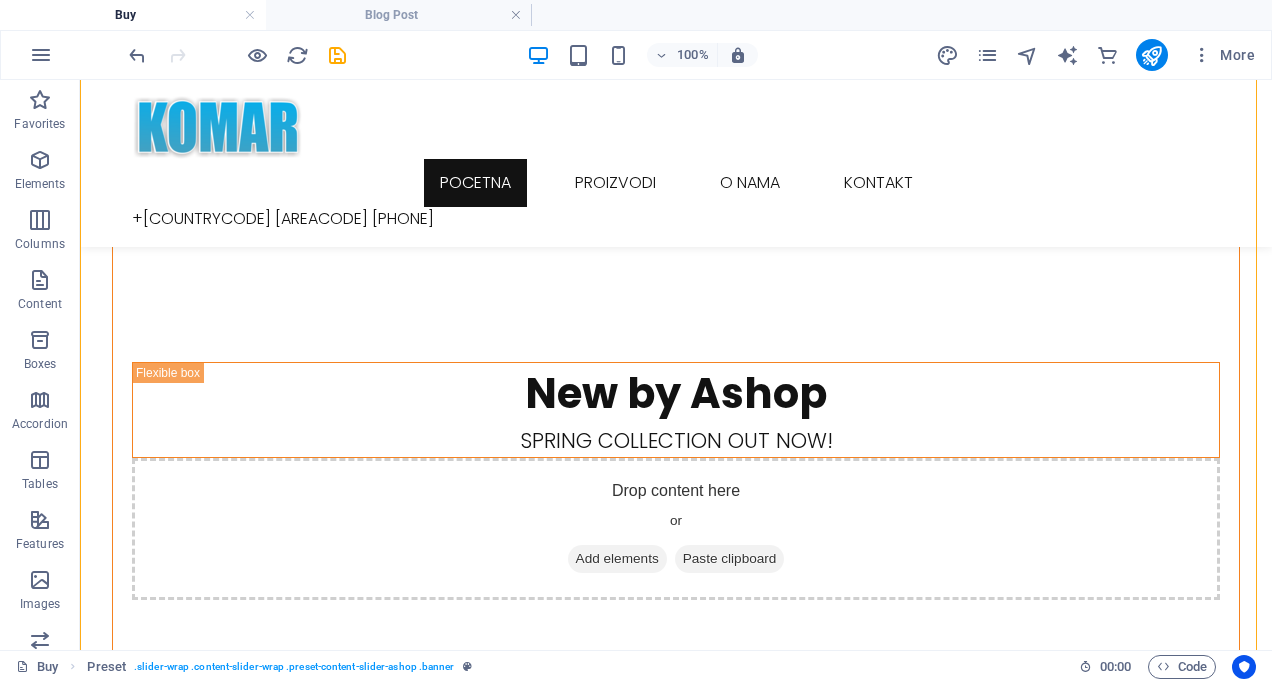 click on "More" at bounding box center (1223, 55) 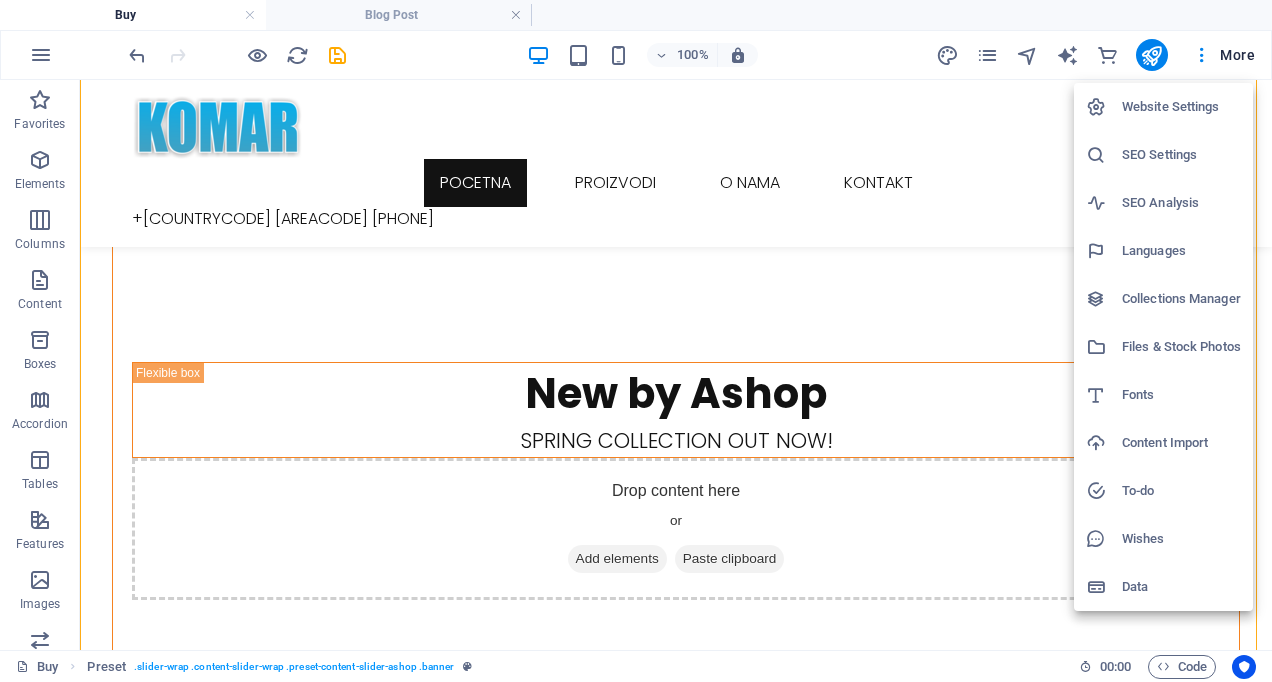 click on "Content Import" at bounding box center (1181, 443) 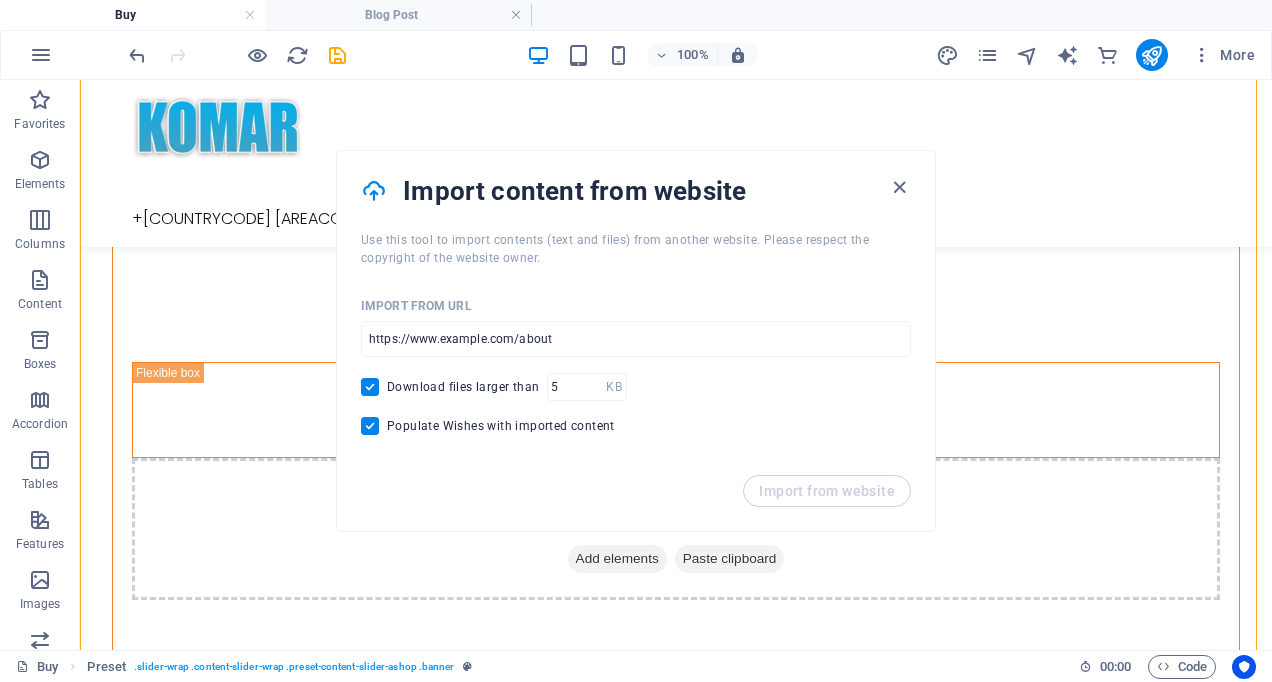 click at bounding box center (899, 187) 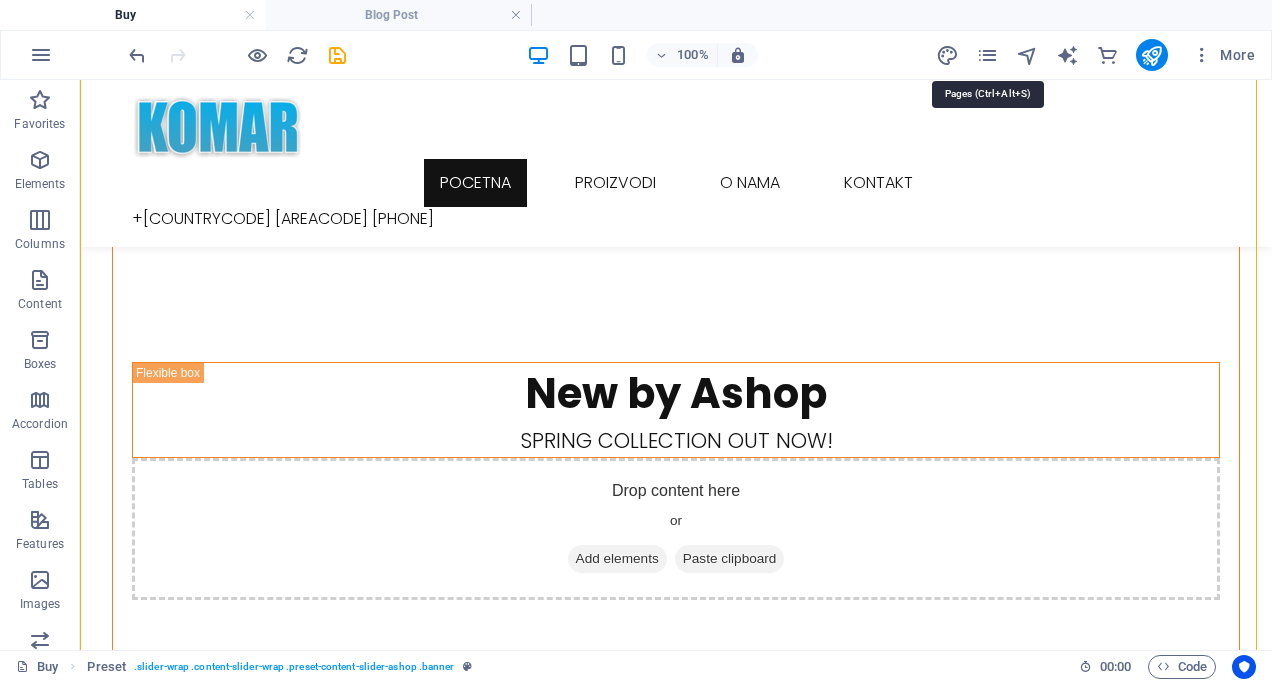 click at bounding box center (987, 55) 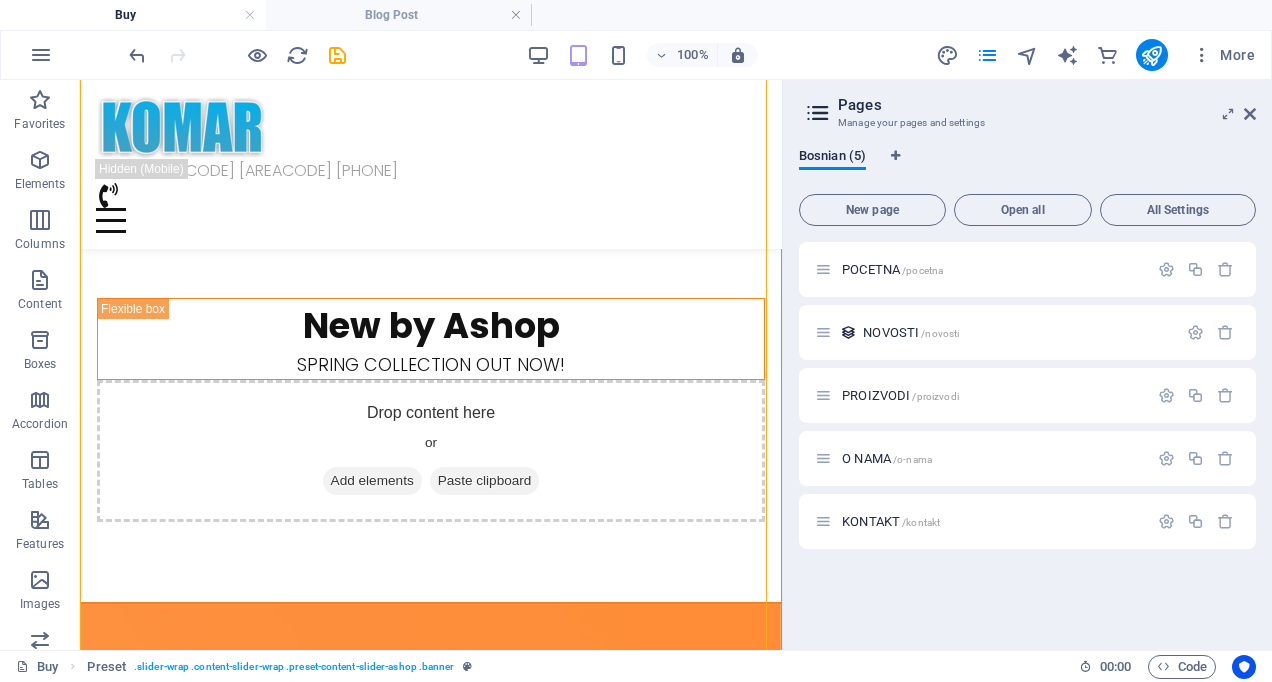 click on "All Settings" at bounding box center [1178, 210] 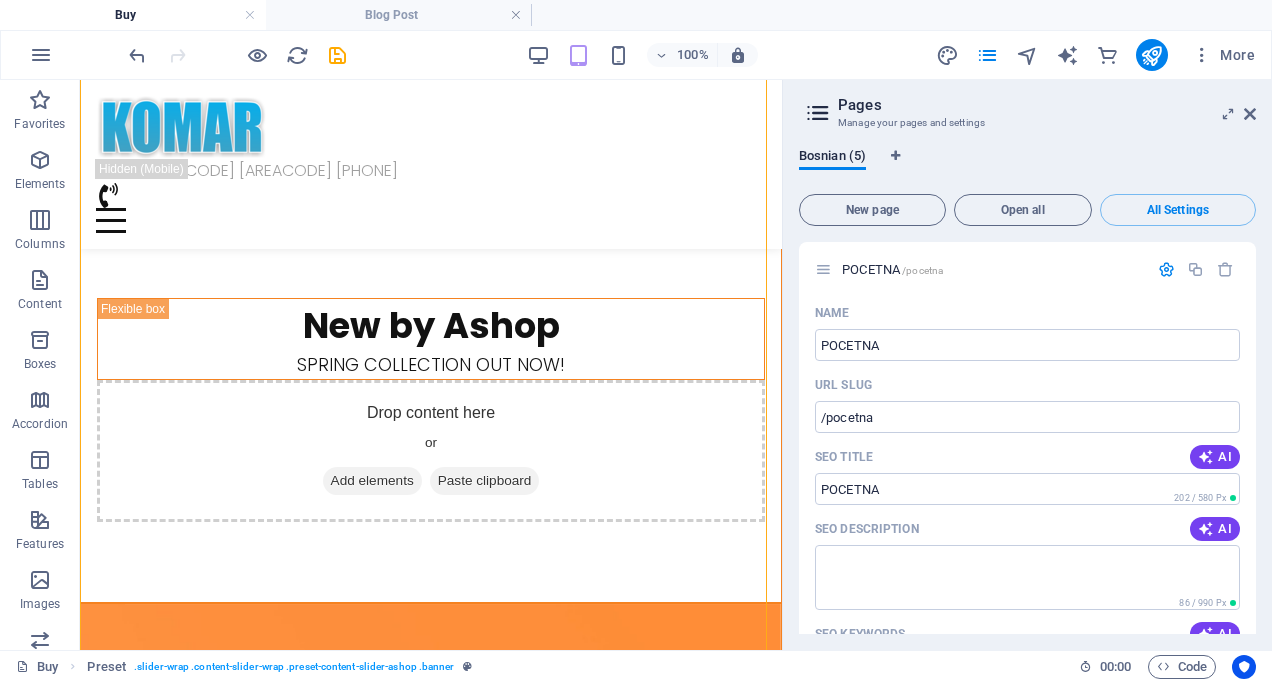 scroll, scrollTop: 2531, scrollLeft: 0, axis: vertical 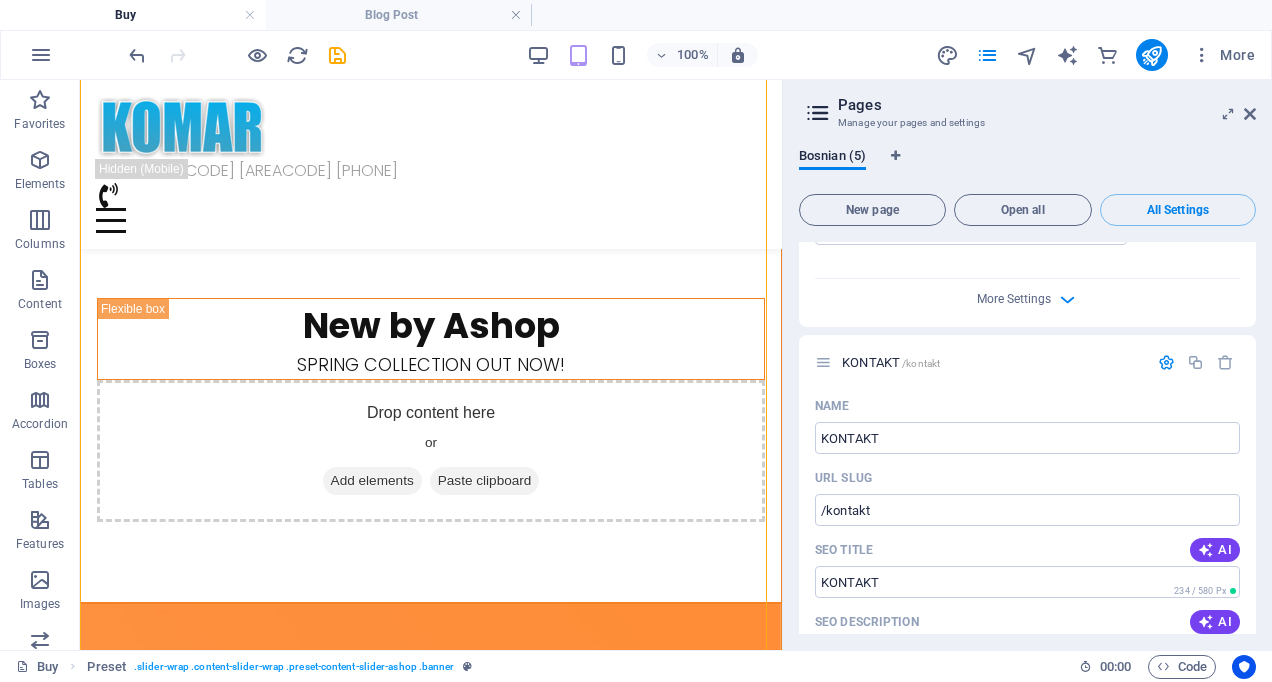 click at bounding box center [1067, 299] 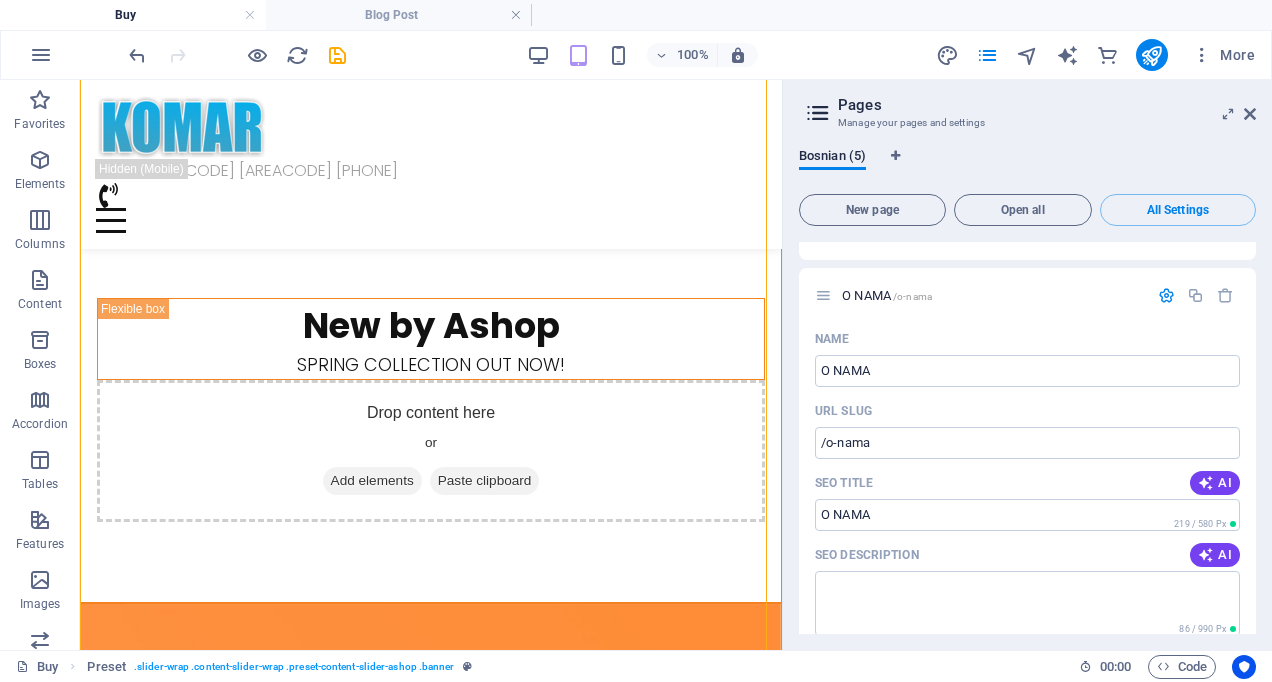 scroll, scrollTop: 1548, scrollLeft: 0, axis: vertical 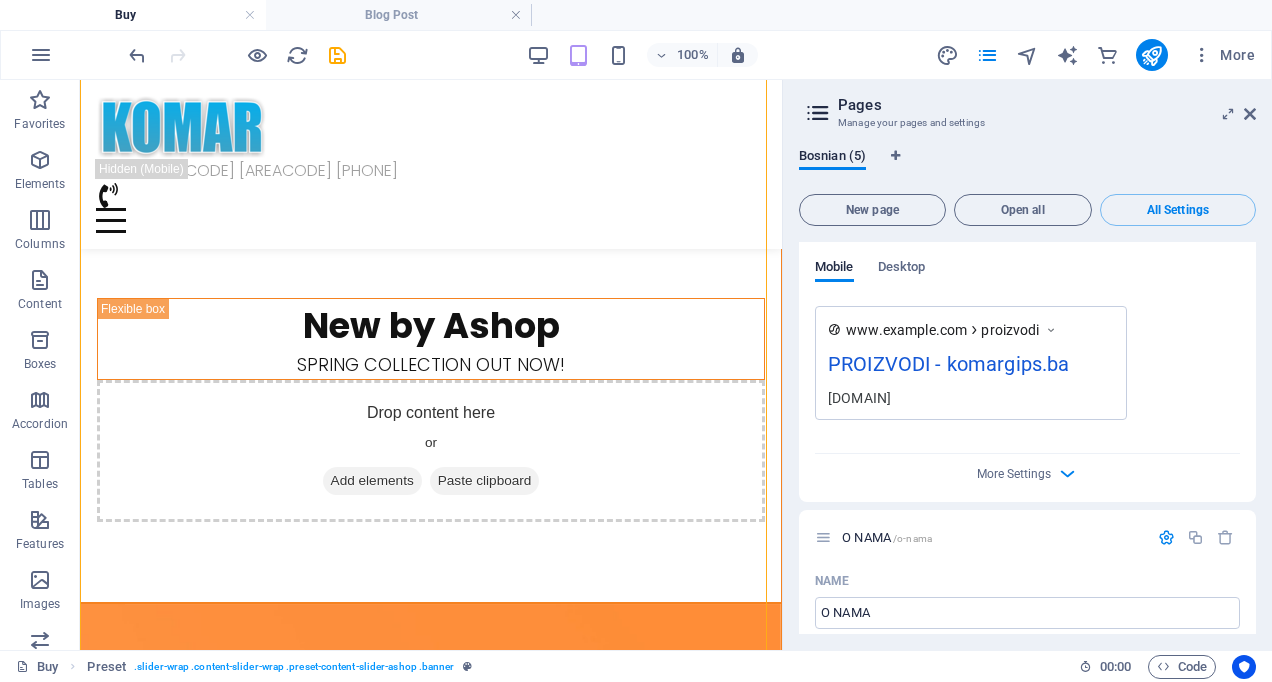 click at bounding box center (1250, 114) 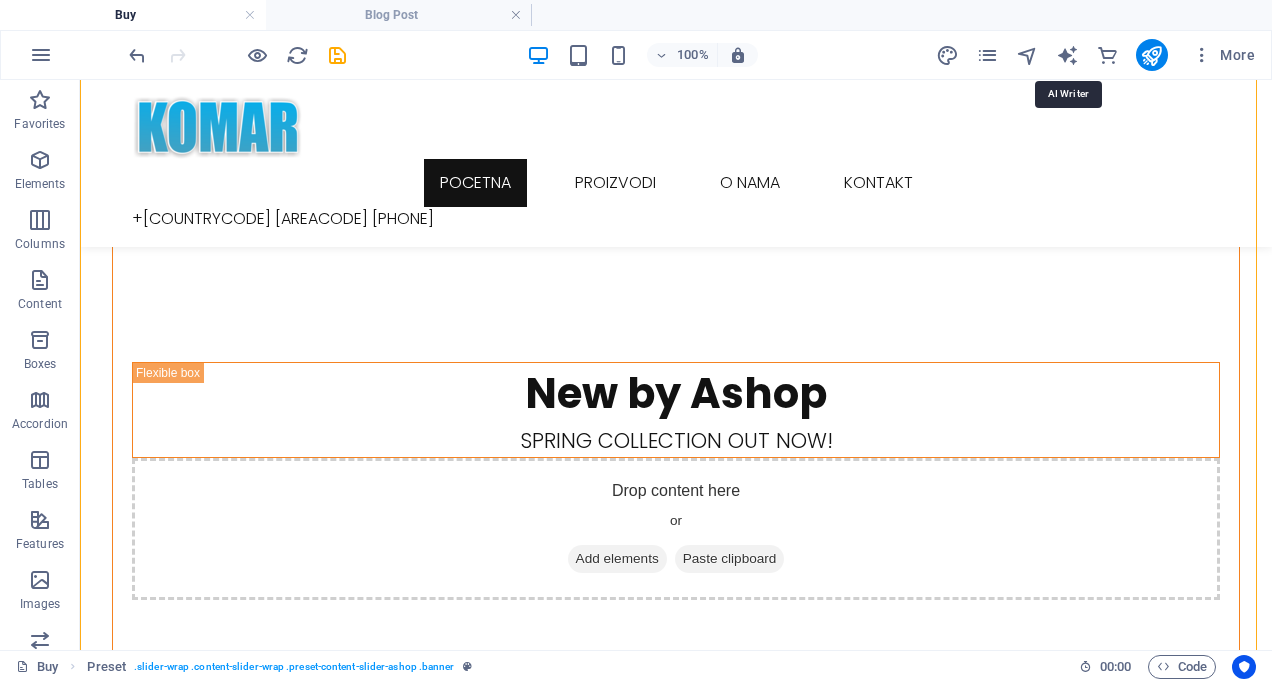 click at bounding box center (1067, 55) 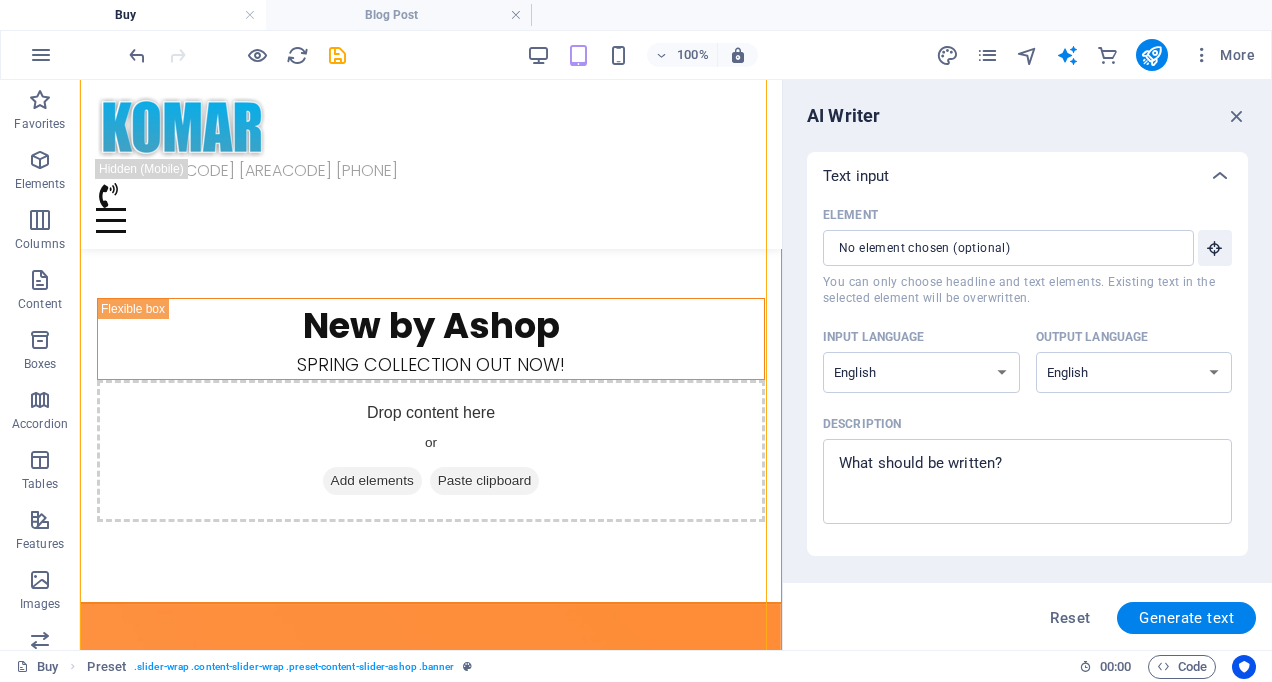 scroll, scrollTop: 204, scrollLeft: 0, axis: vertical 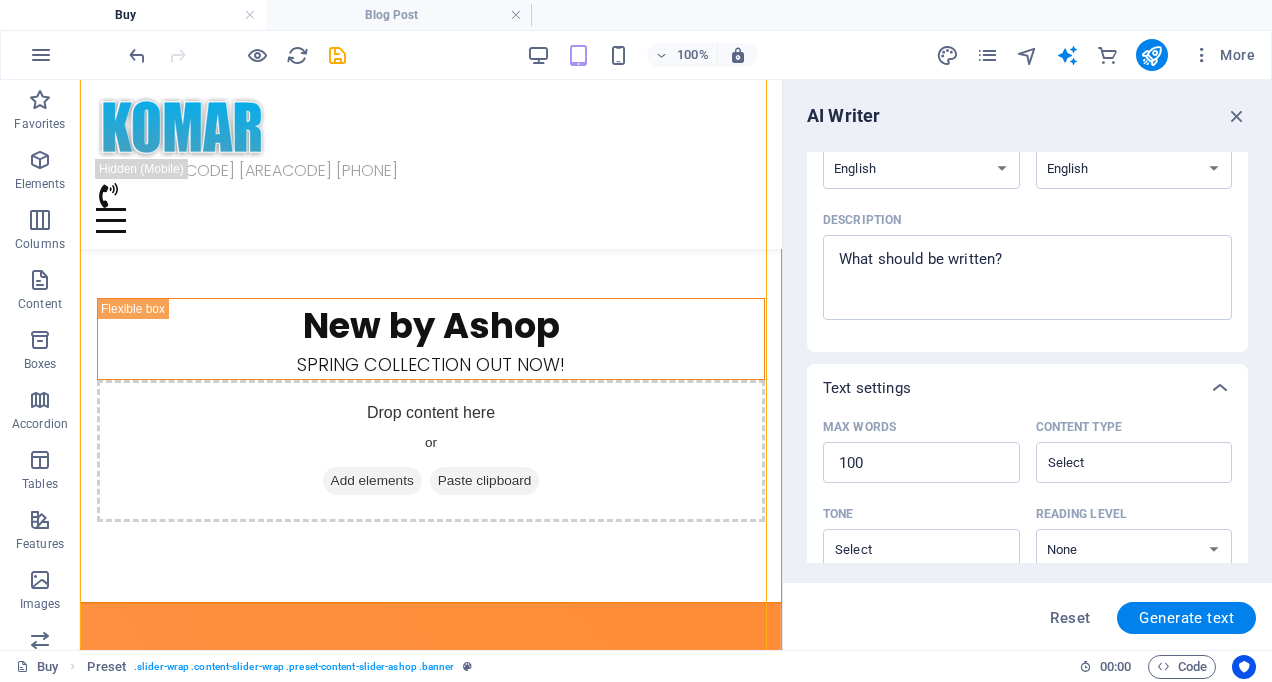 click at bounding box center (1237, 116) 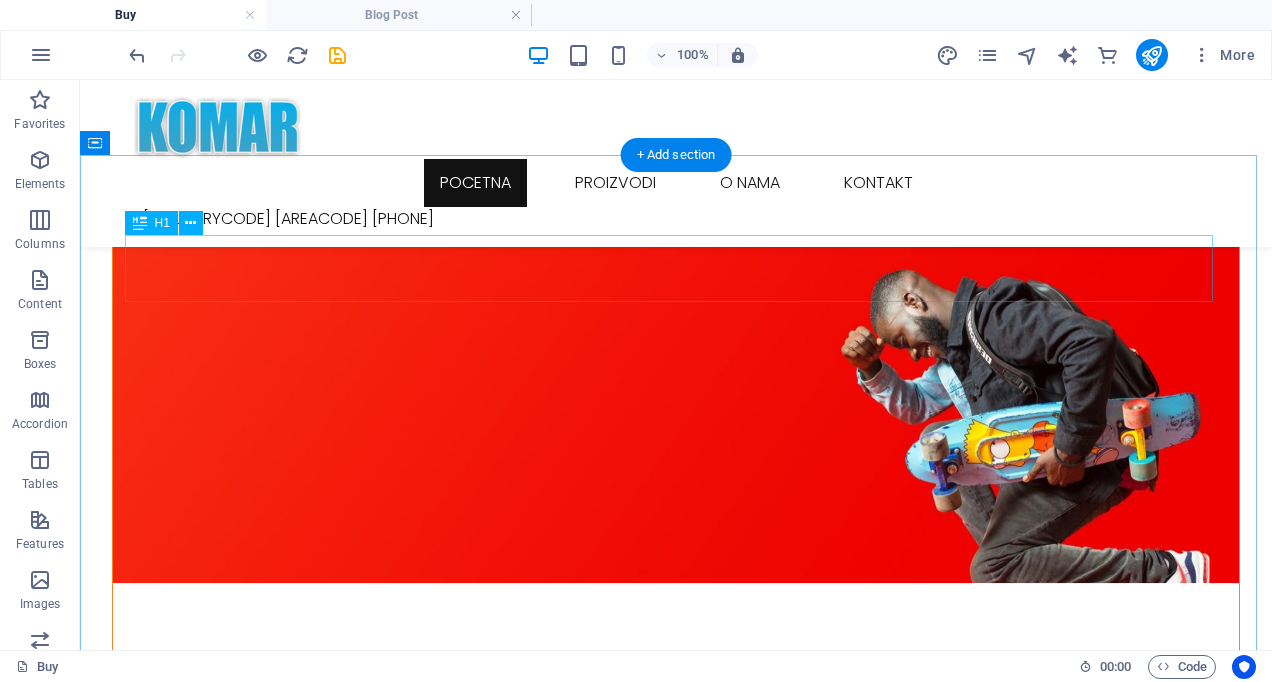 scroll, scrollTop: 1112, scrollLeft: 0, axis: vertical 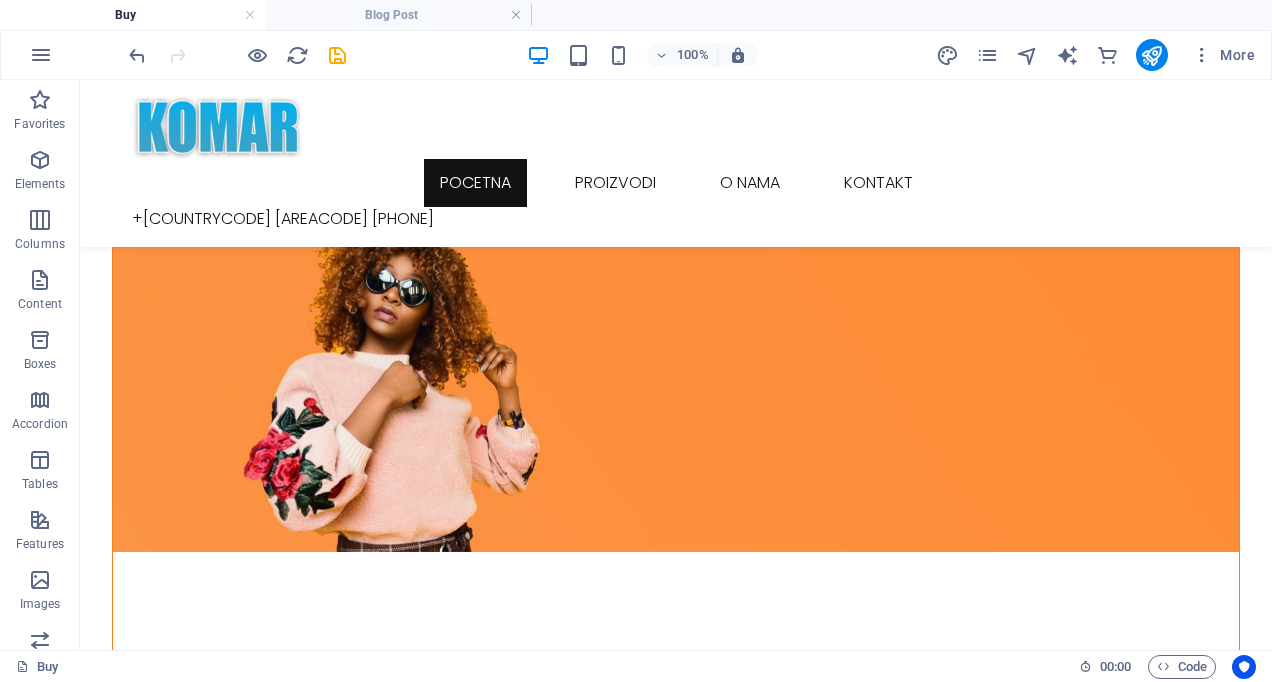 drag, startPoint x: 385, startPoint y: 14, endPoint x: 355, endPoint y: 10, distance: 30.265491 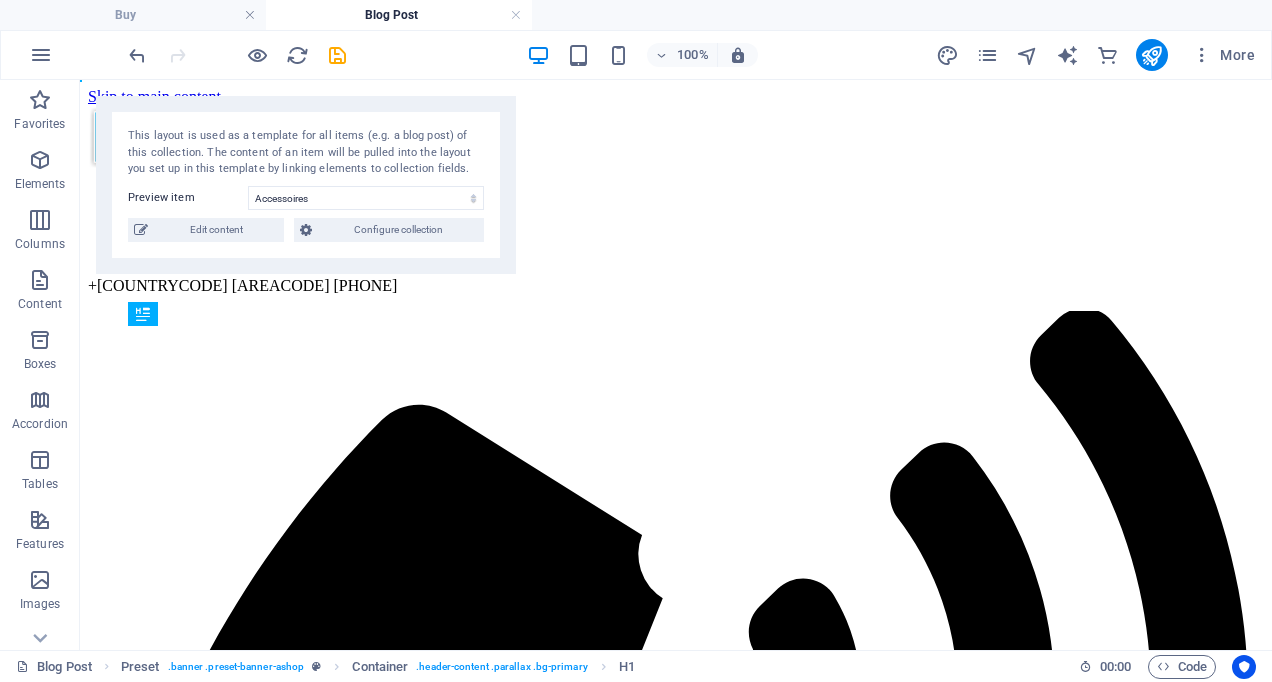scroll, scrollTop: 0, scrollLeft: 0, axis: both 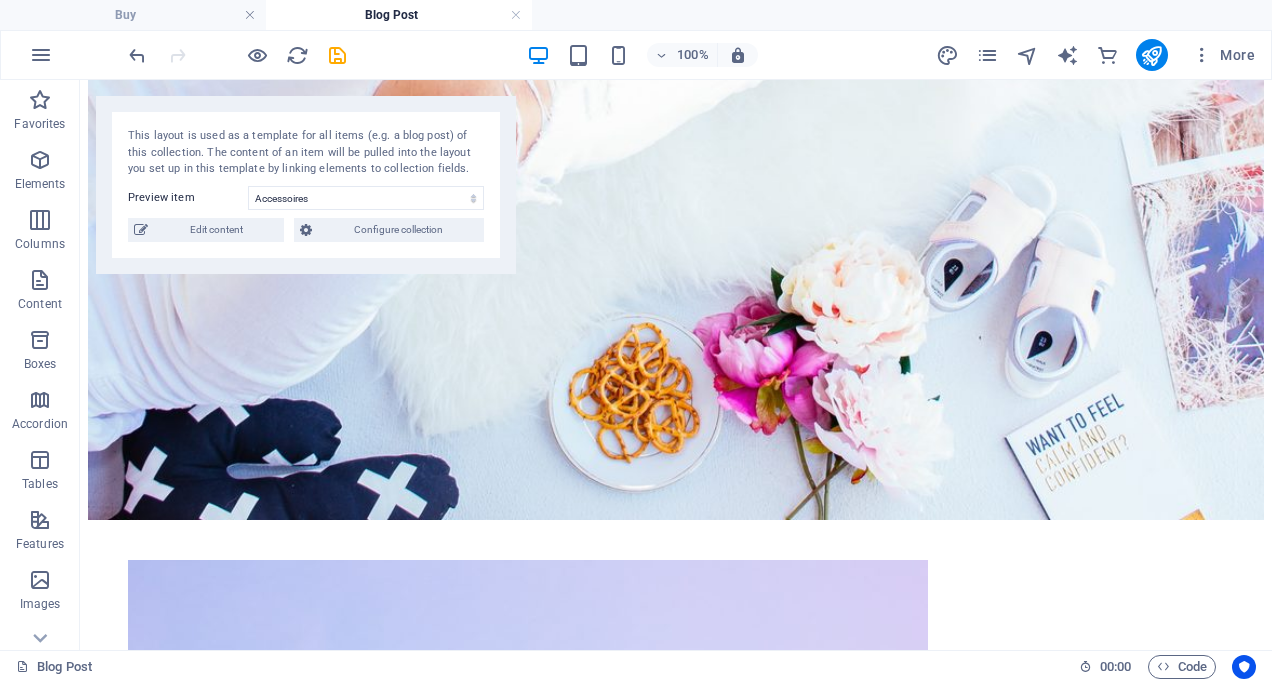 click 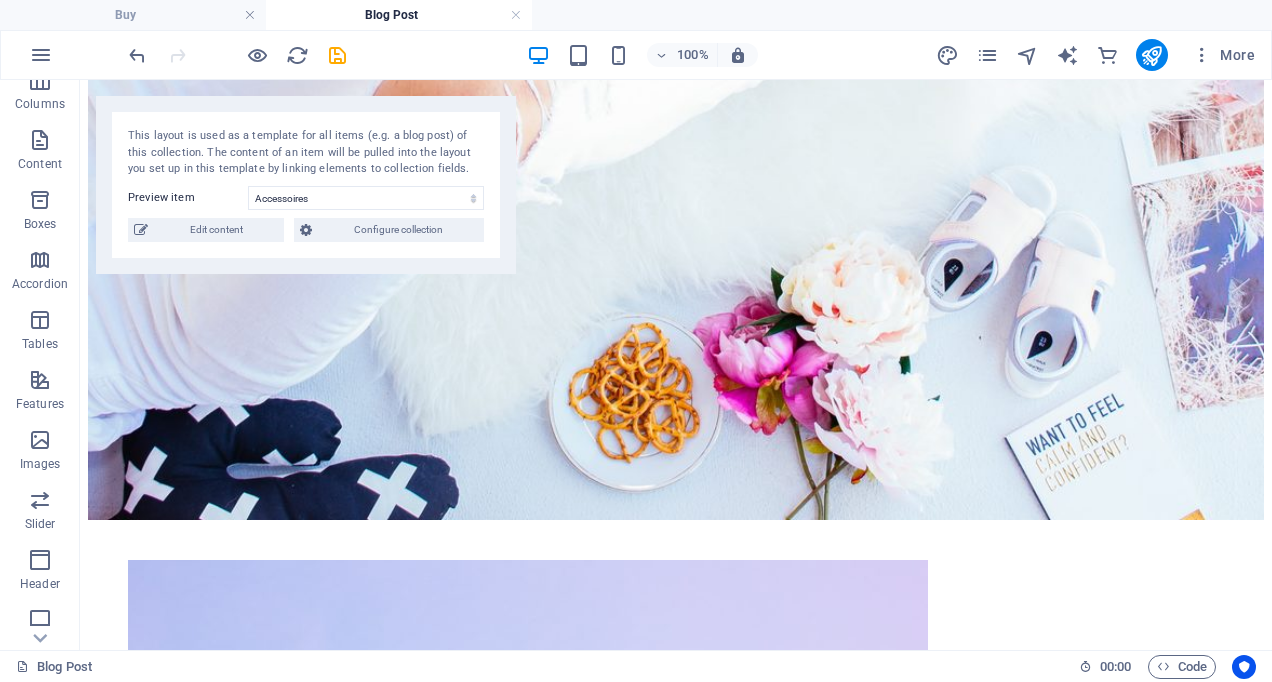 scroll, scrollTop: 390, scrollLeft: 0, axis: vertical 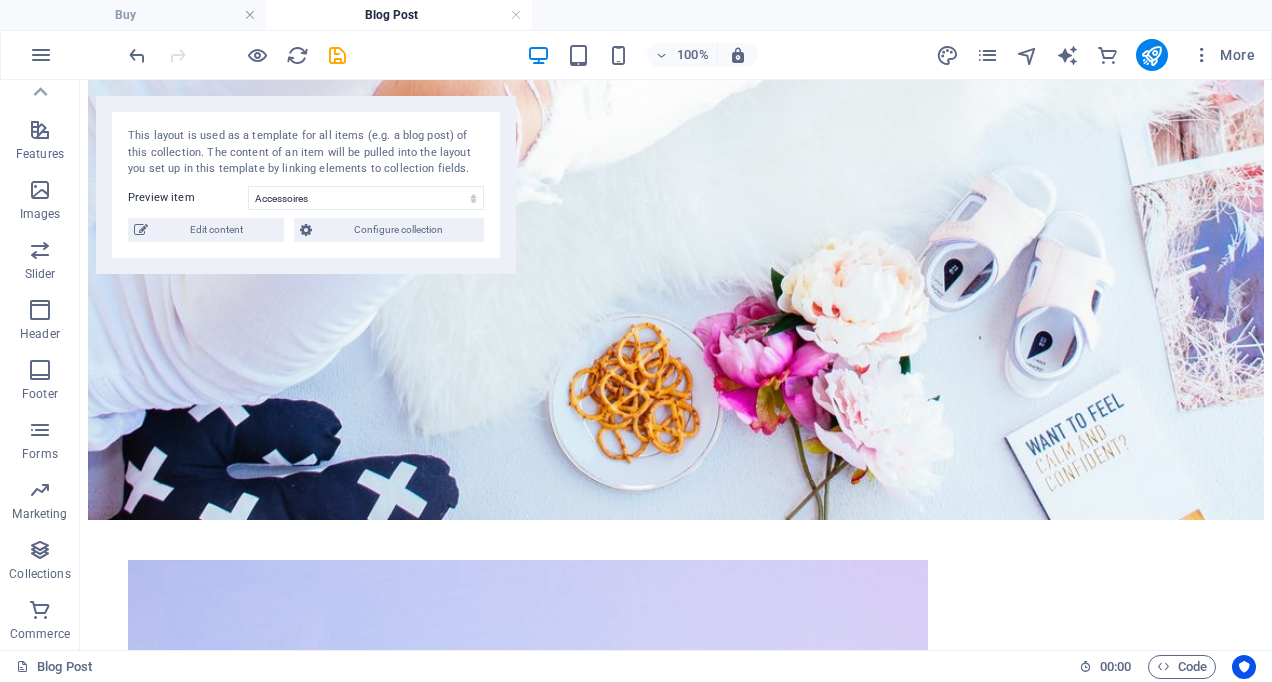 click at bounding box center [40, 550] 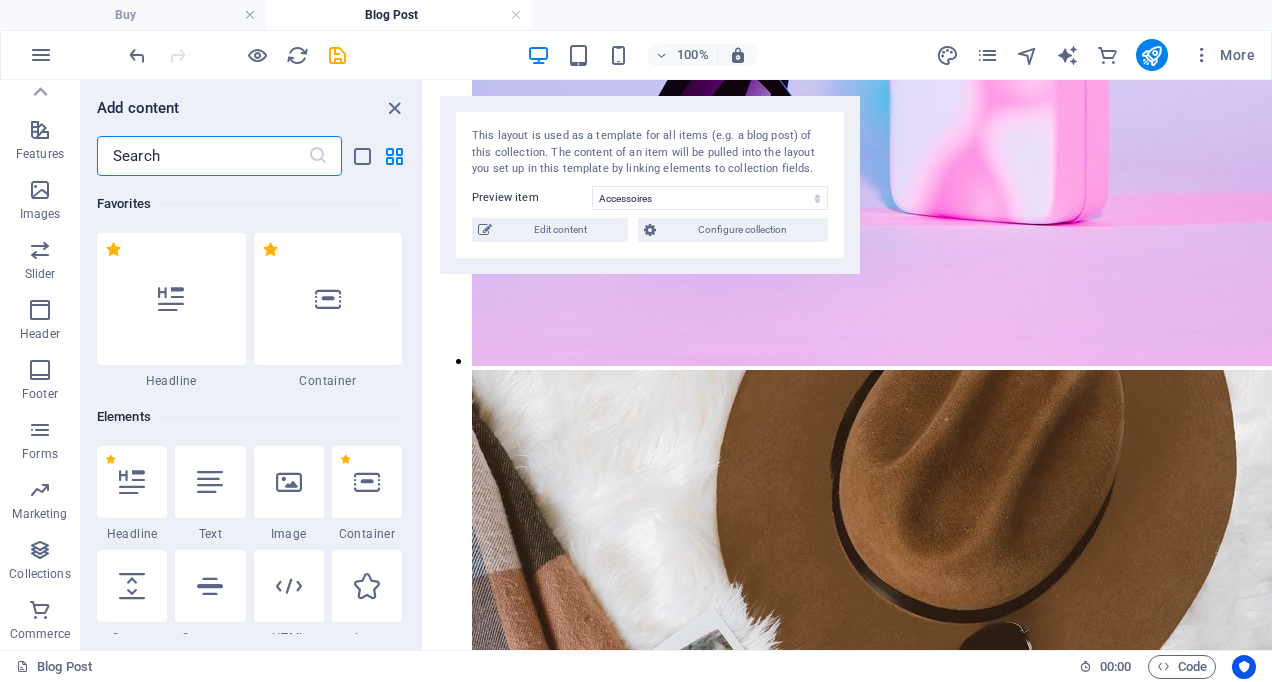 click at bounding box center (40, 310) 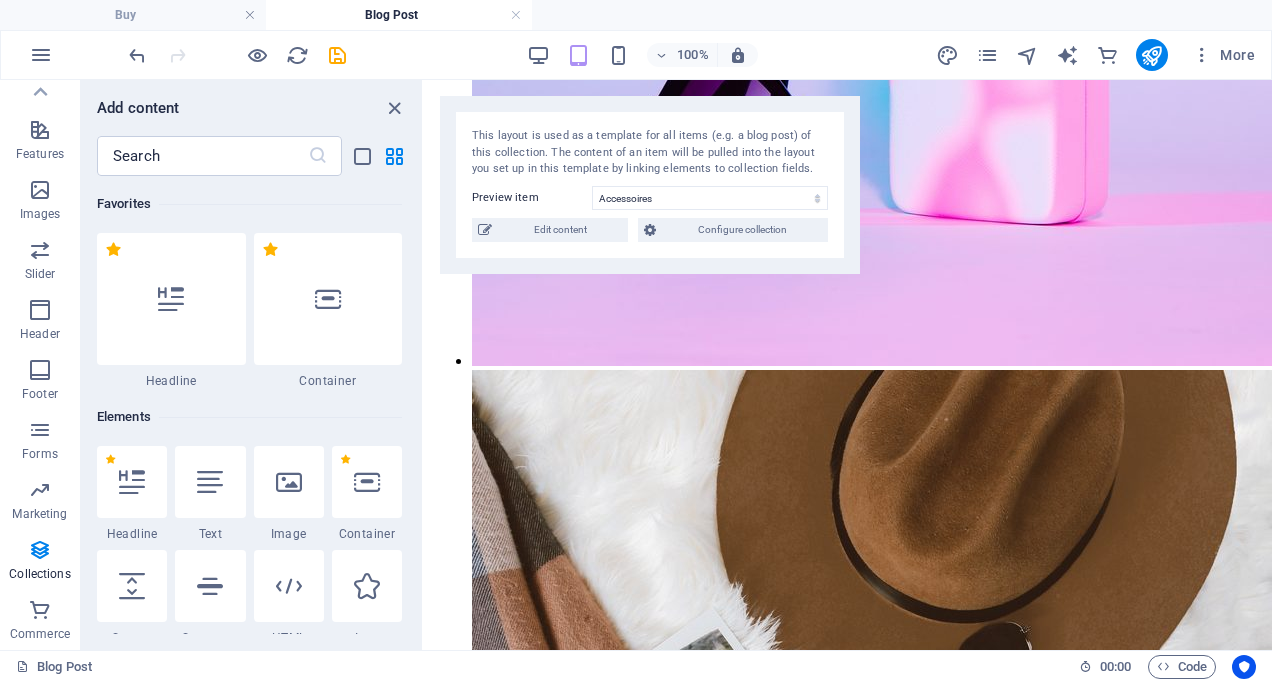 scroll, scrollTop: 3714, scrollLeft: 0, axis: vertical 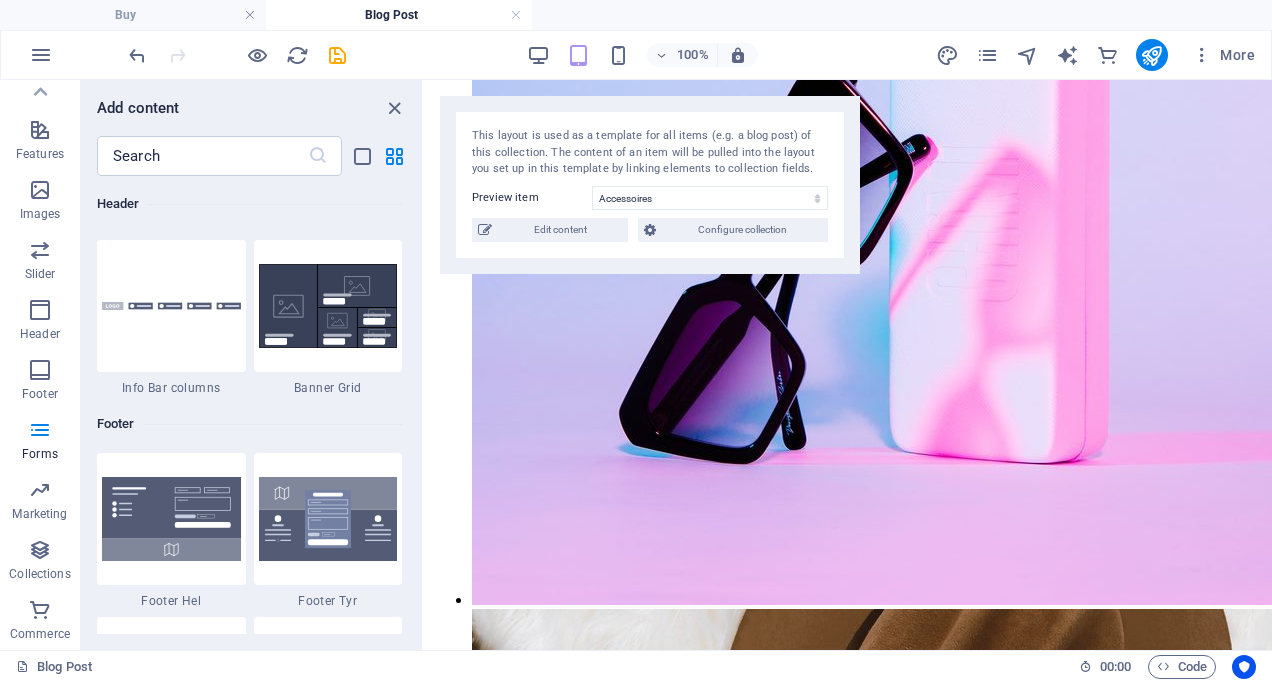 click at bounding box center (516, 15) 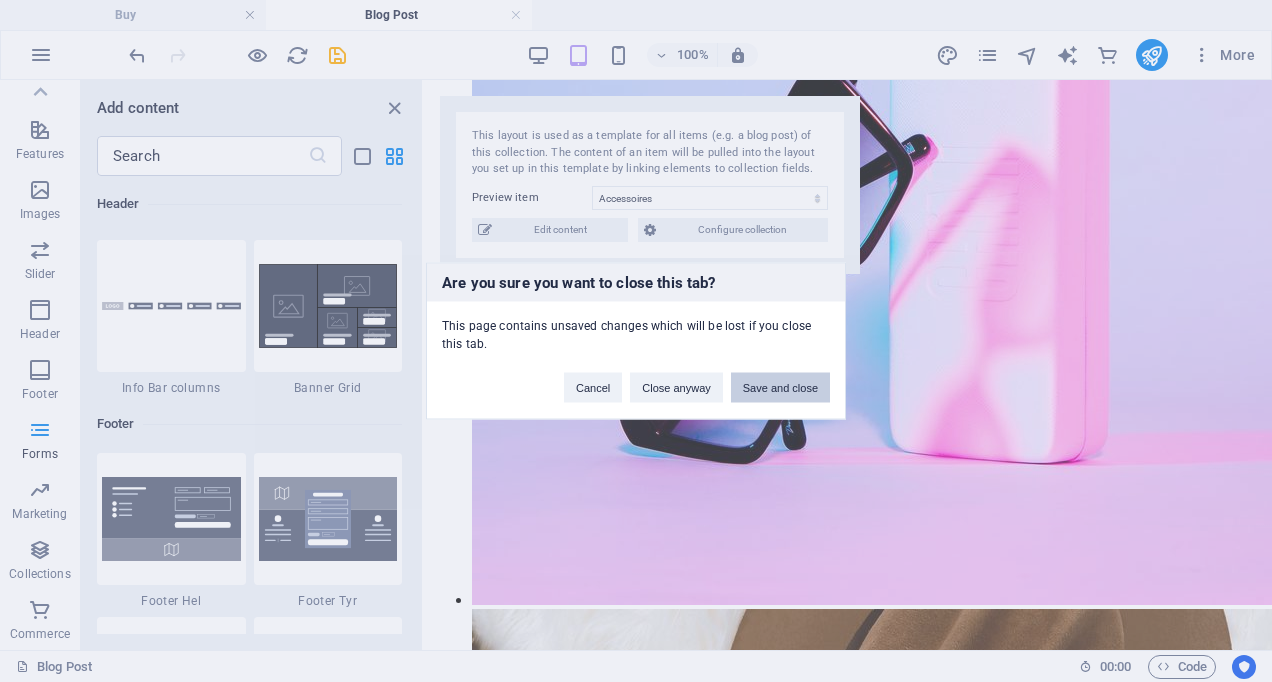 click on "Save and close" at bounding box center (780, 388) 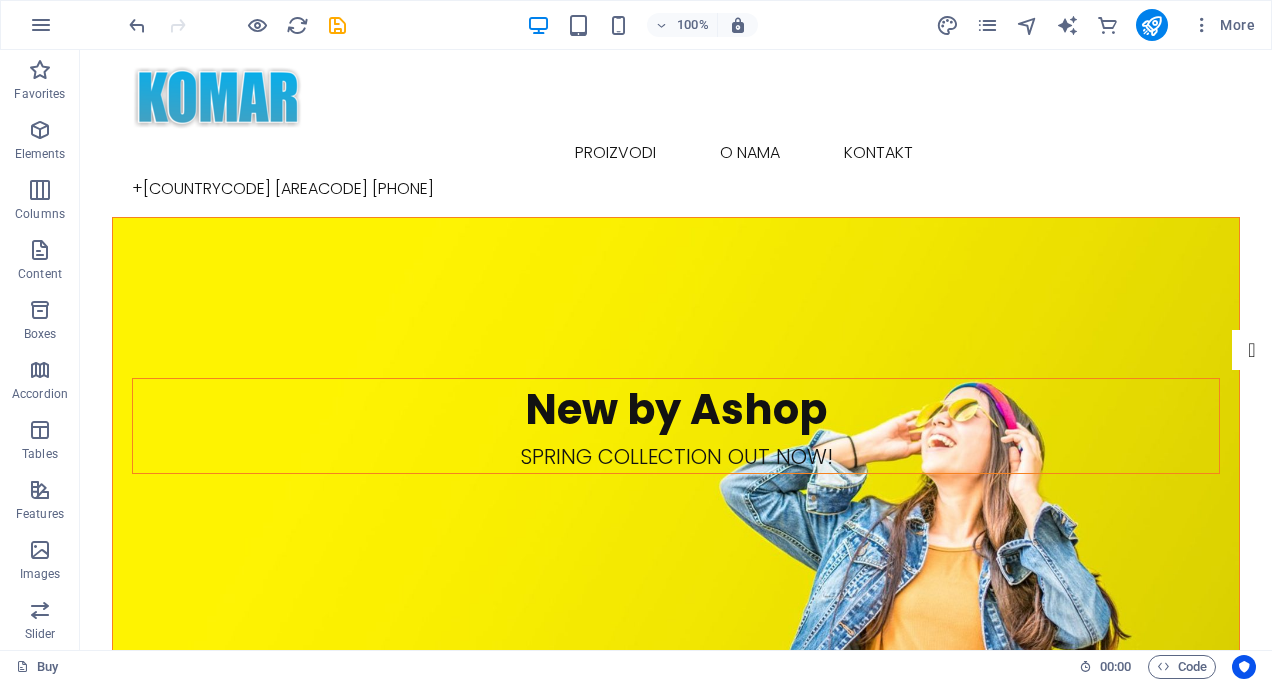 scroll, scrollTop: 1112, scrollLeft: 0, axis: vertical 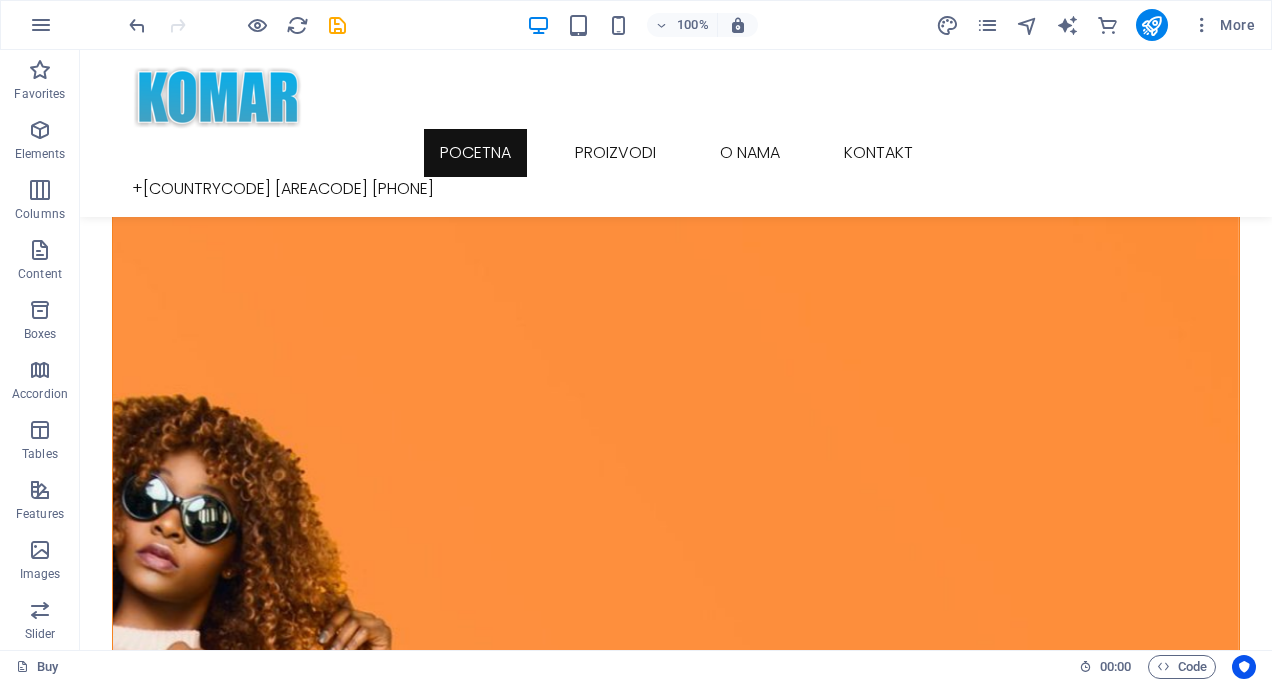 click at bounding box center (1202, 25) 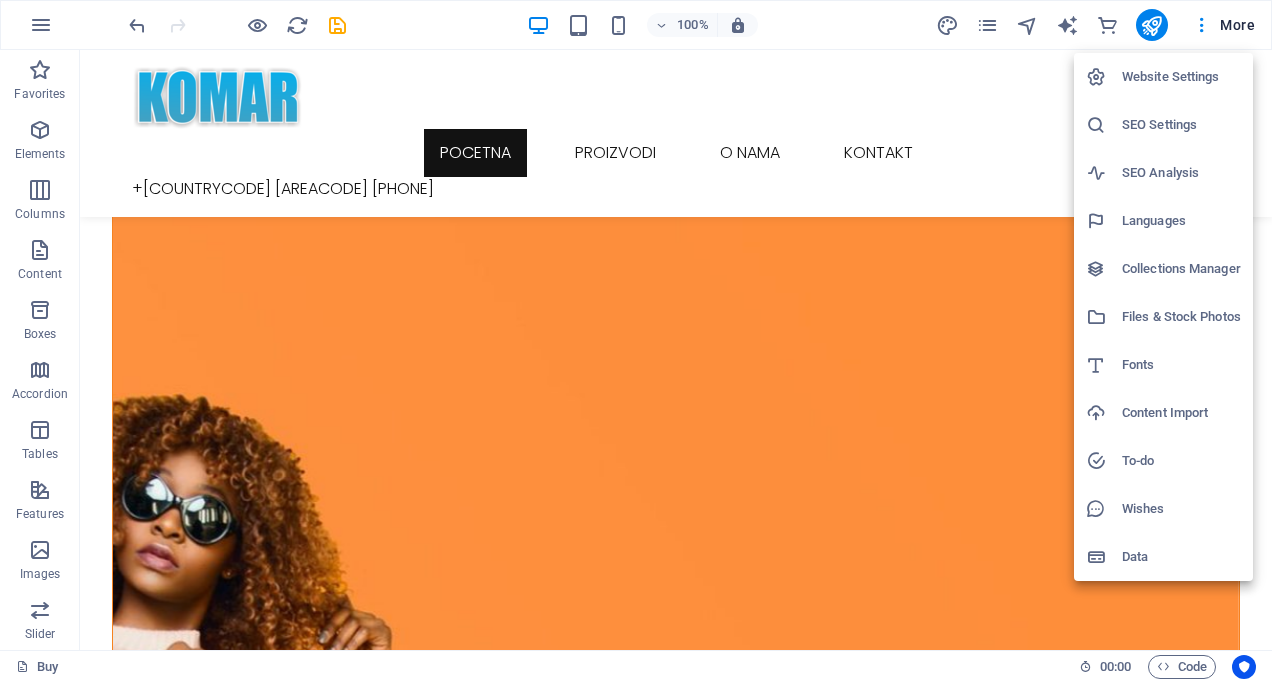 click at bounding box center [636, 341] 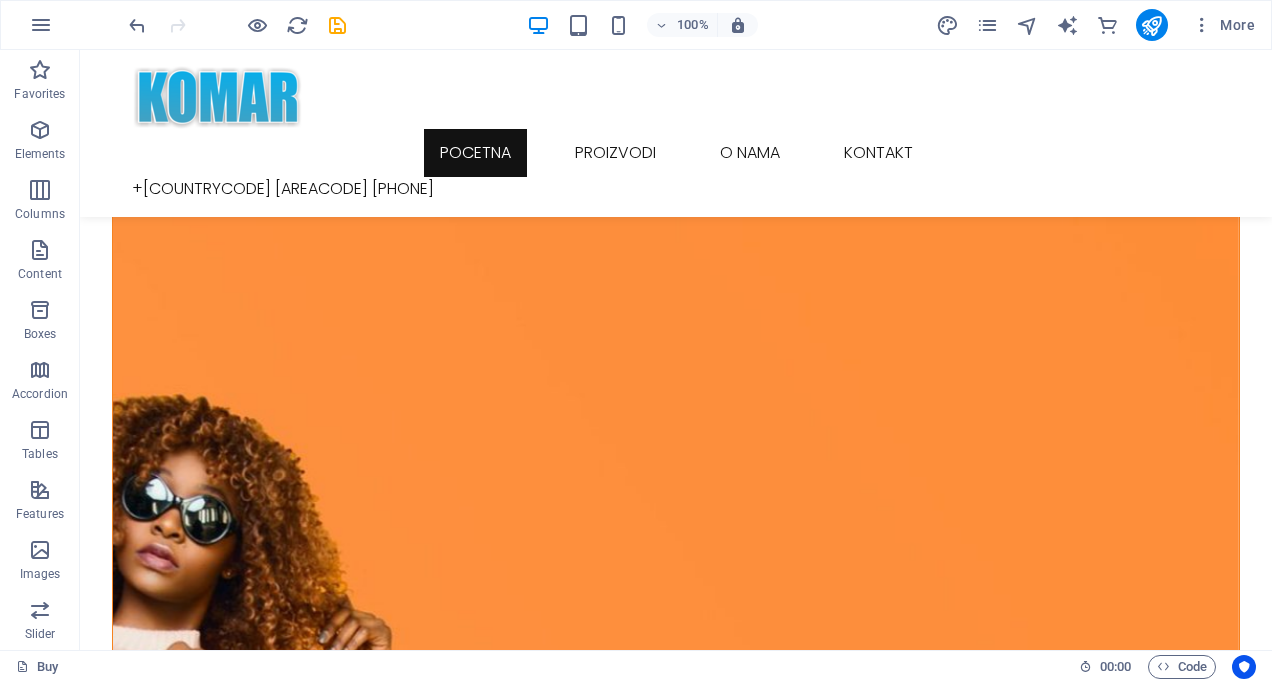 click at bounding box center (41, 25) 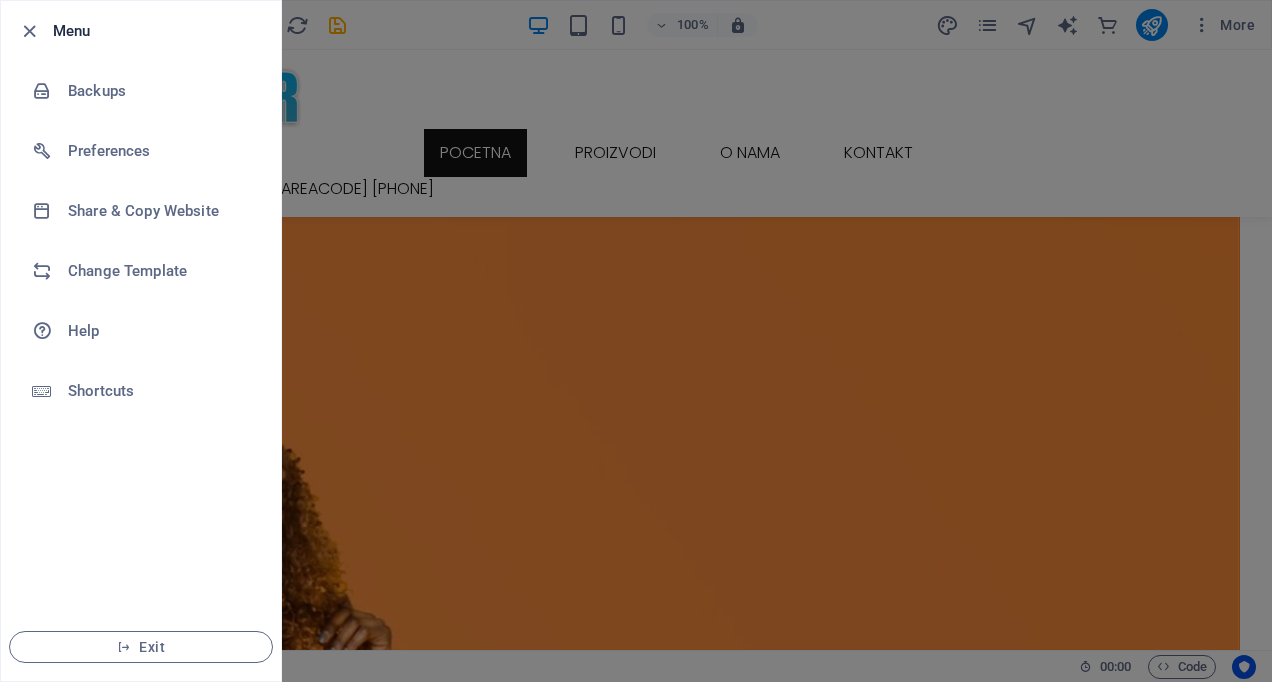 click on "Exit" at bounding box center [141, 647] 